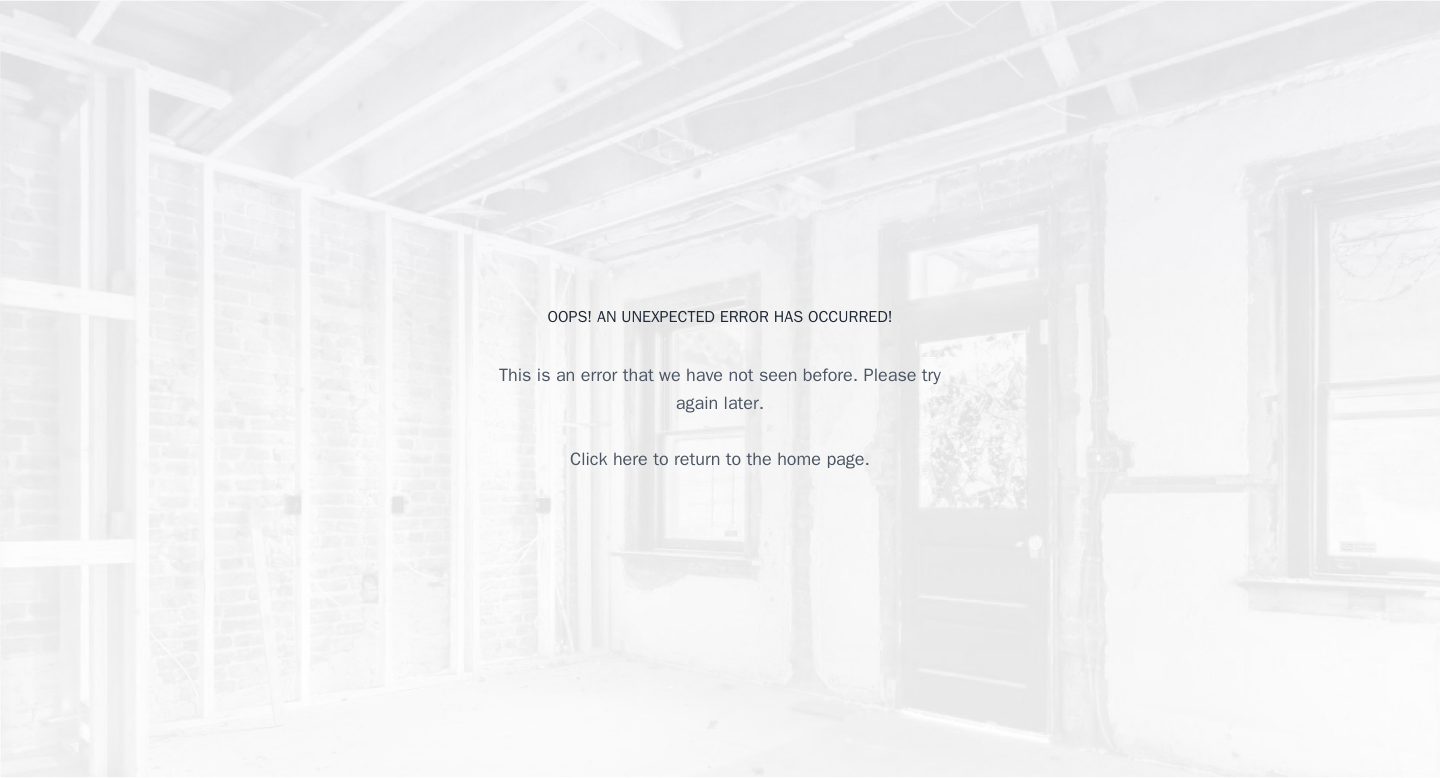 scroll, scrollTop: 0, scrollLeft: 0, axis: both 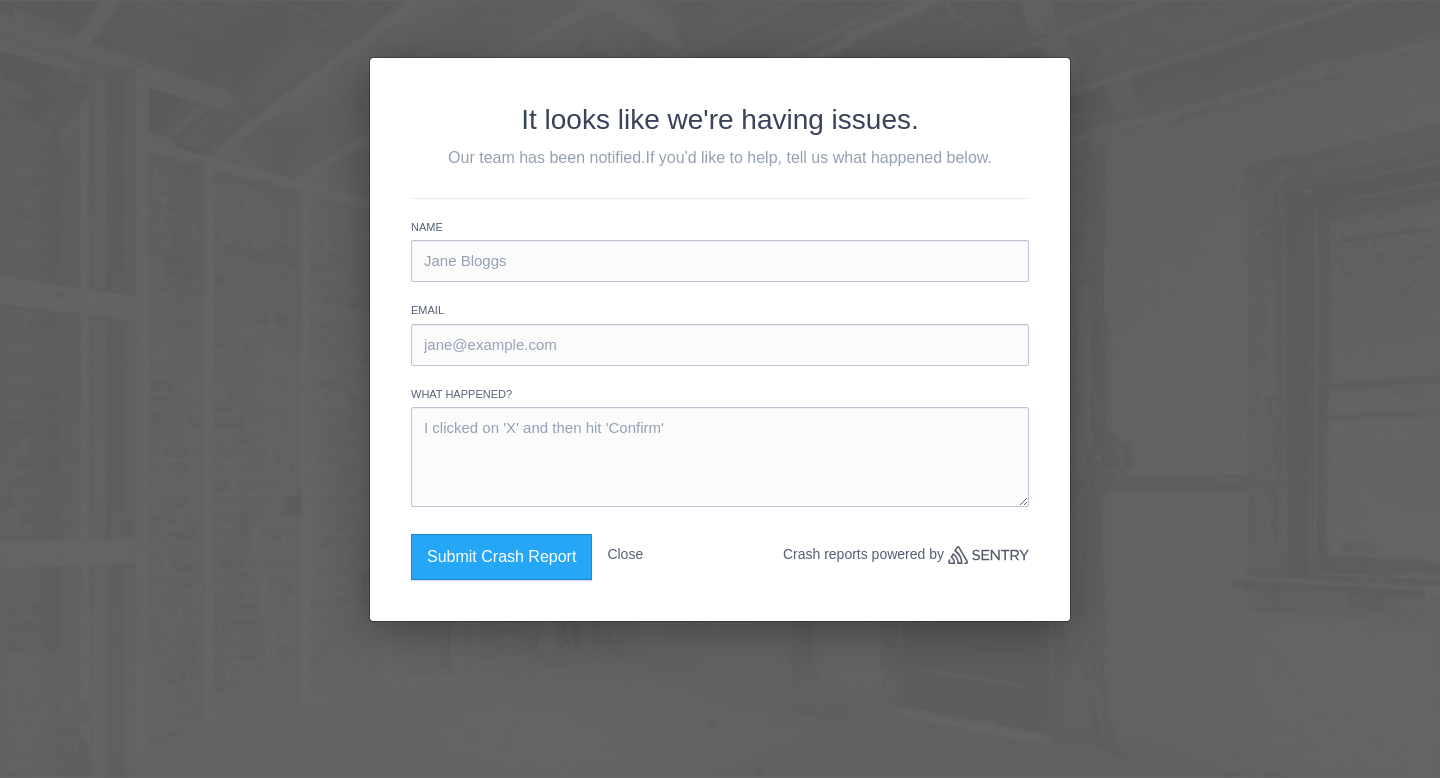 click on "Close" at bounding box center (625, 554) 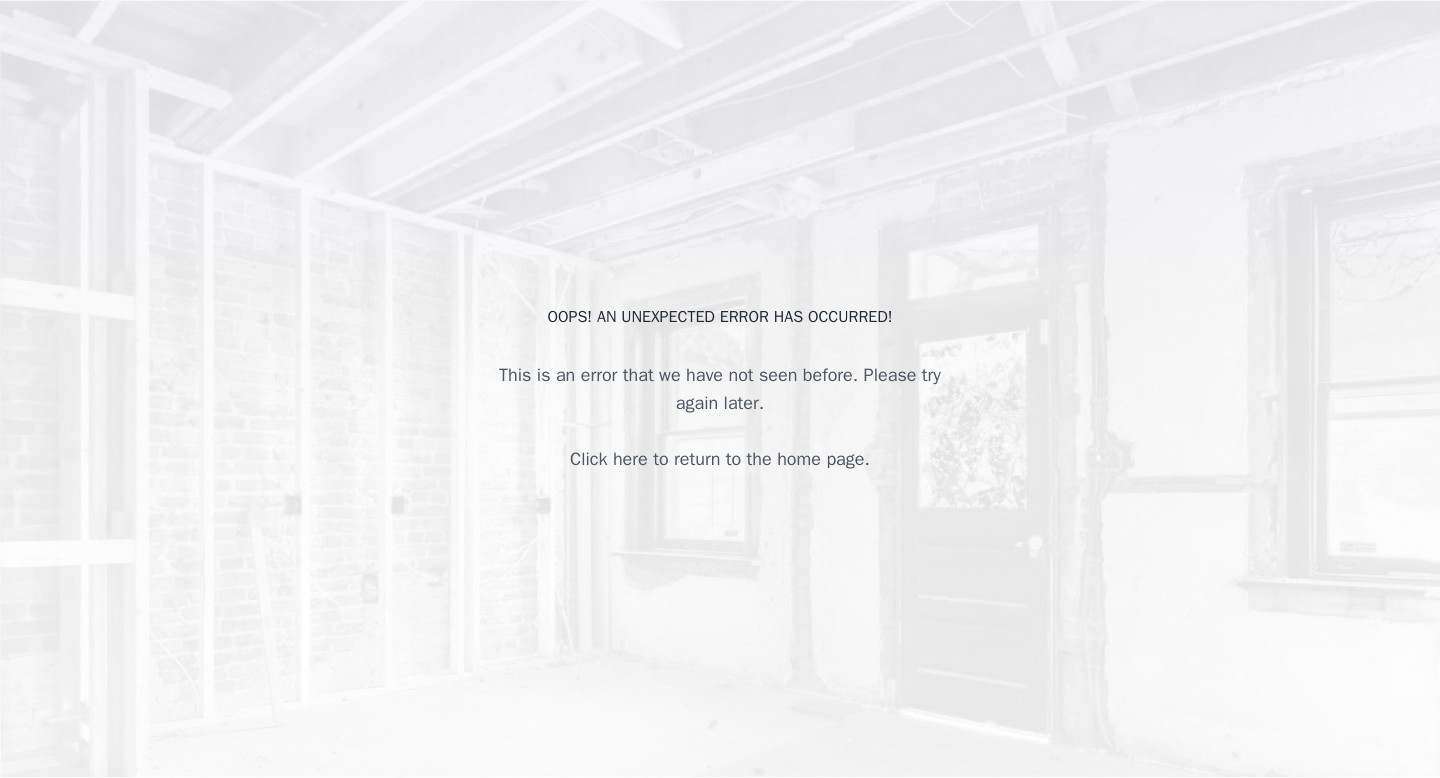 scroll, scrollTop: 0, scrollLeft: 0, axis: both 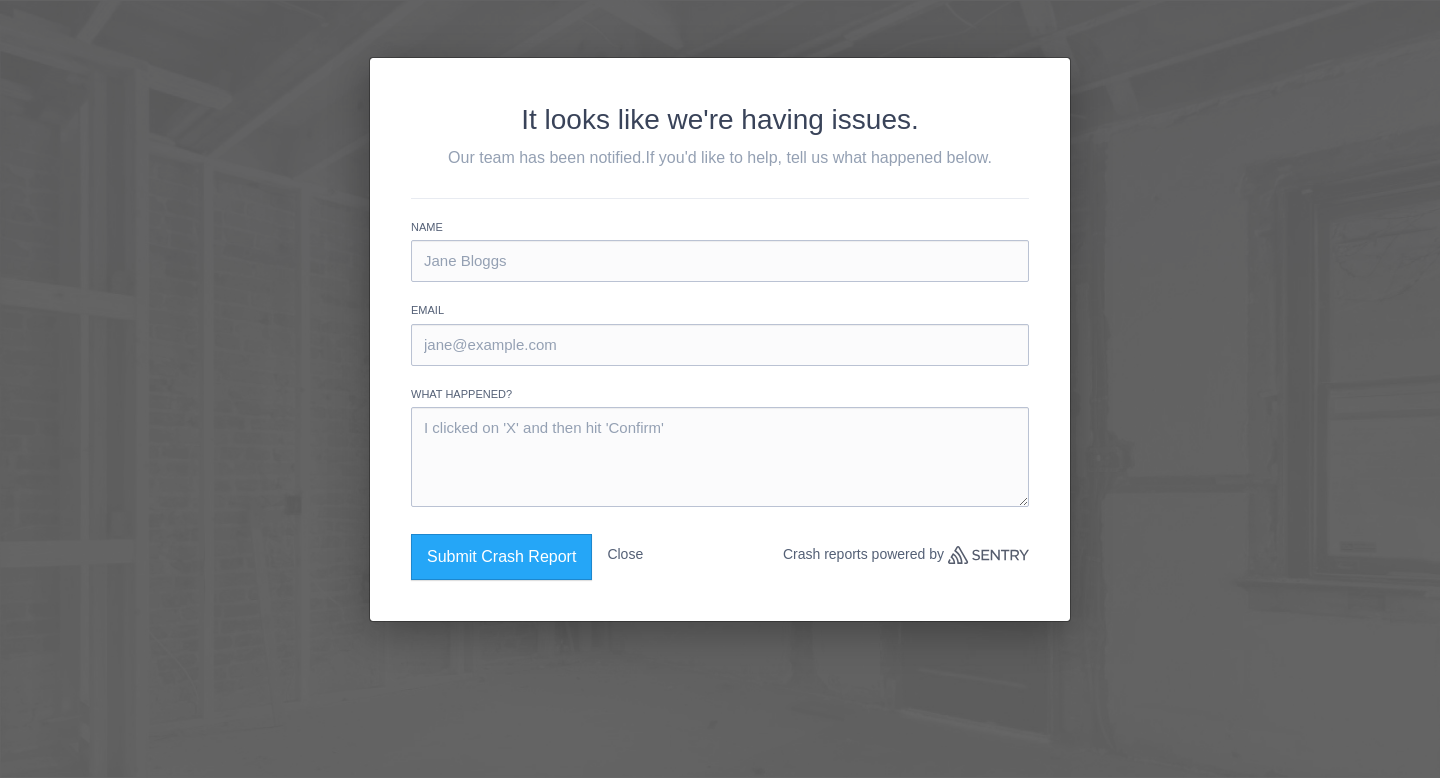 click at bounding box center [720, 261] 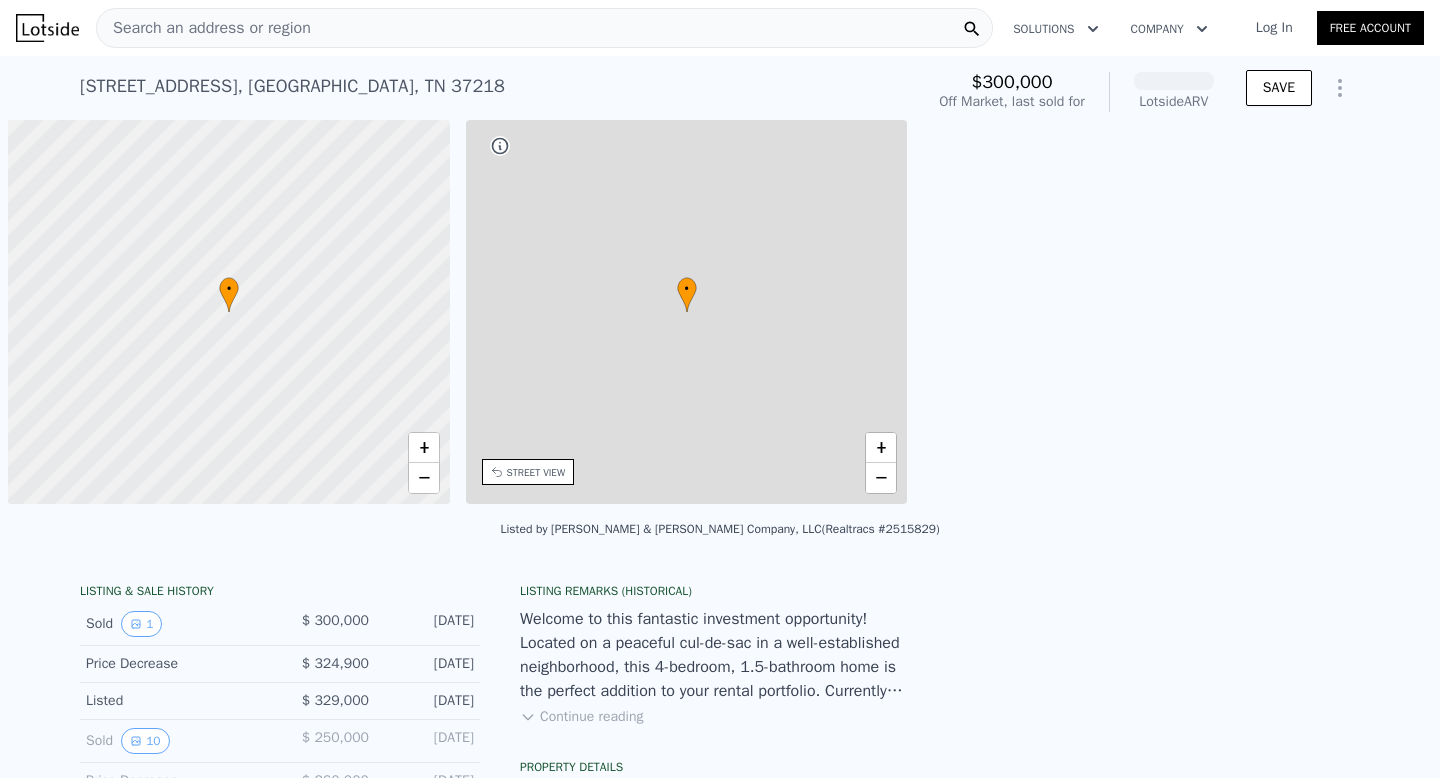 scroll, scrollTop: 0, scrollLeft: 0, axis: both 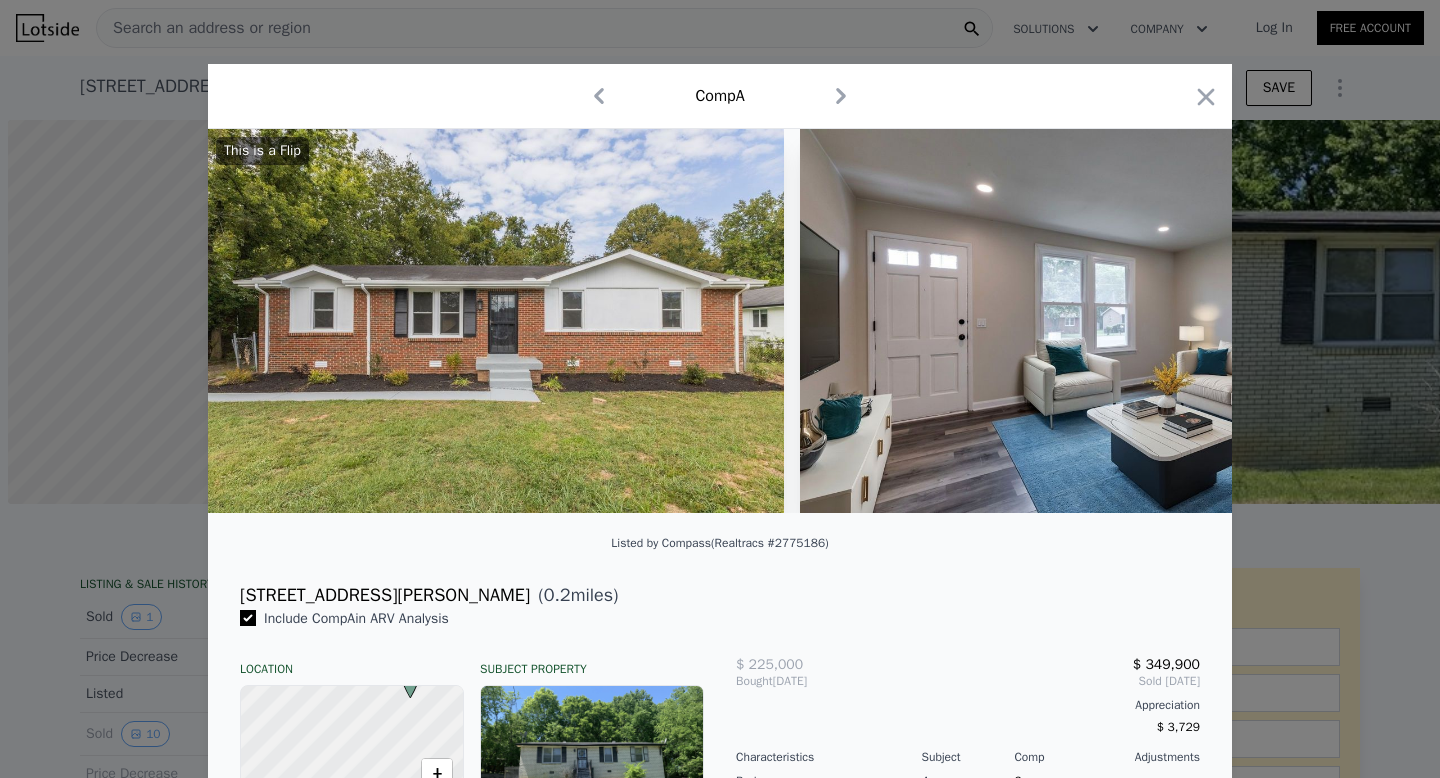 click on "Comp  A" at bounding box center [720, 96] 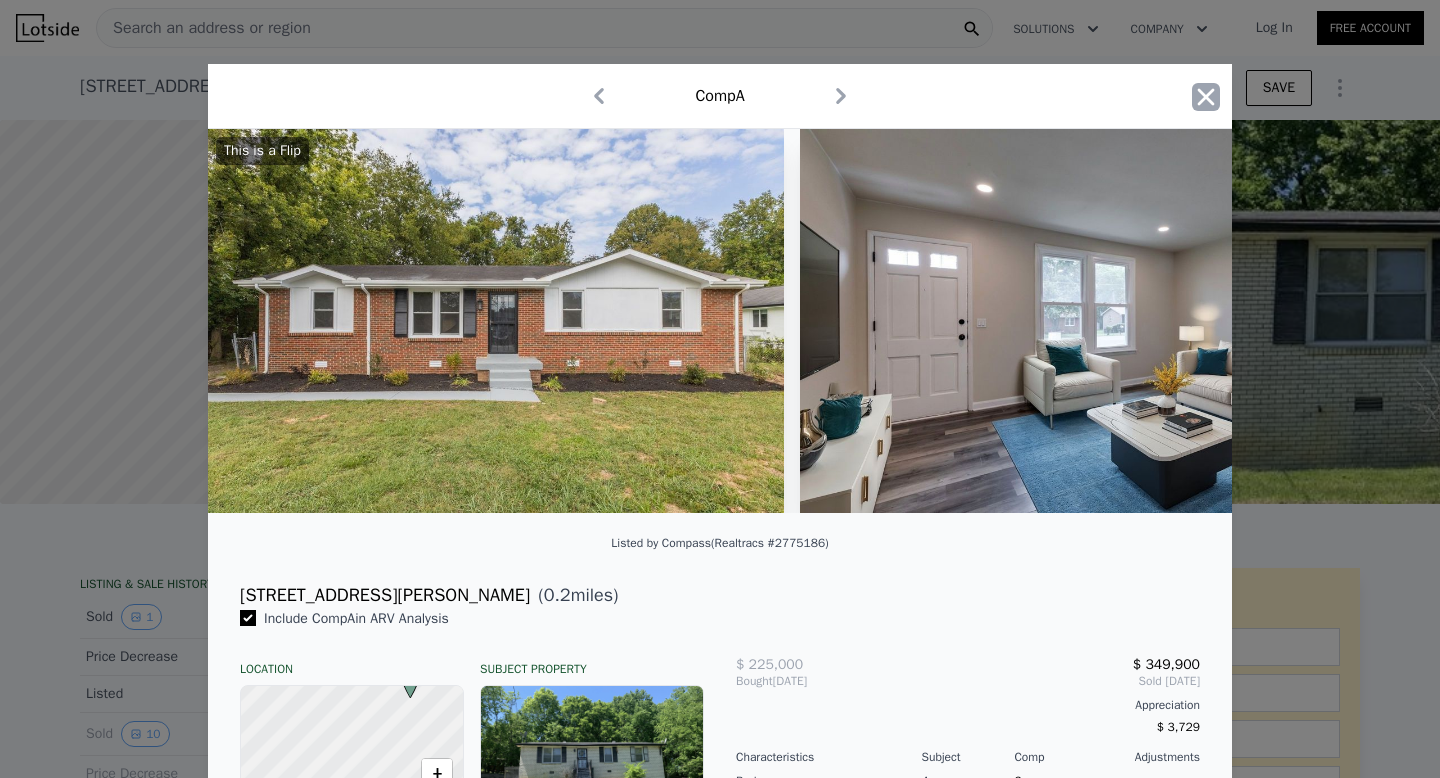 click 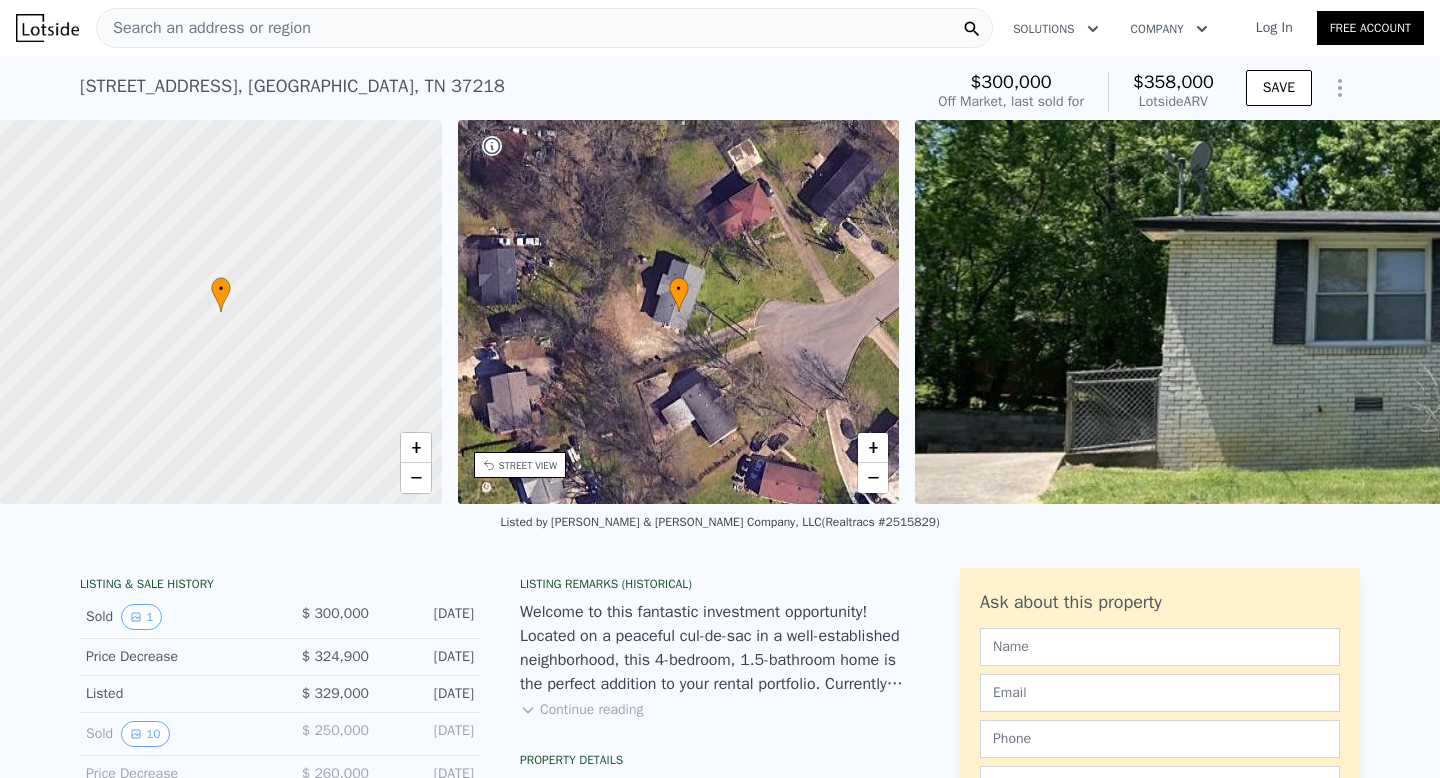 click on "Search an address or region" at bounding box center (204, 28) 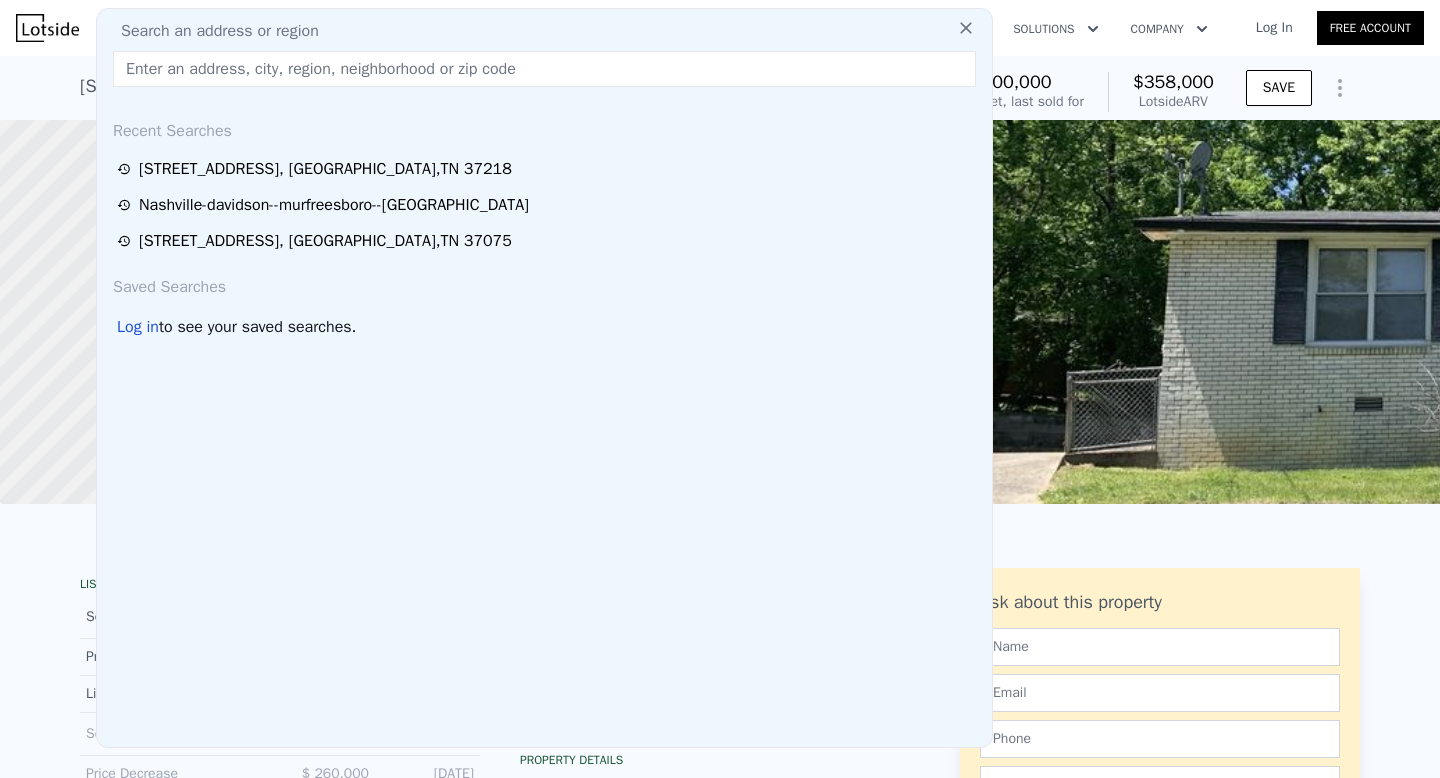 click at bounding box center [544, 69] 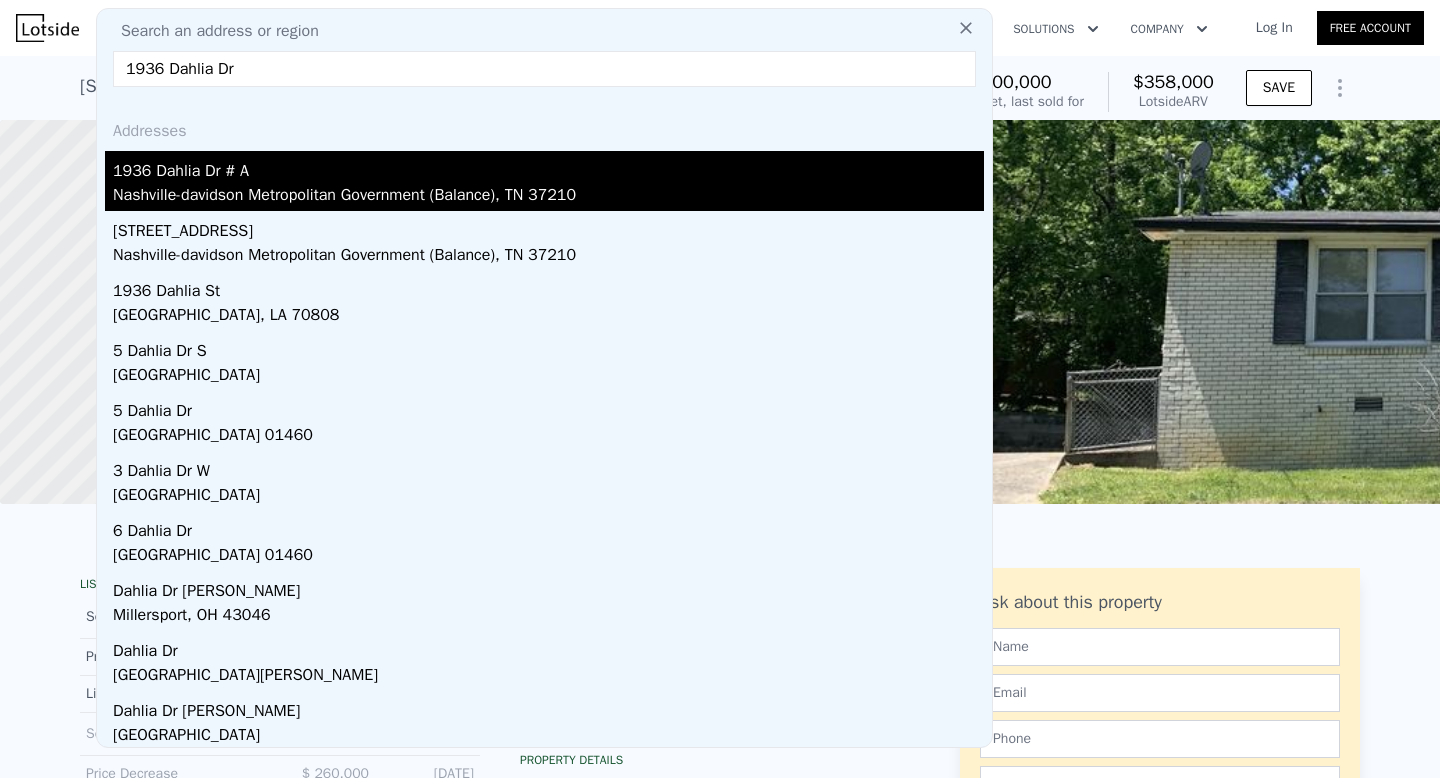 type on "1936 Dahlia Dr" 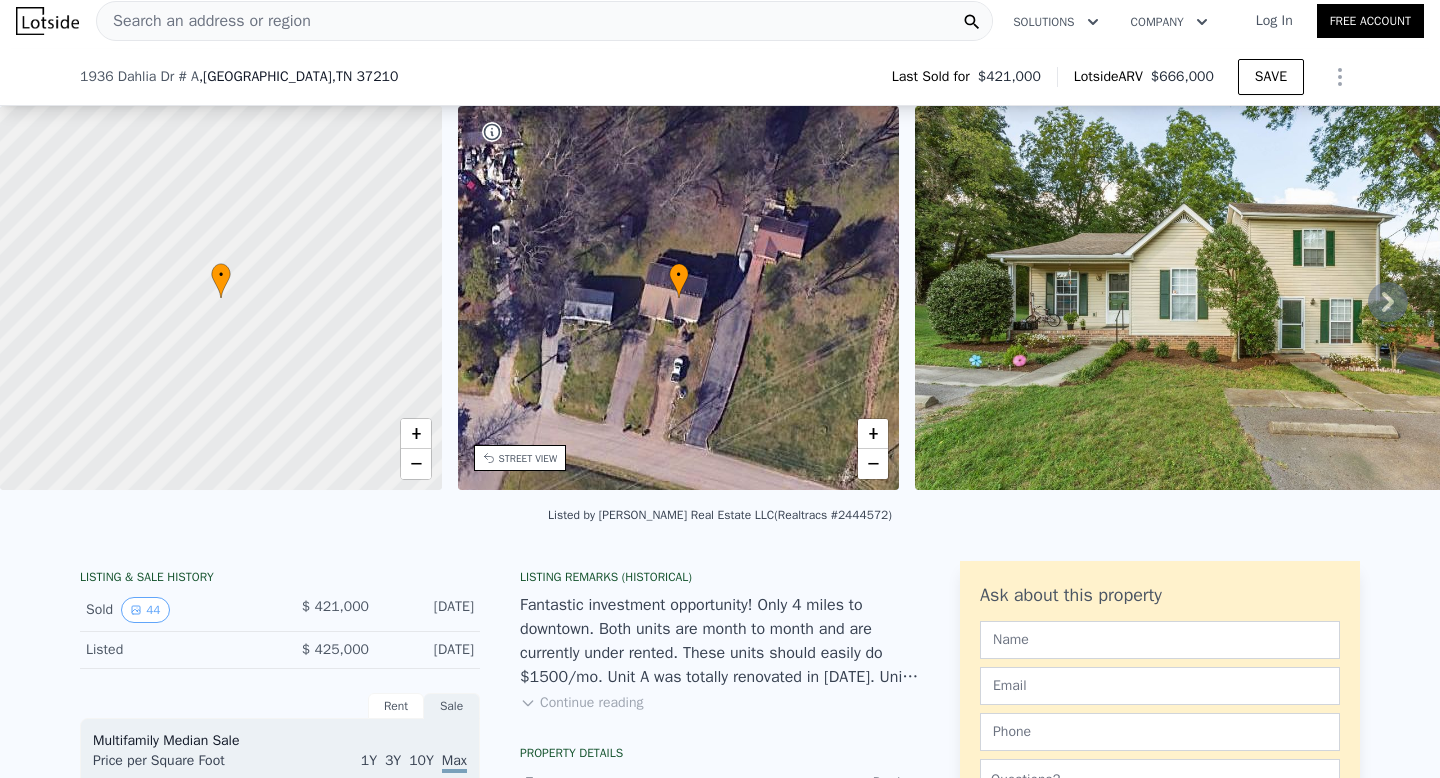 scroll, scrollTop: 192, scrollLeft: 0, axis: vertical 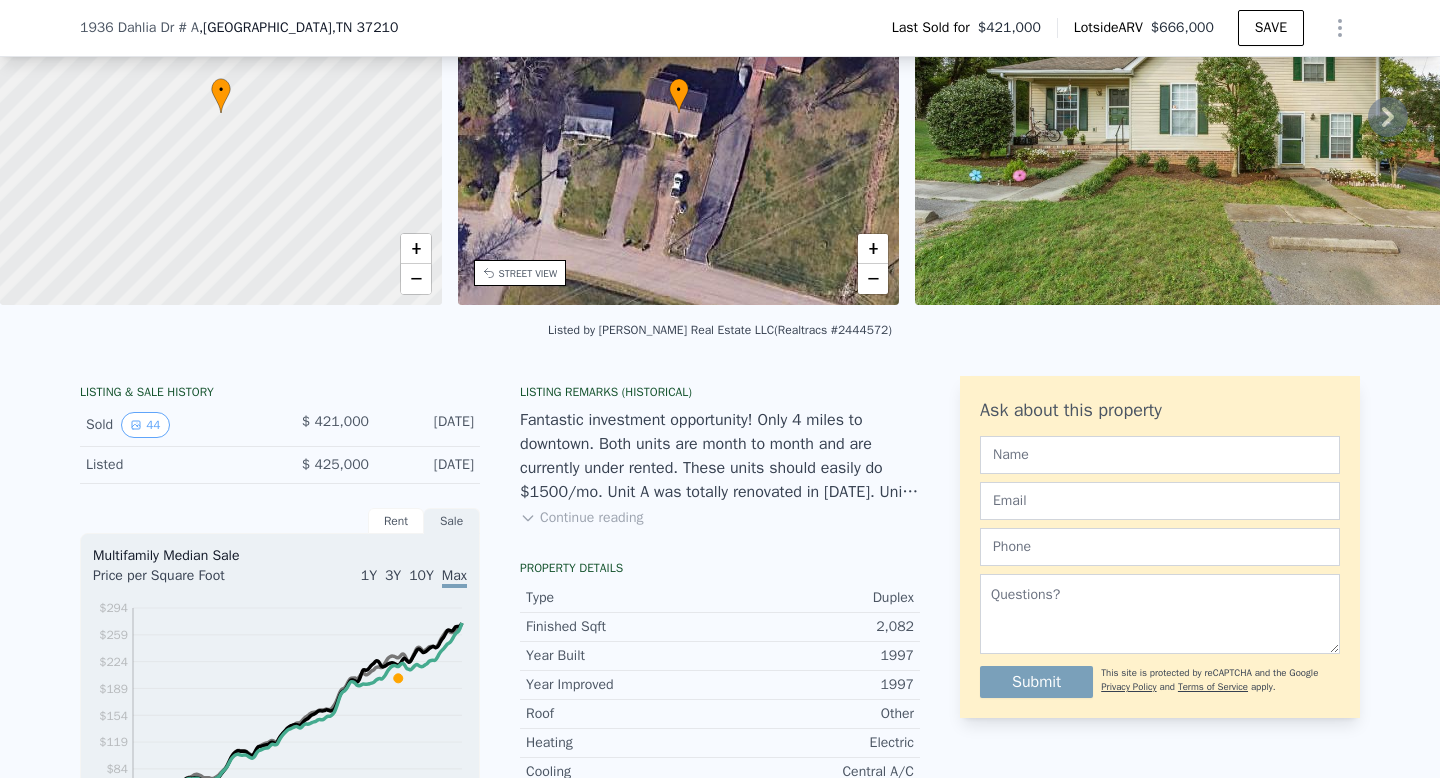 click on "Continue reading" at bounding box center (581, 518) 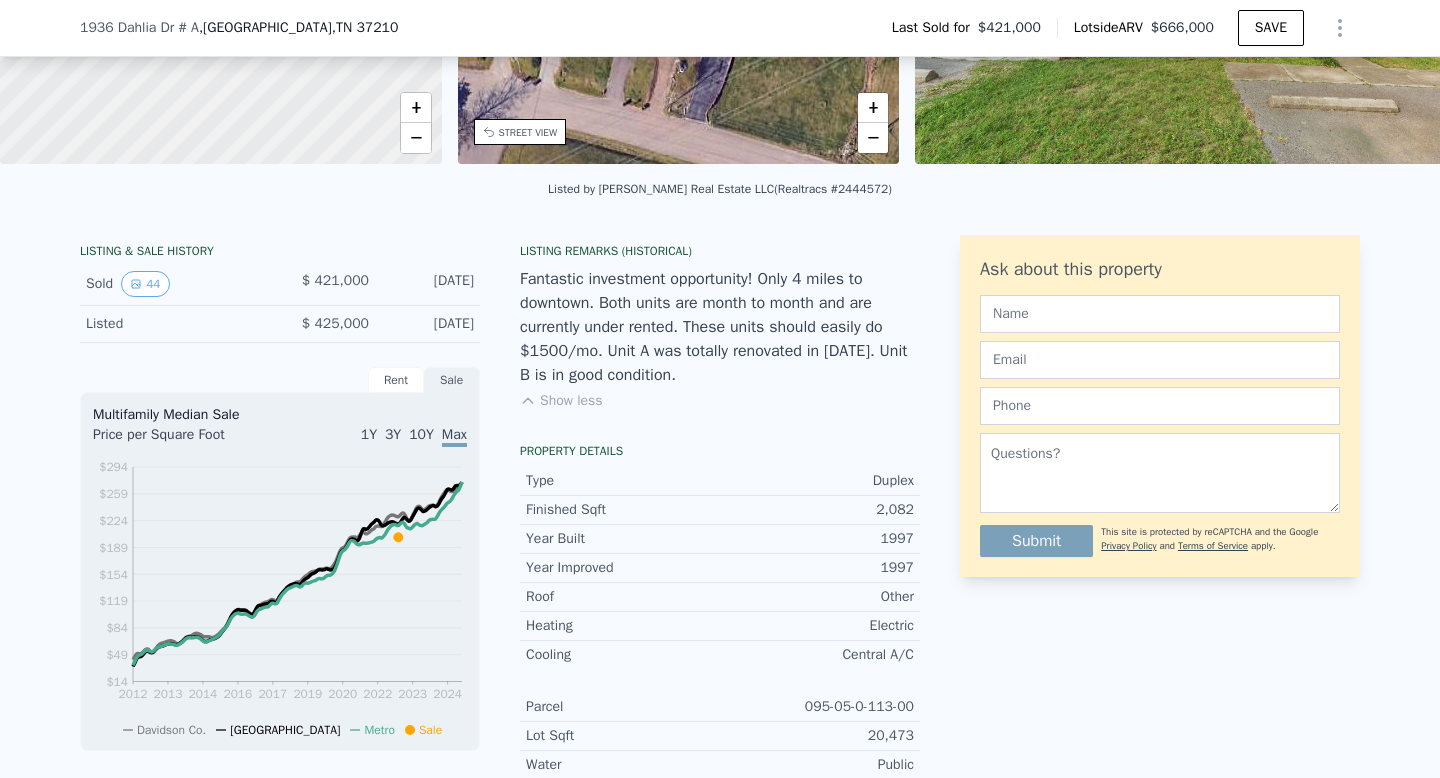 scroll, scrollTop: 329, scrollLeft: 0, axis: vertical 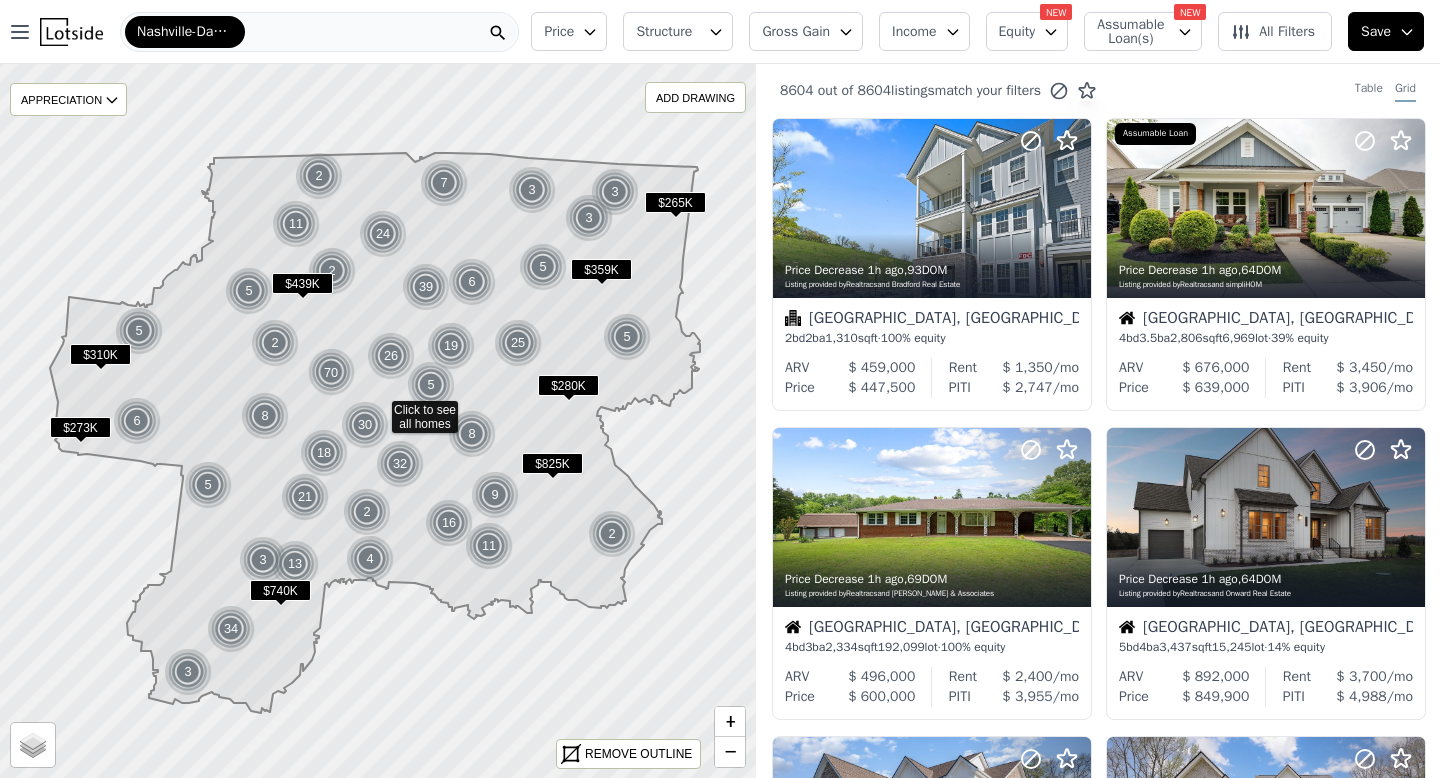 click on "Nashville-Davidson--[GEOGRAPHIC_DATA]--[GEOGRAPHIC_DATA]" at bounding box center (185, 32) 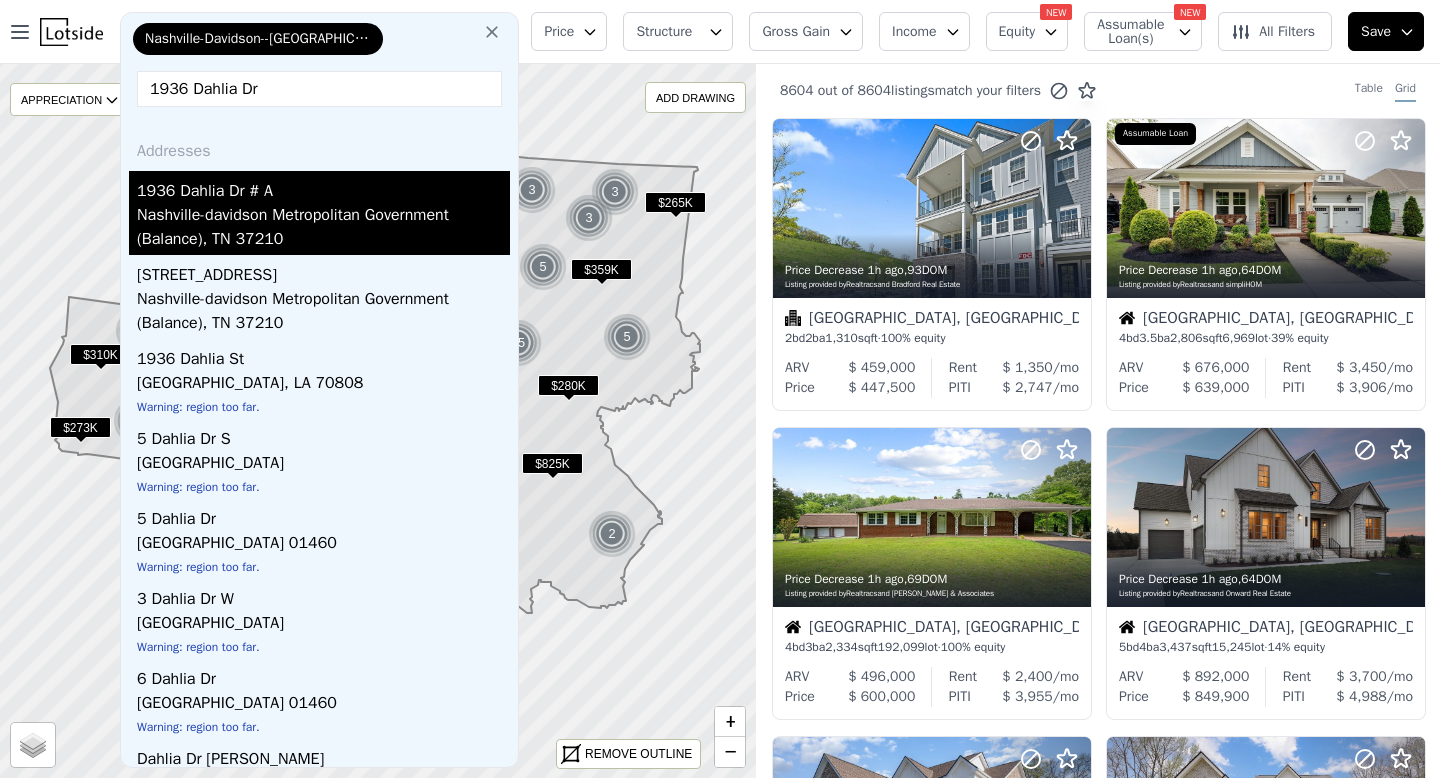 type on "1936 Dahlia Dr" 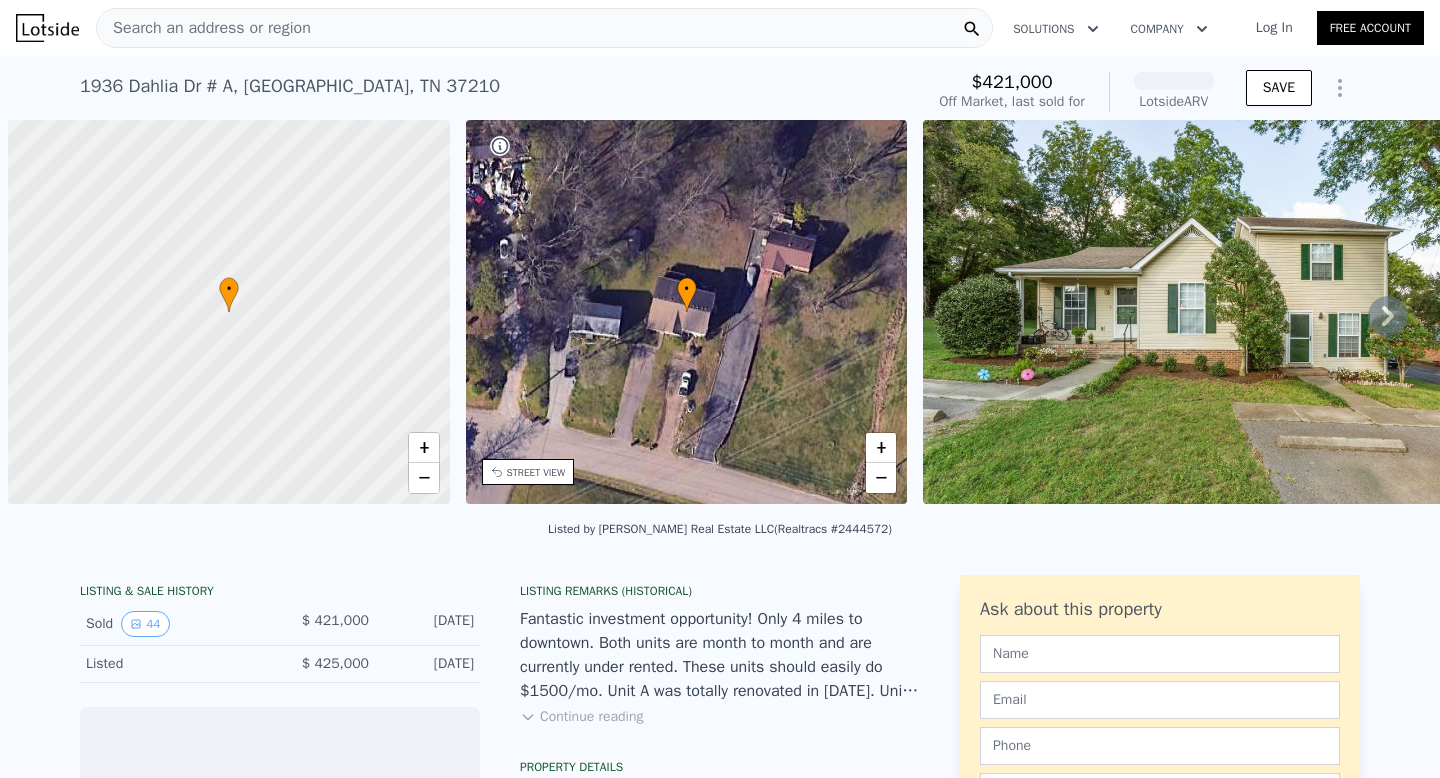scroll, scrollTop: 0, scrollLeft: 8, axis: horizontal 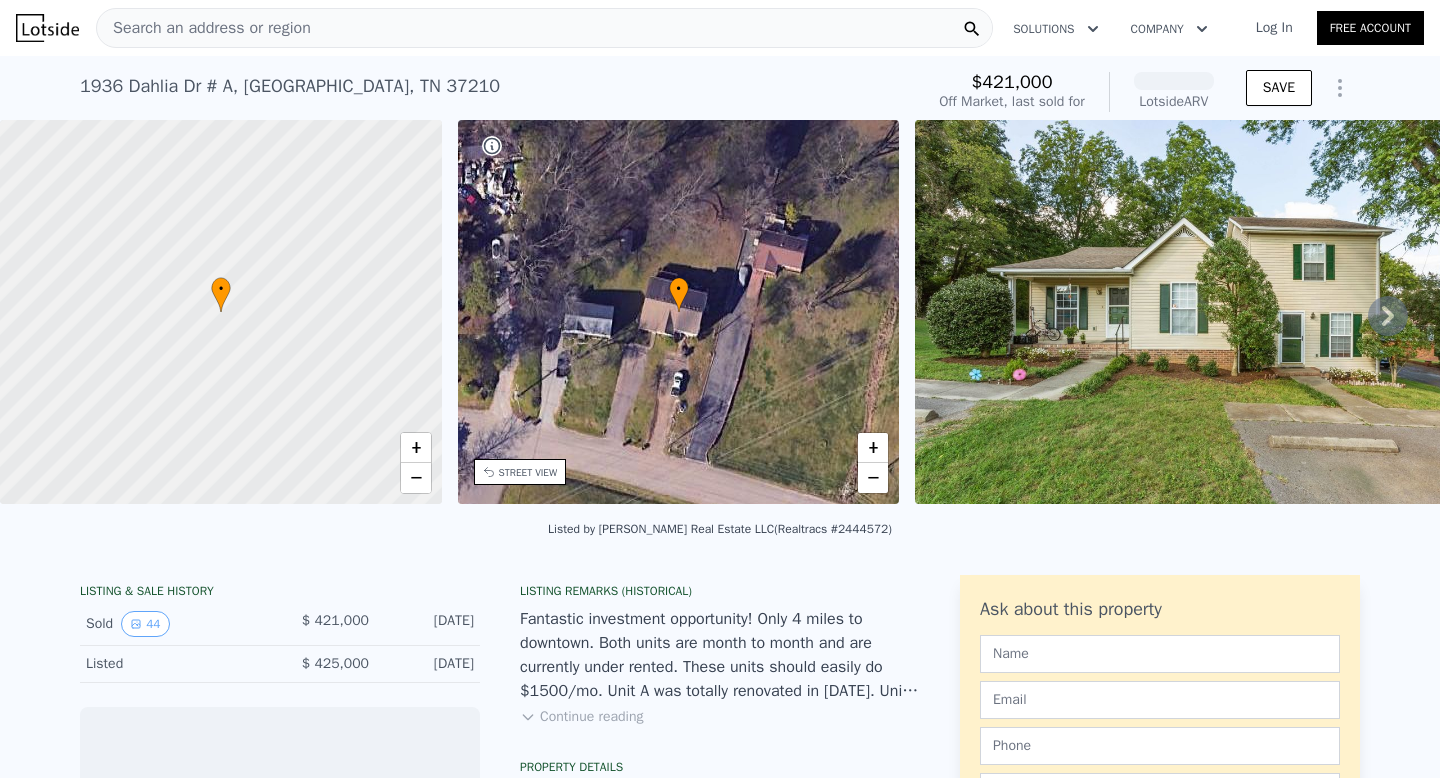 click on "•
+ −" at bounding box center (679, 312) 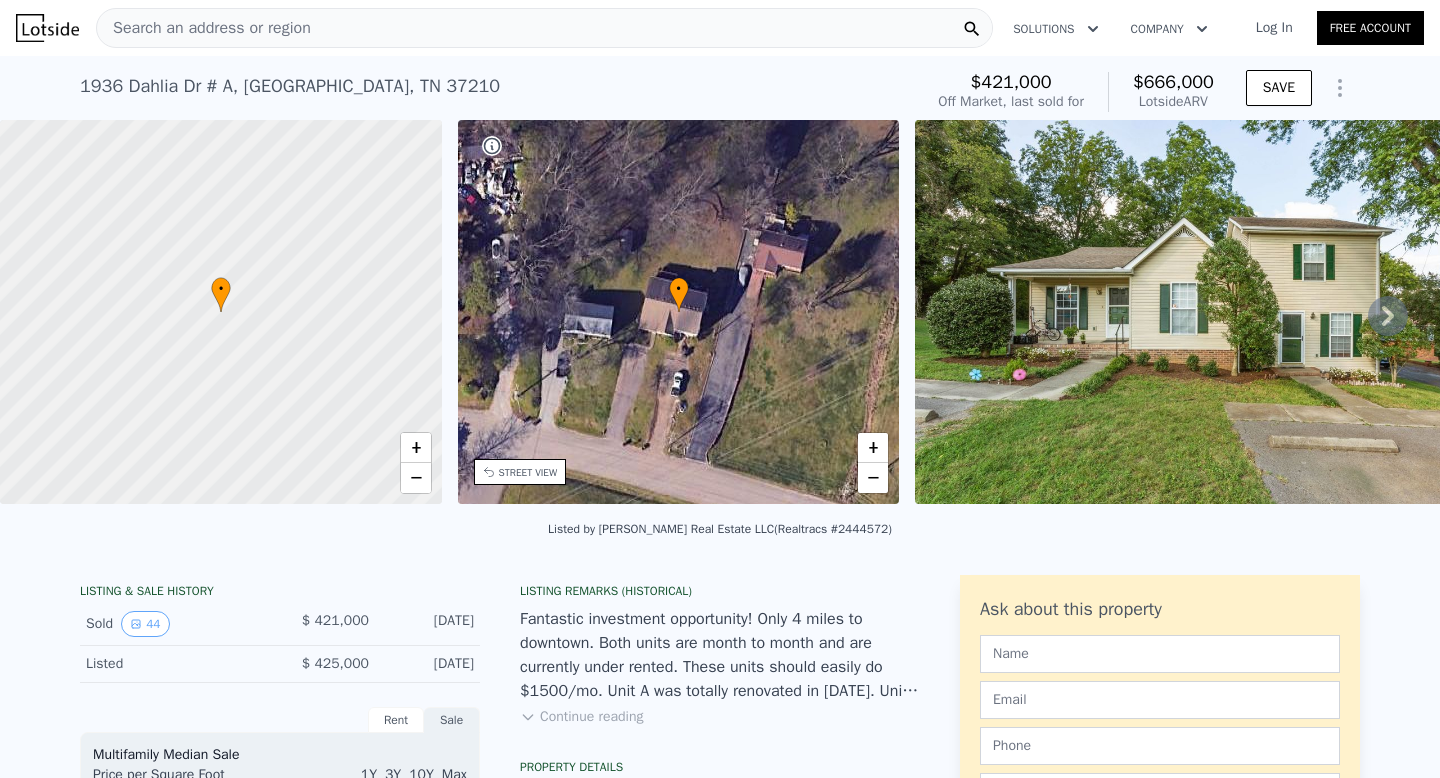 click on "Continue reading" at bounding box center [581, 717] 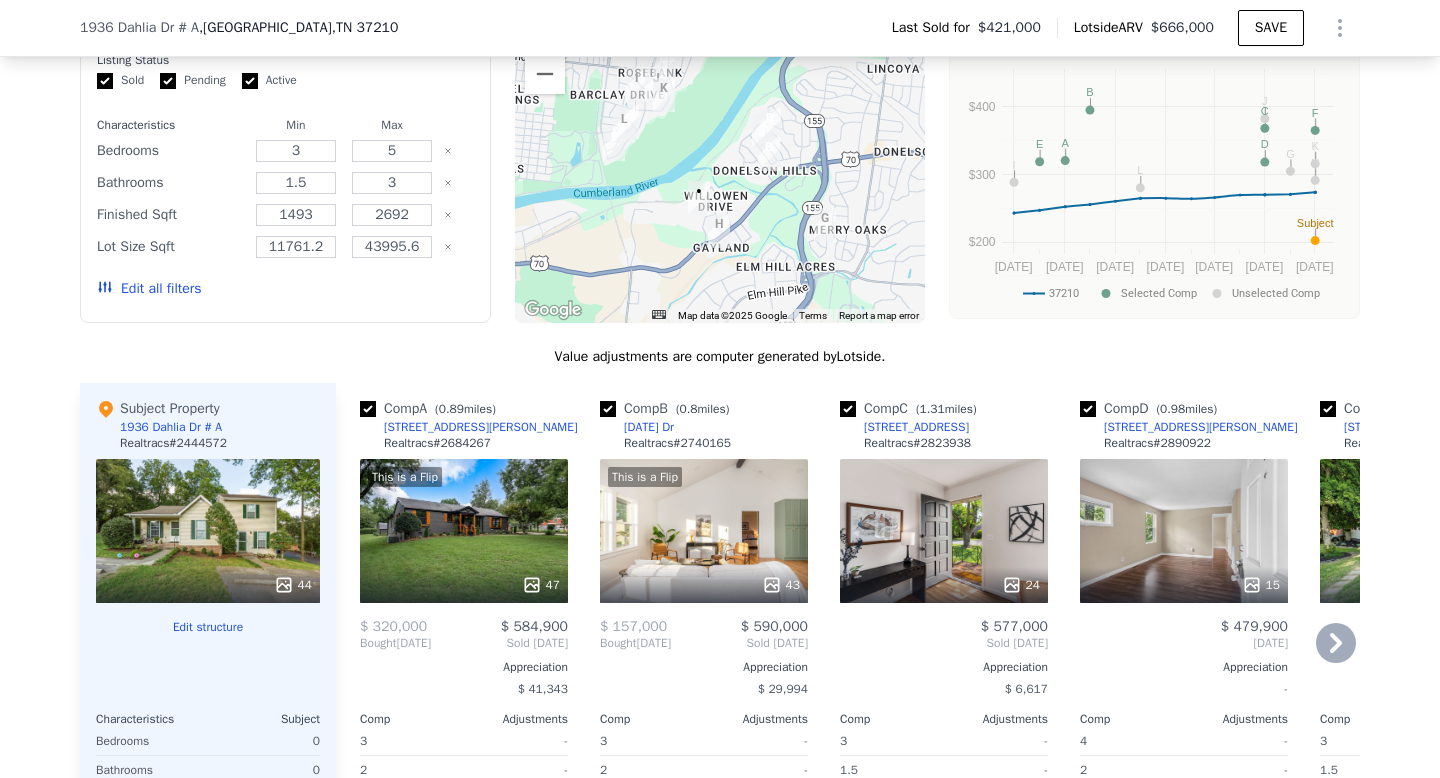 scroll, scrollTop: 1795, scrollLeft: 0, axis: vertical 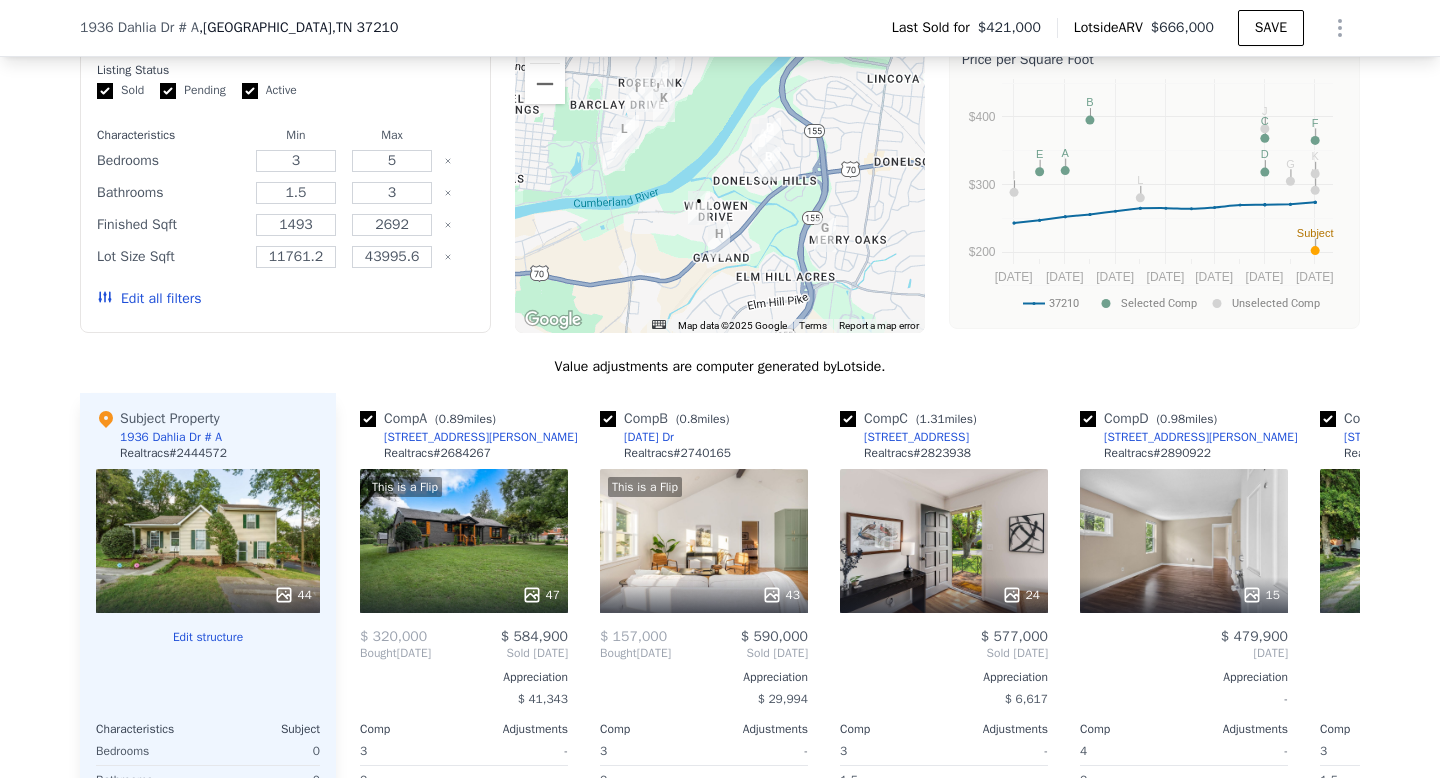 click on "Edit all filters" at bounding box center (149, 299) 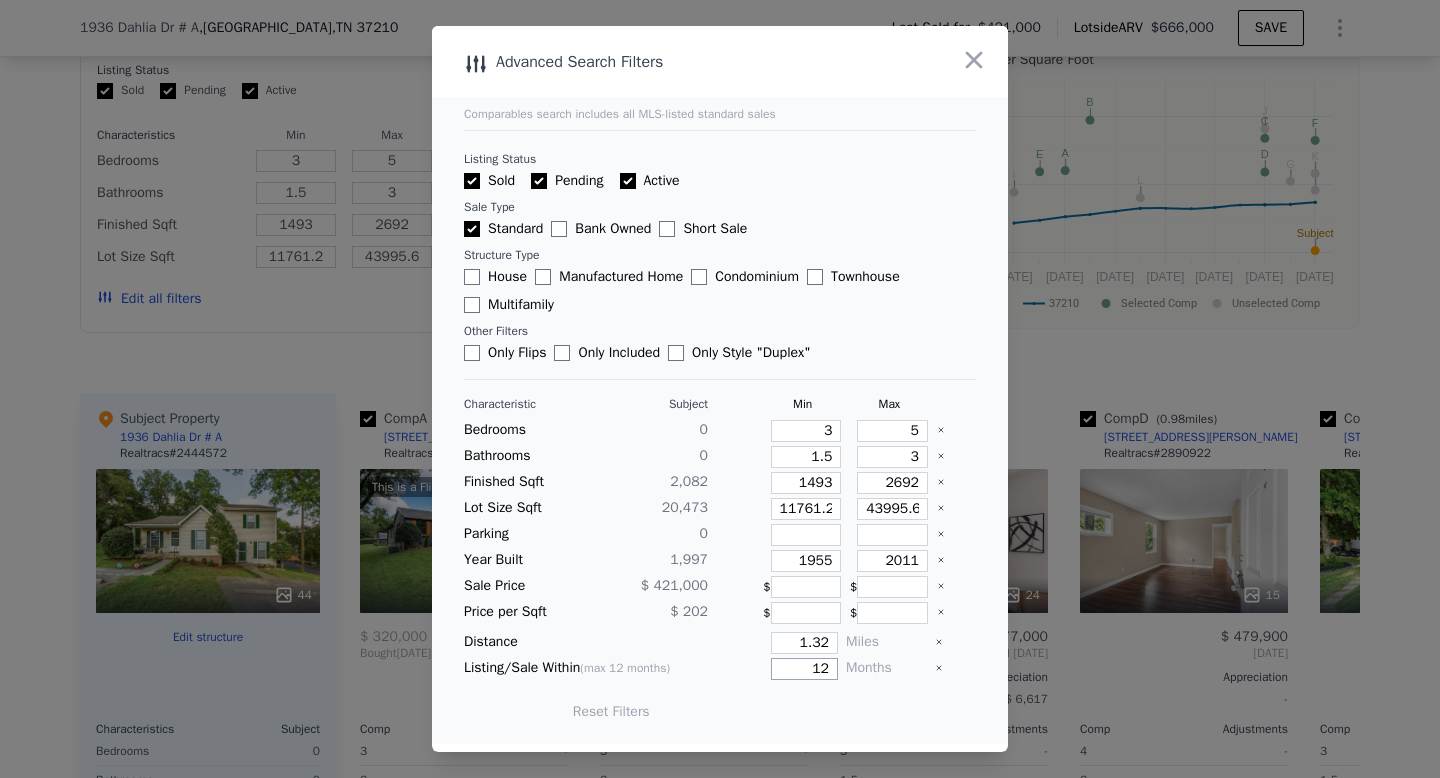click on "12" at bounding box center [804, 669] 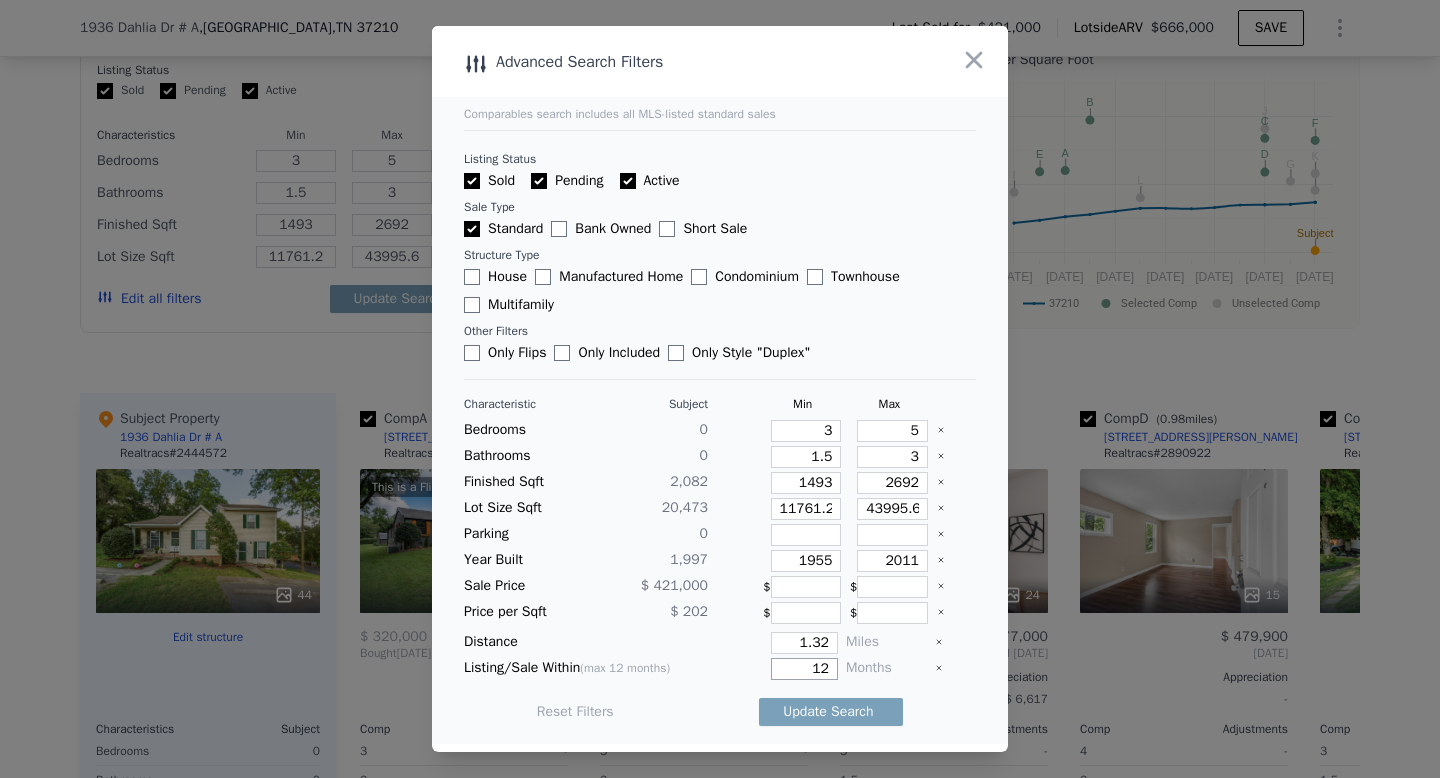 type on "1" 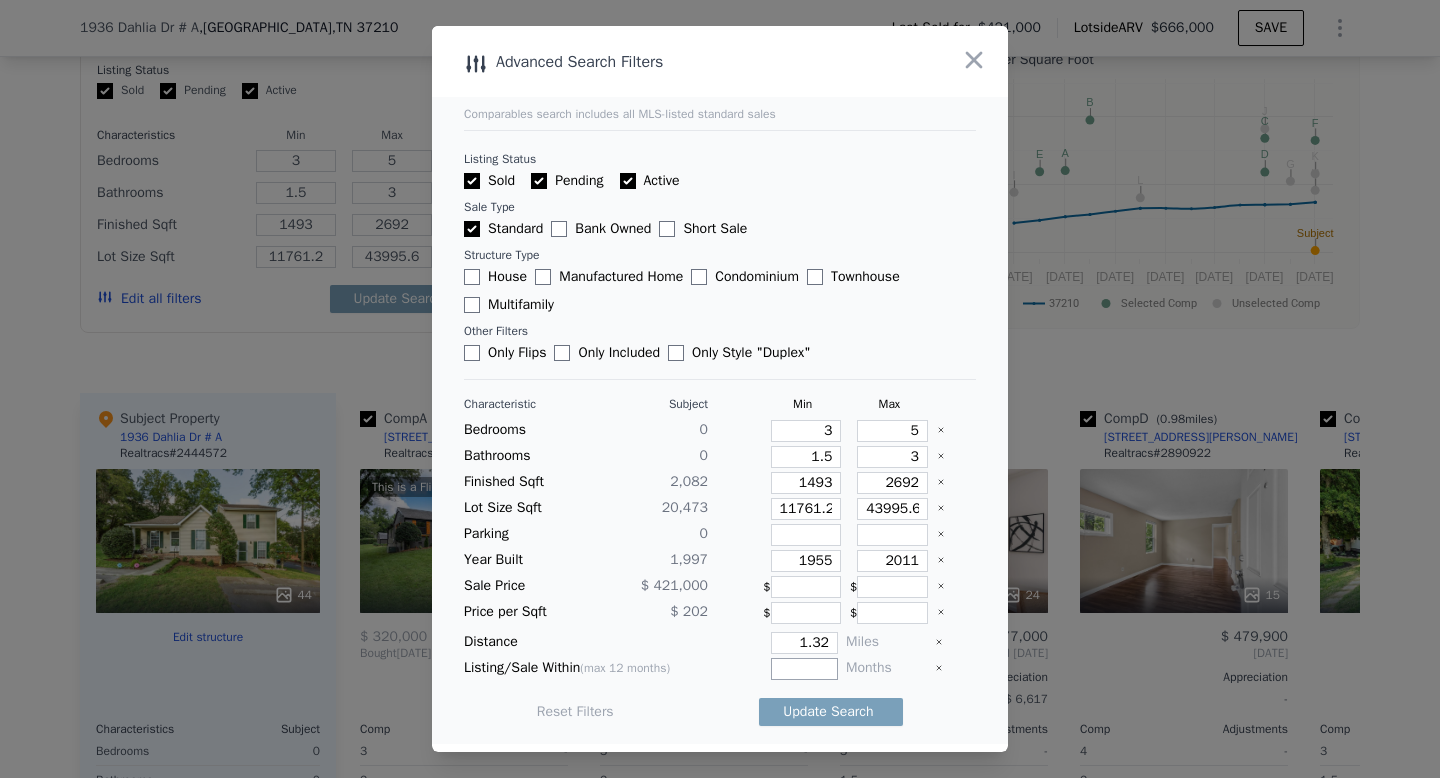 type on "1" 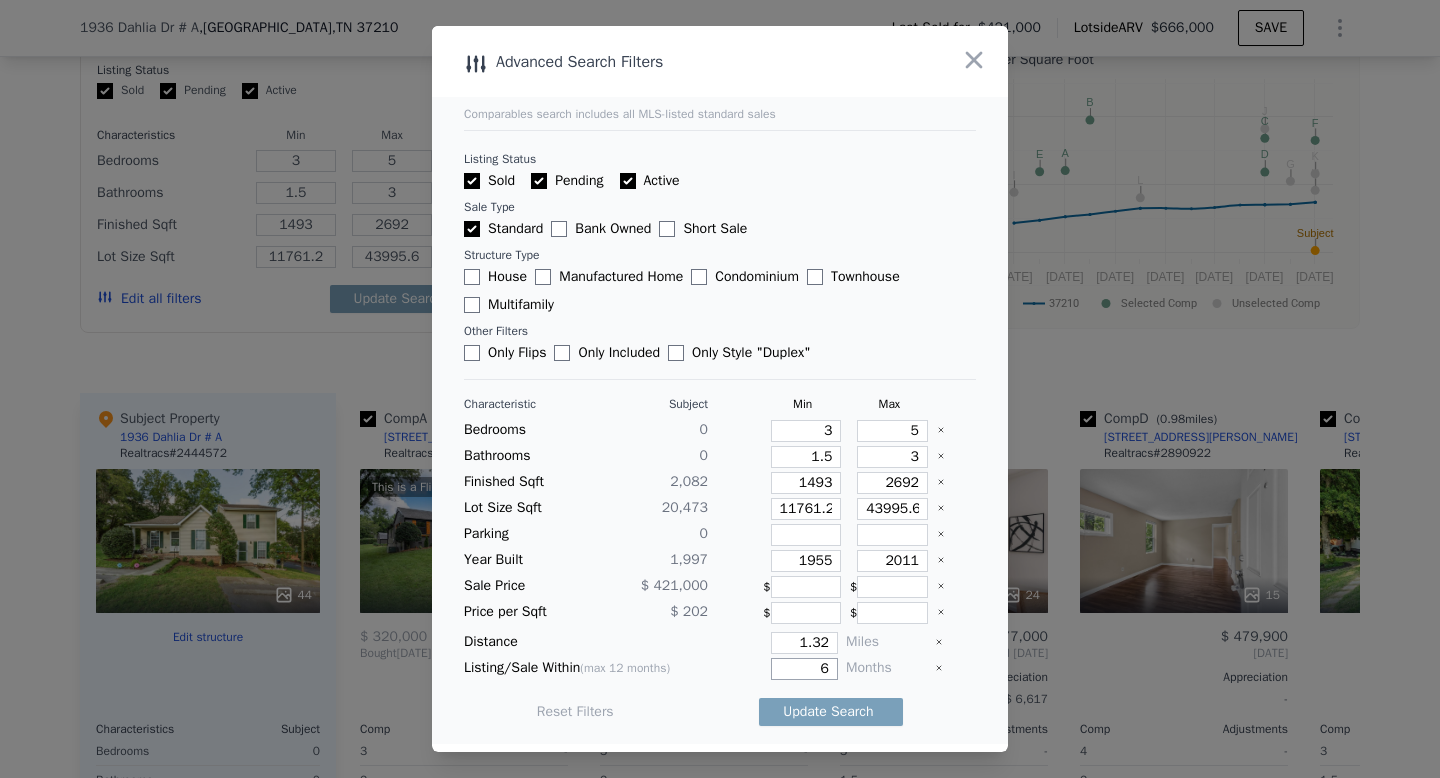 type on "6" 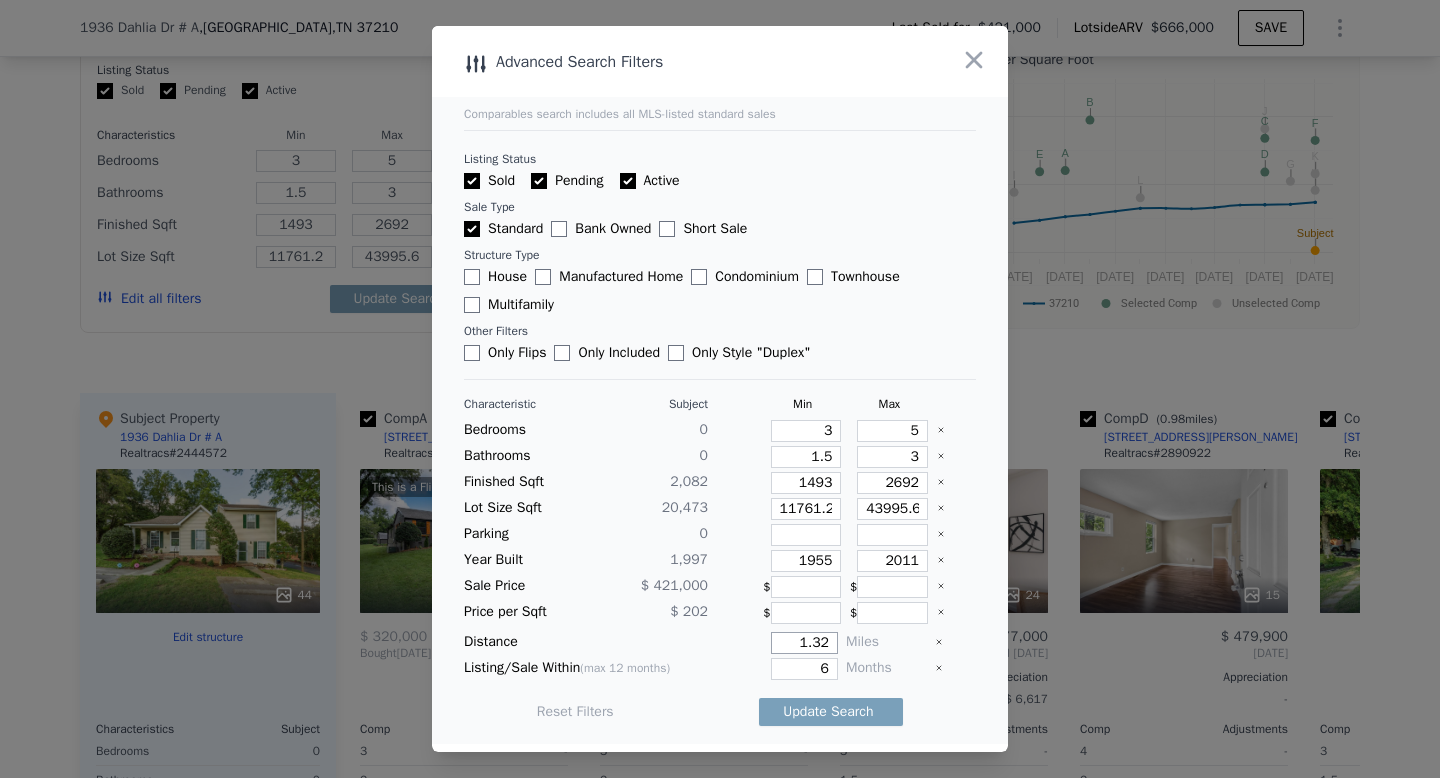 drag, startPoint x: 798, startPoint y: 641, endPoint x: 864, endPoint y: 637, distance: 66.1211 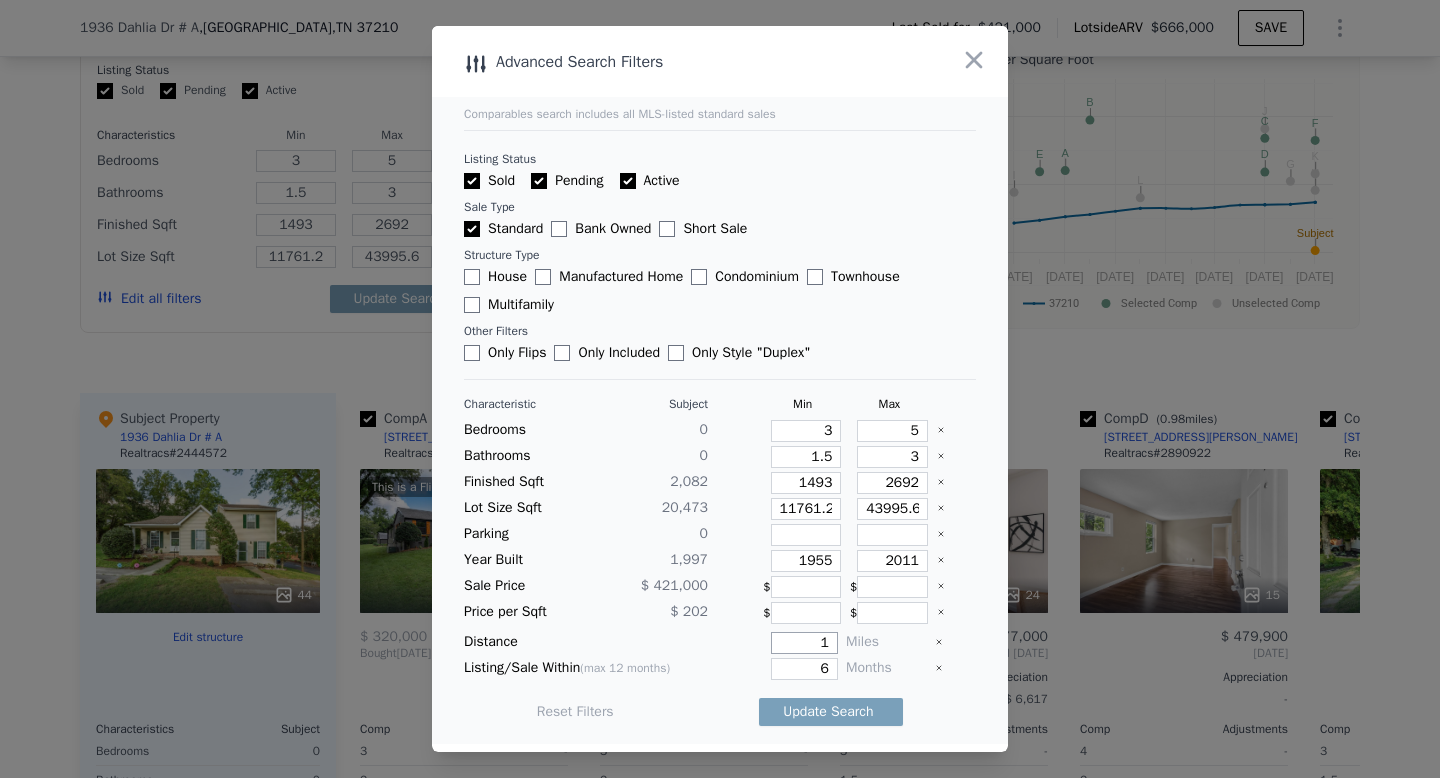 type on "1" 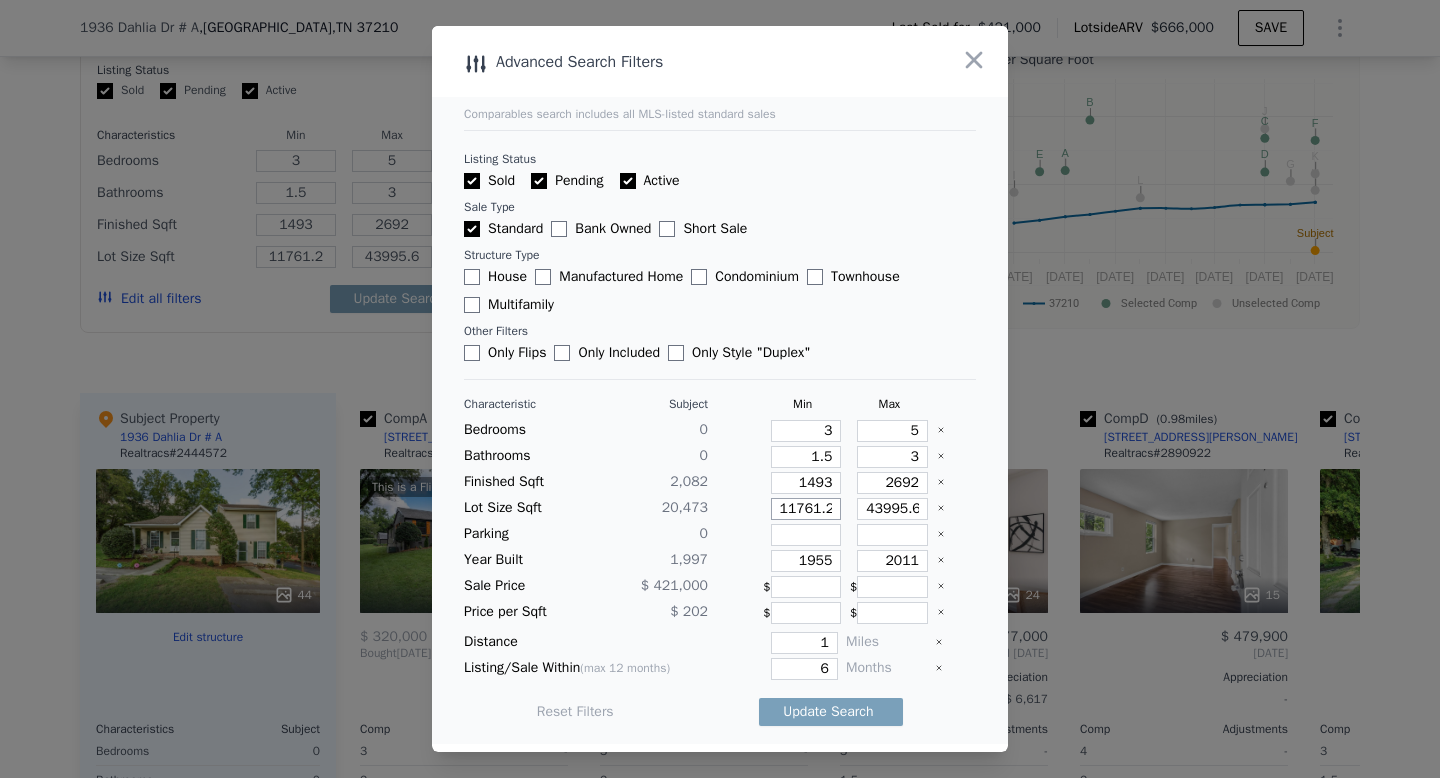 drag, startPoint x: 810, startPoint y: 510, endPoint x: 871, endPoint y: 510, distance: 61 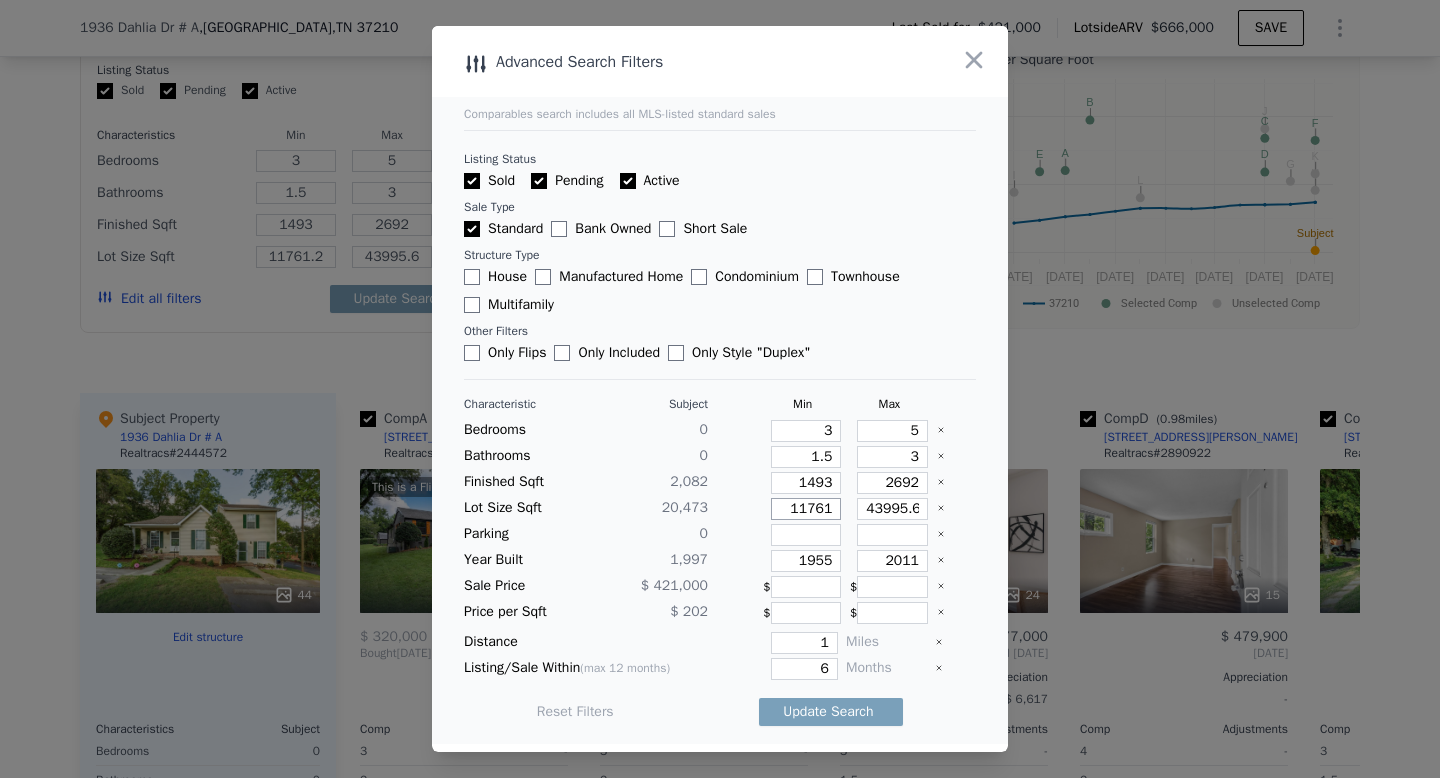 type on "11761" 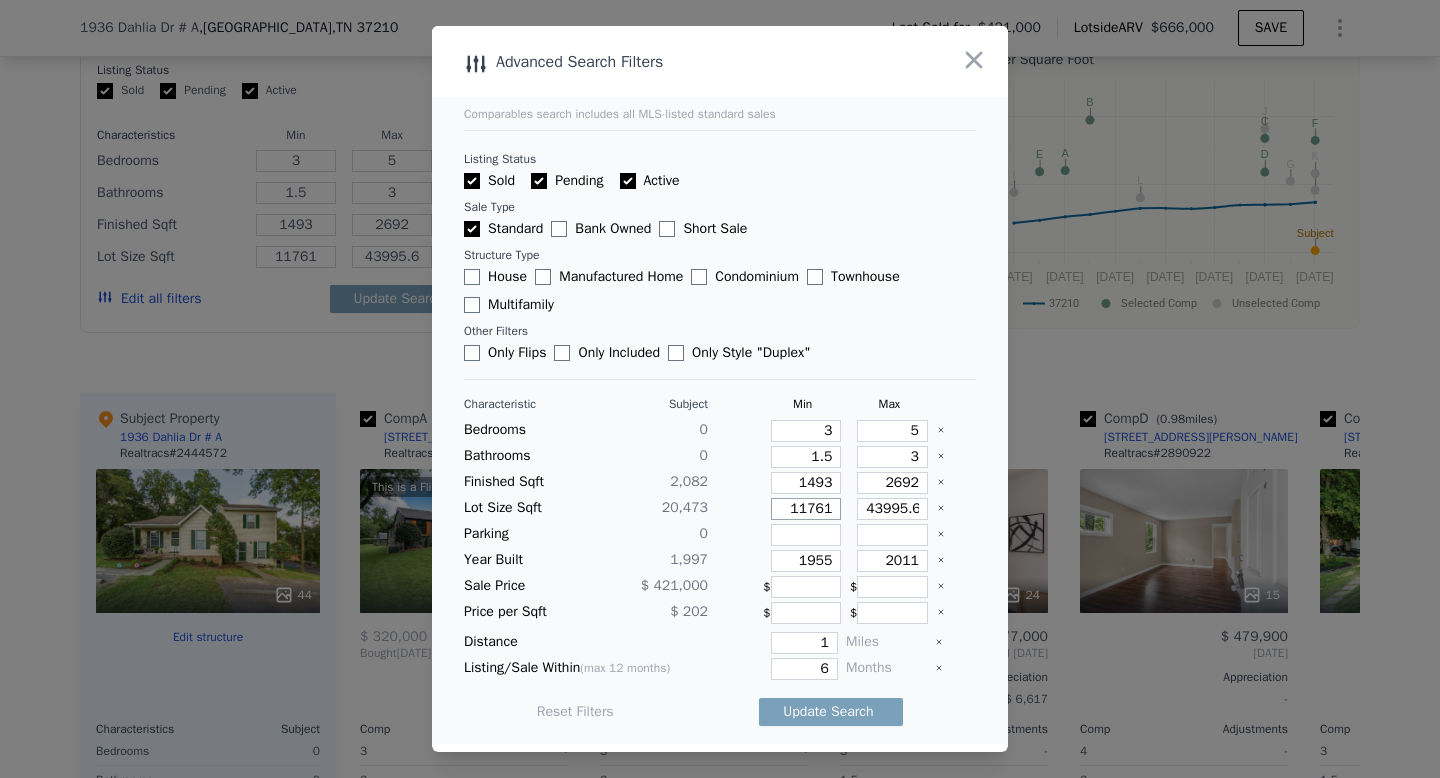 type on "11761" 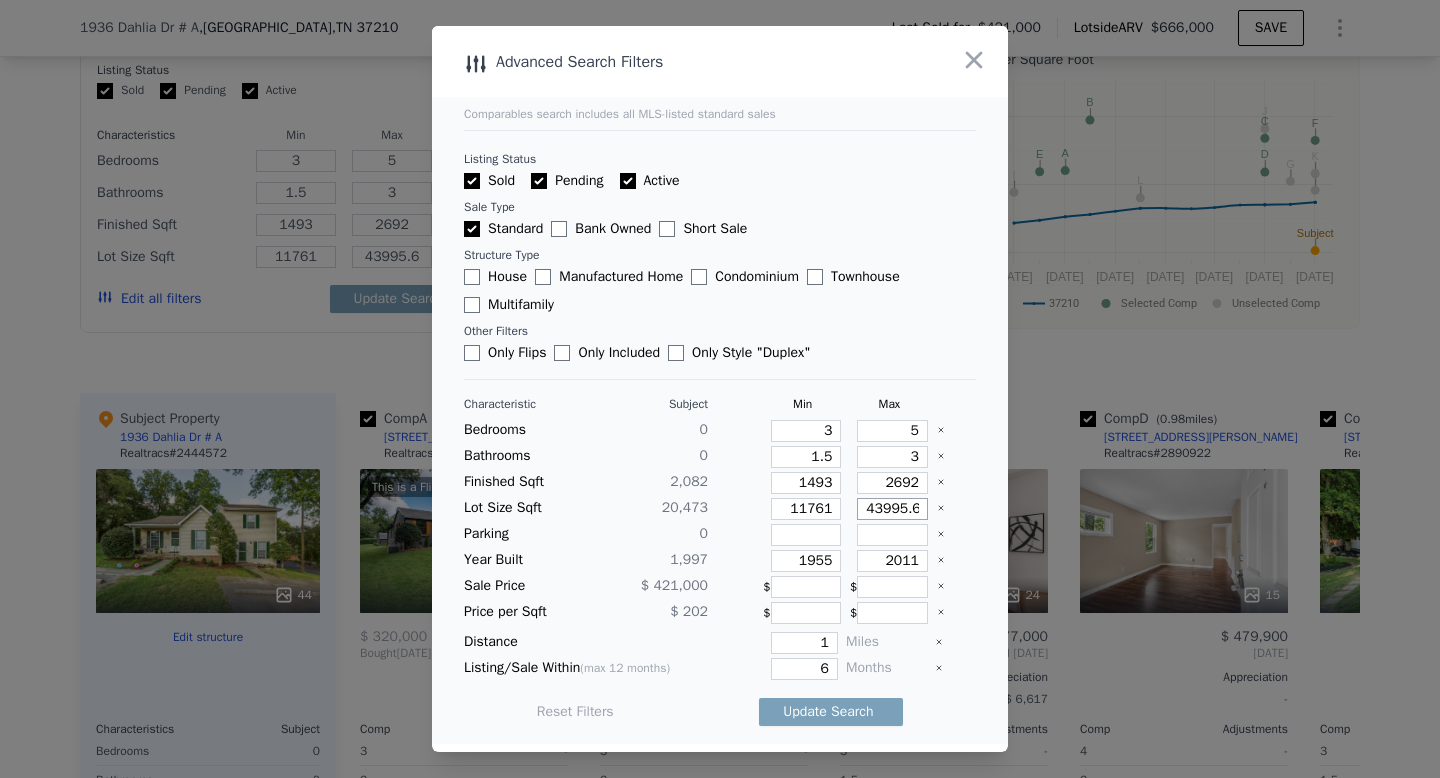 scroll, scrollTop: 0, scrollLeft: 4, axis: horizontal 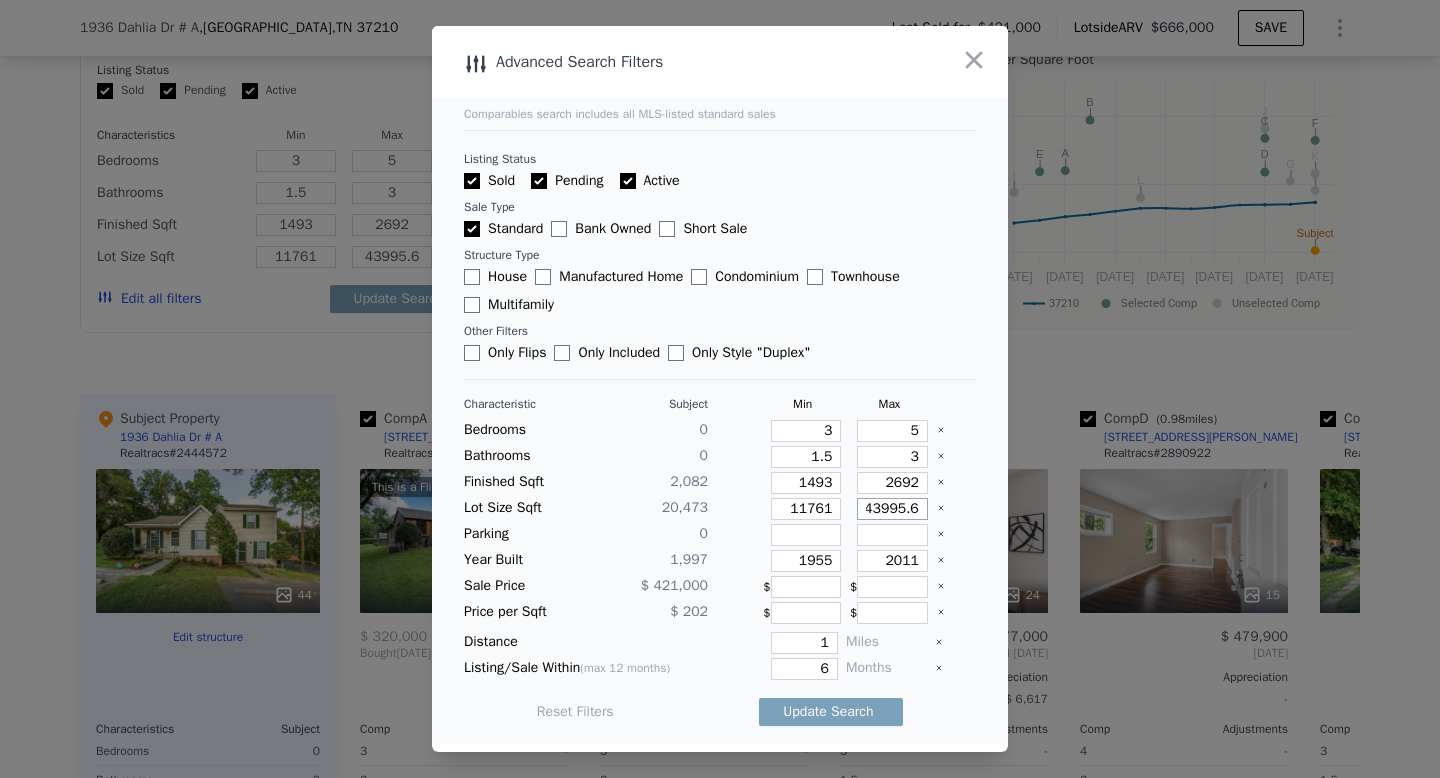drag, startPoint x: 896, startPoint y: 511, endPoint x: 955, endPoint y: 518, distance: 59.413803 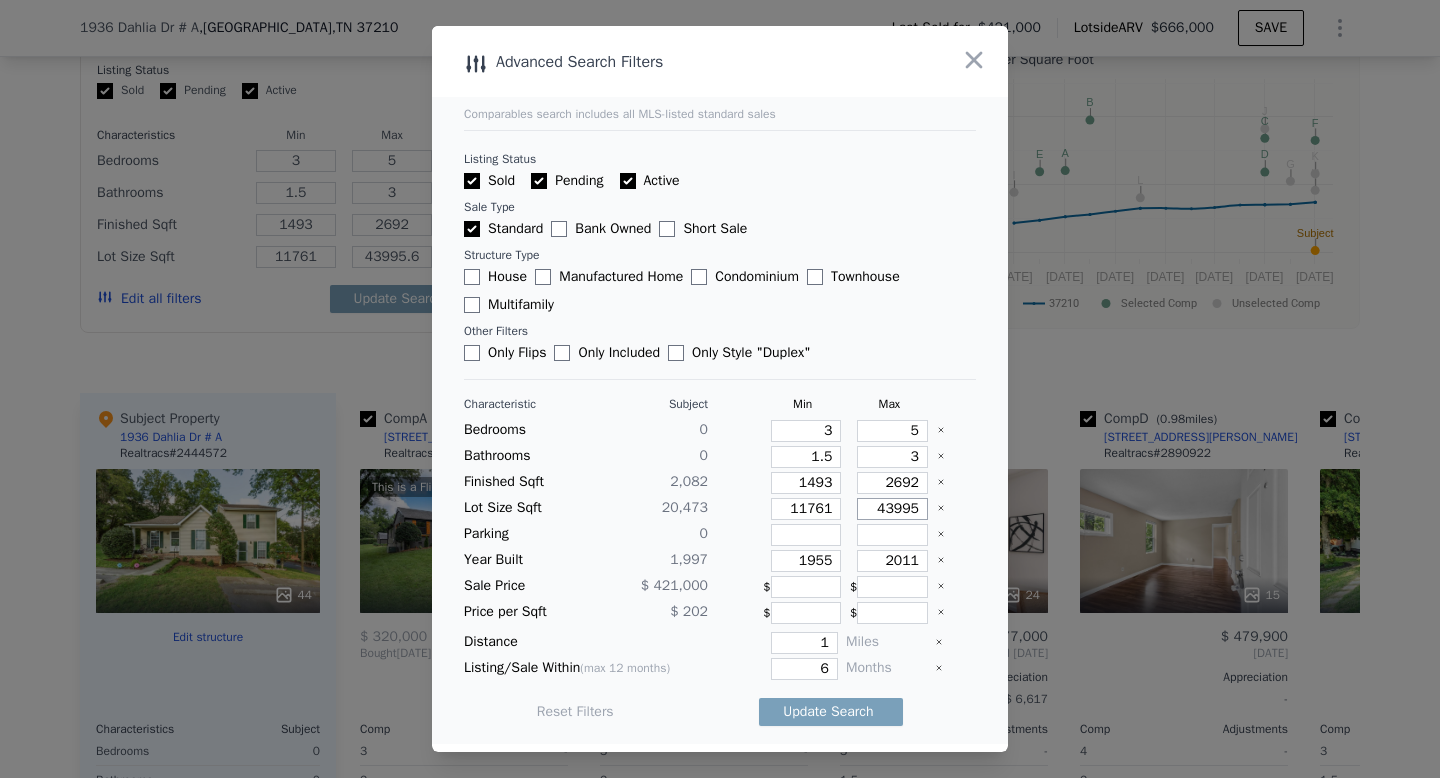 scroll, scrollTop: 0, scrollLeft: 0, axis: both 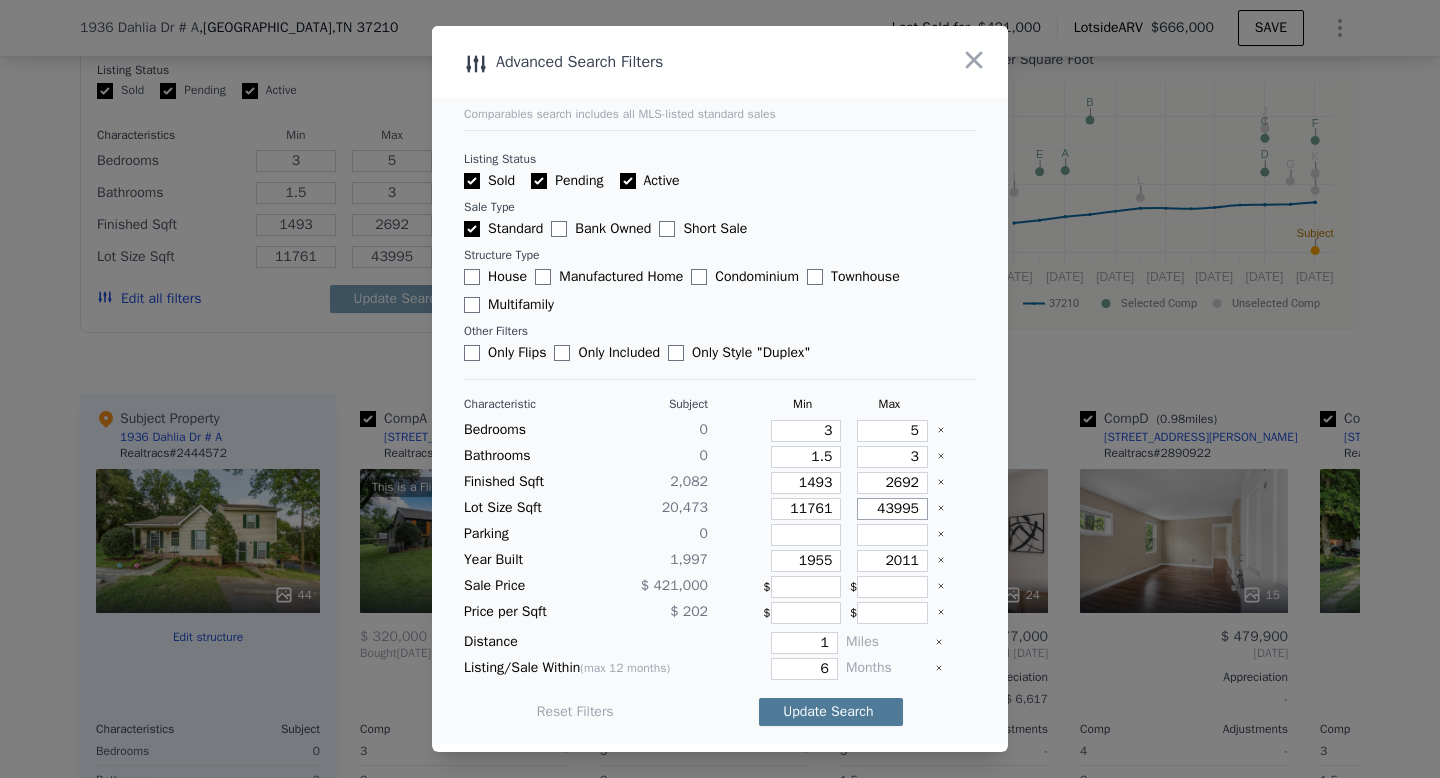 type on "43995" 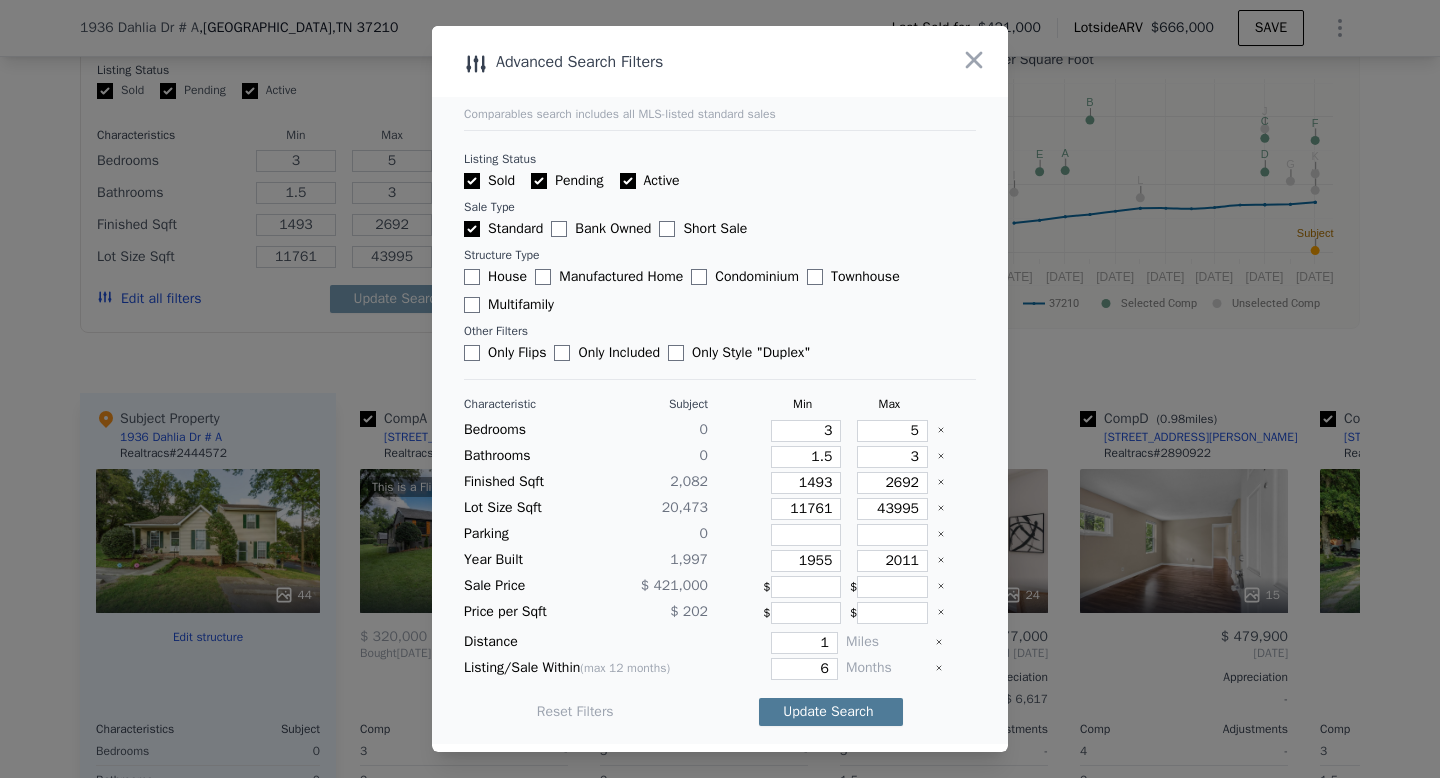 click on "Update Search" at bounding box center (831, 712) 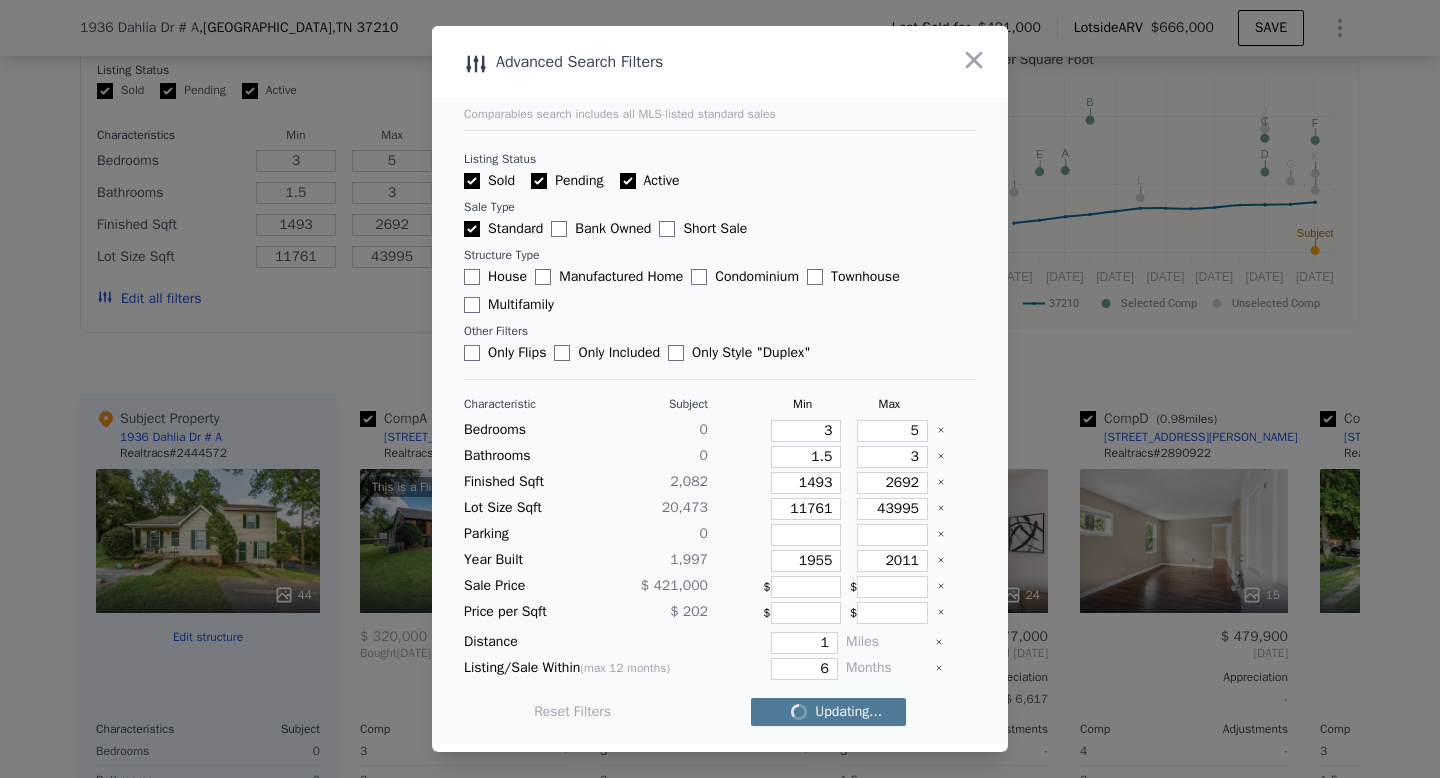 checkbox on "false" 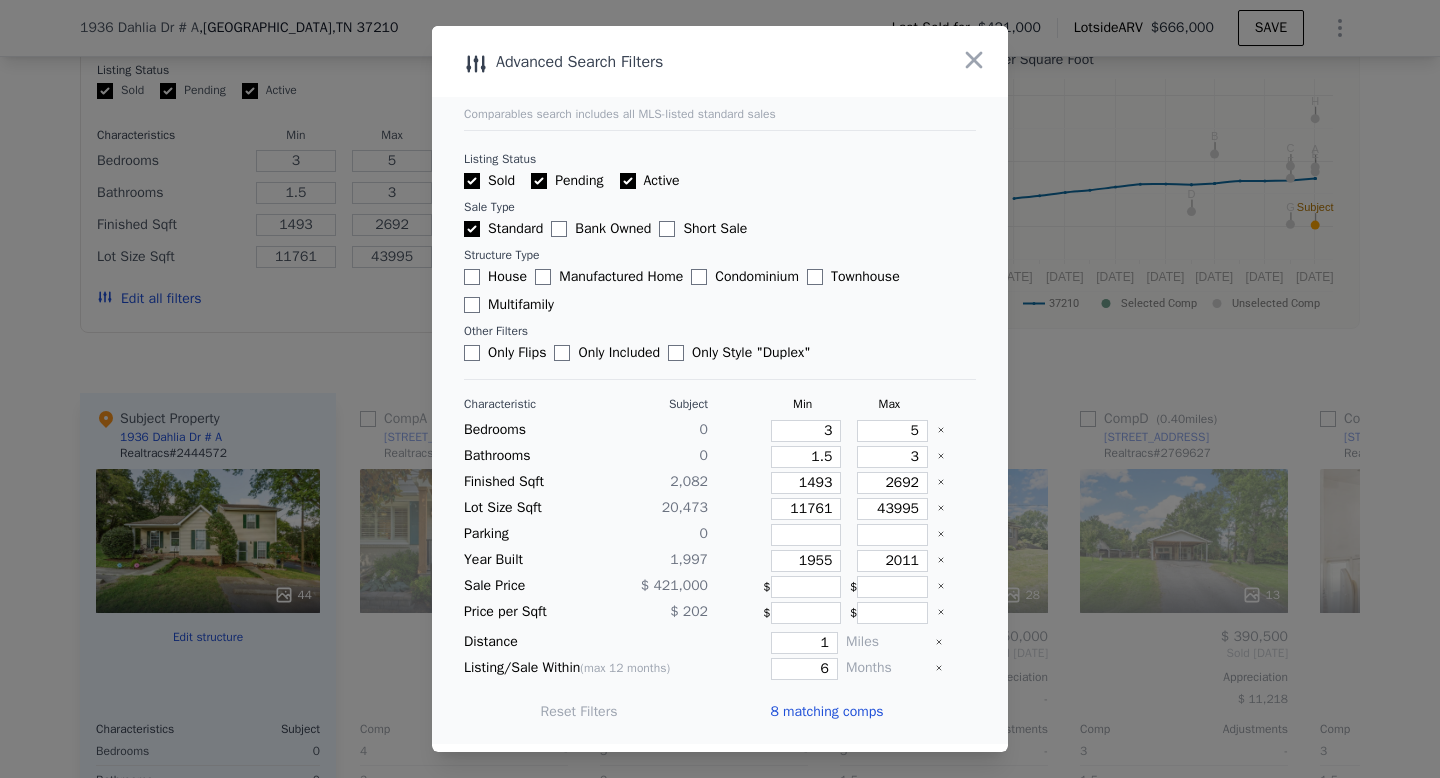 click on "8 matching comps" at bounding box center (826, 712) 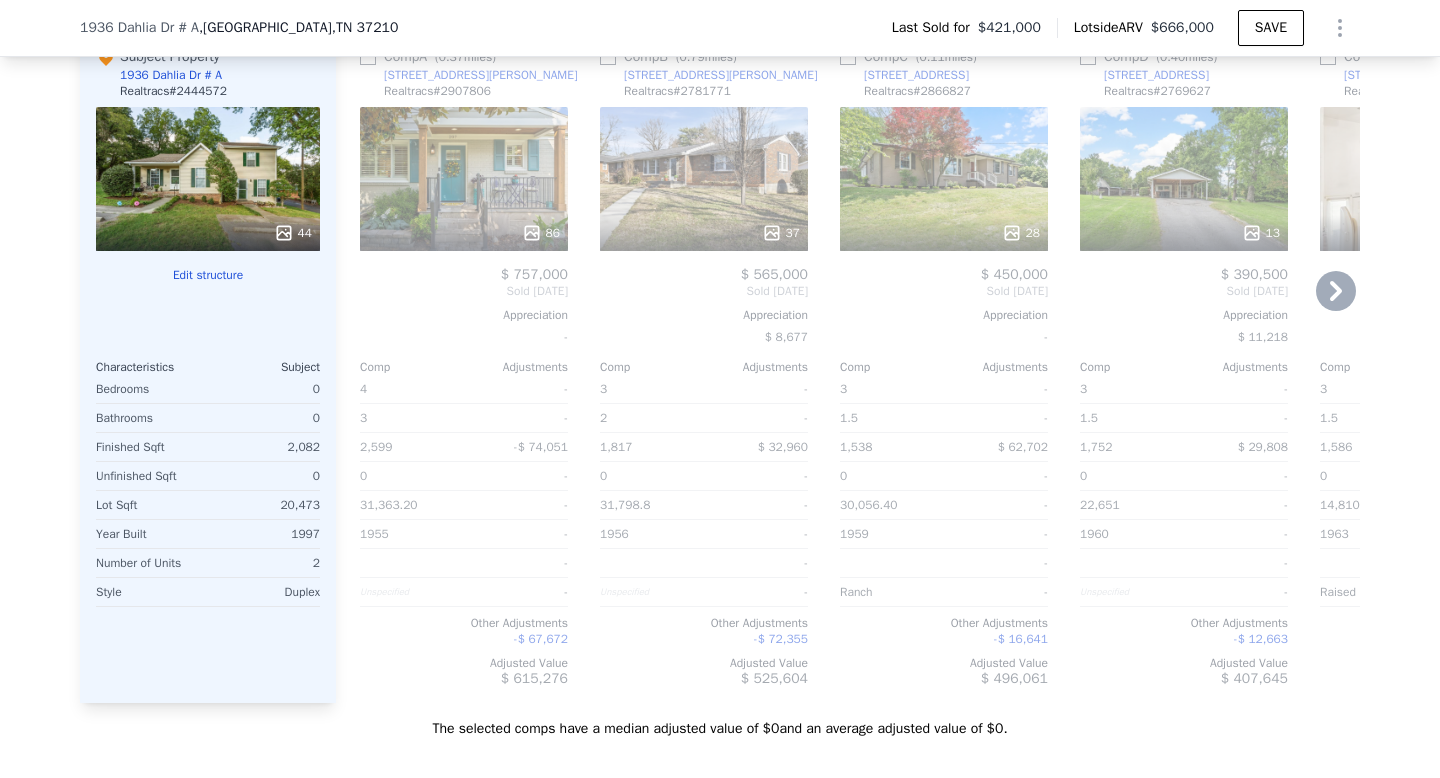 scroll, scrollTop: 2160, scrollLeft: 0, axis: vertical 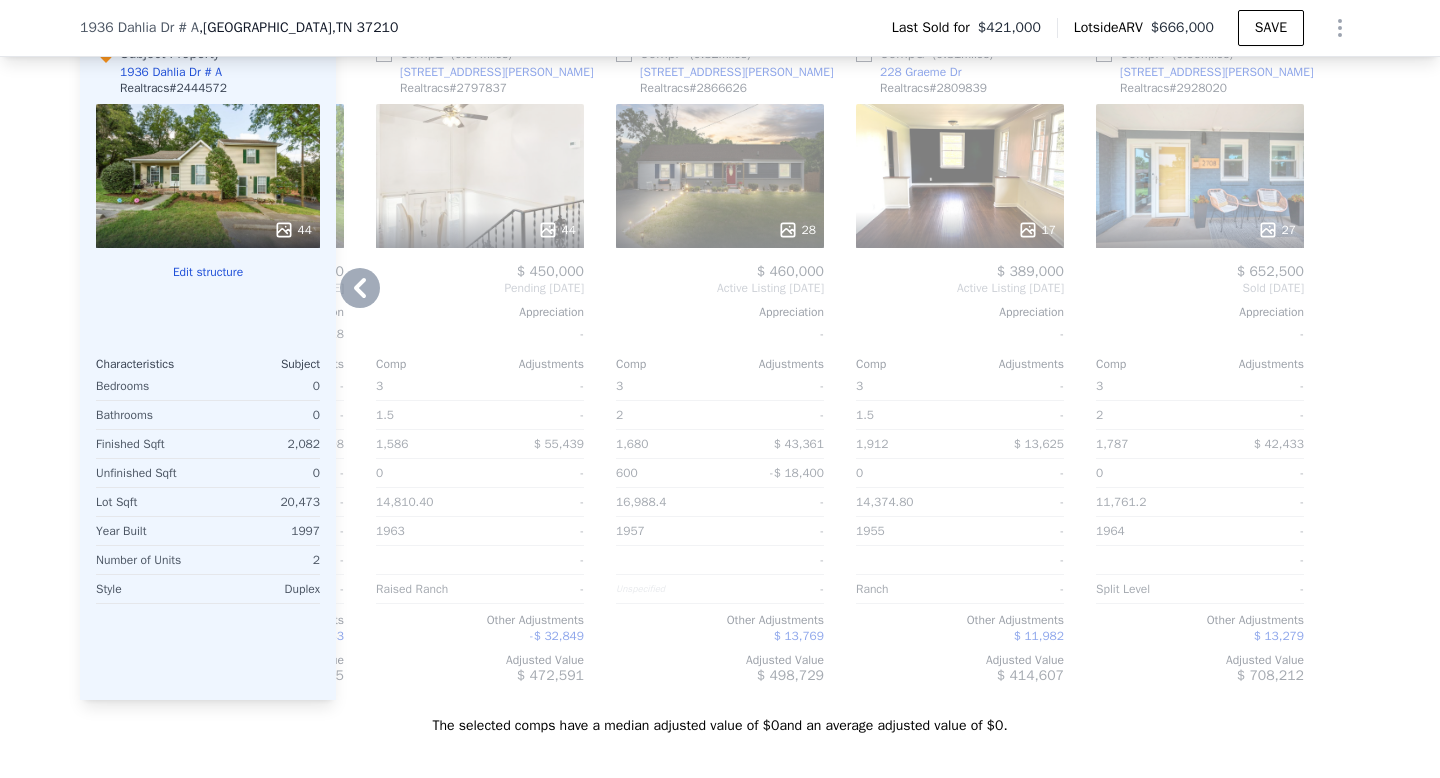 click on "27" at bounding box center [1200, 176] 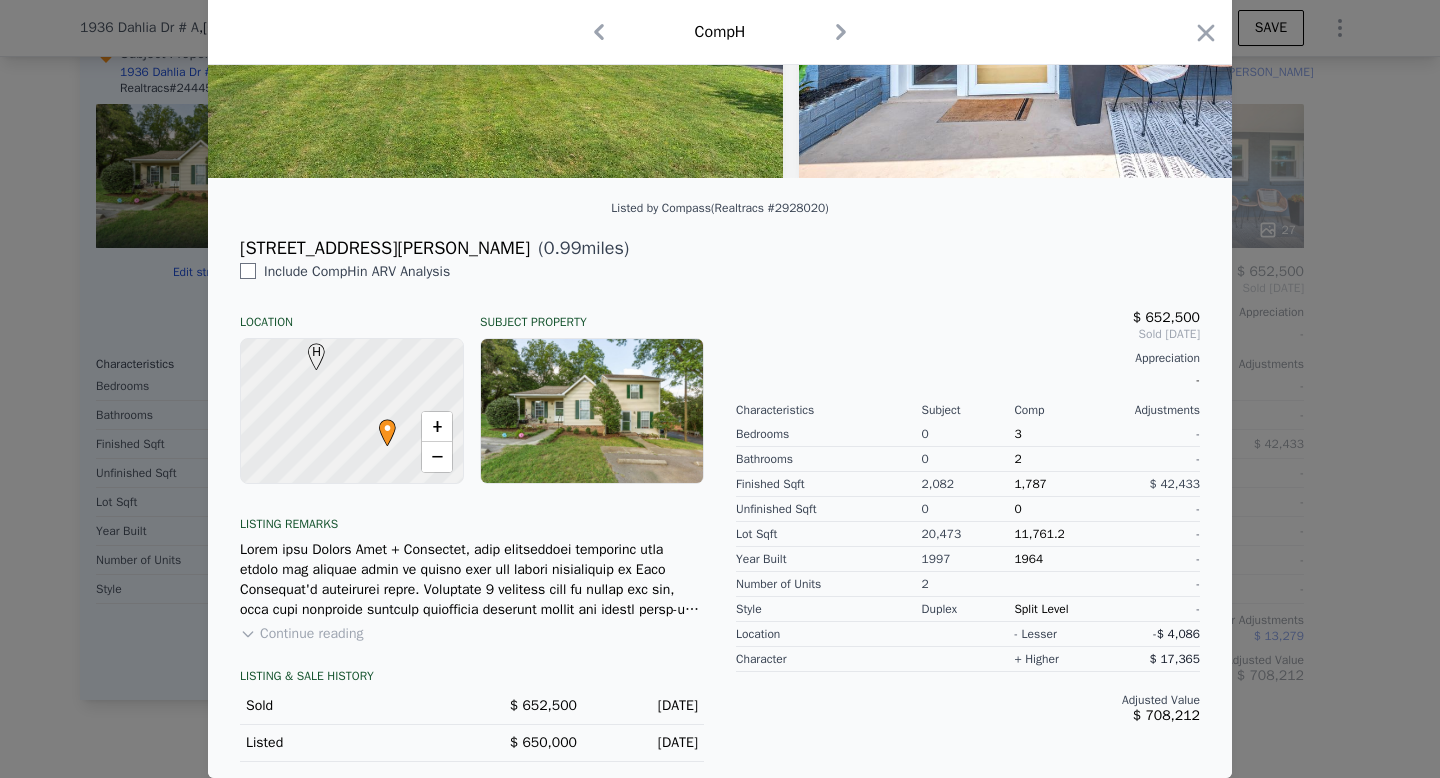 scroll, scrollTop: 0, scrollLeft: 0, axis: both 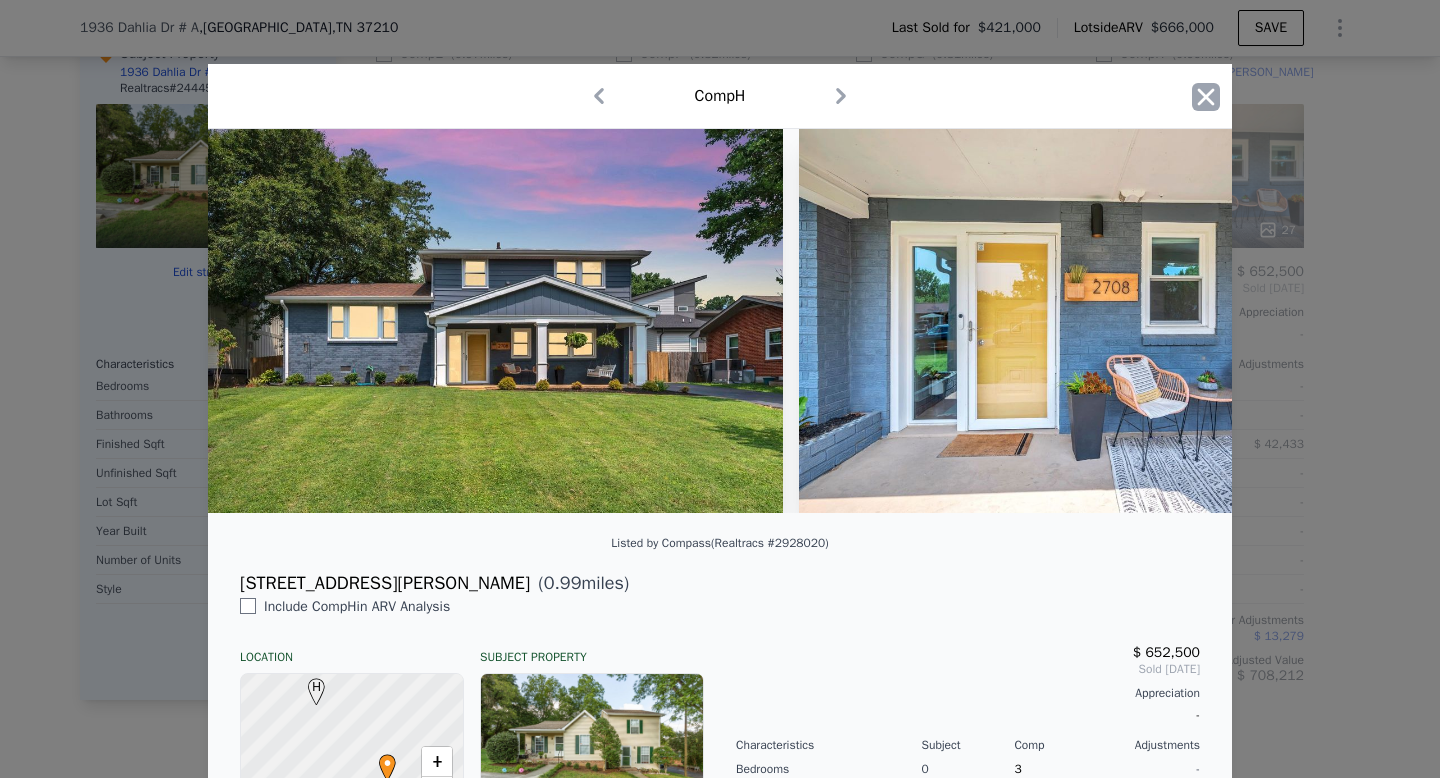 click 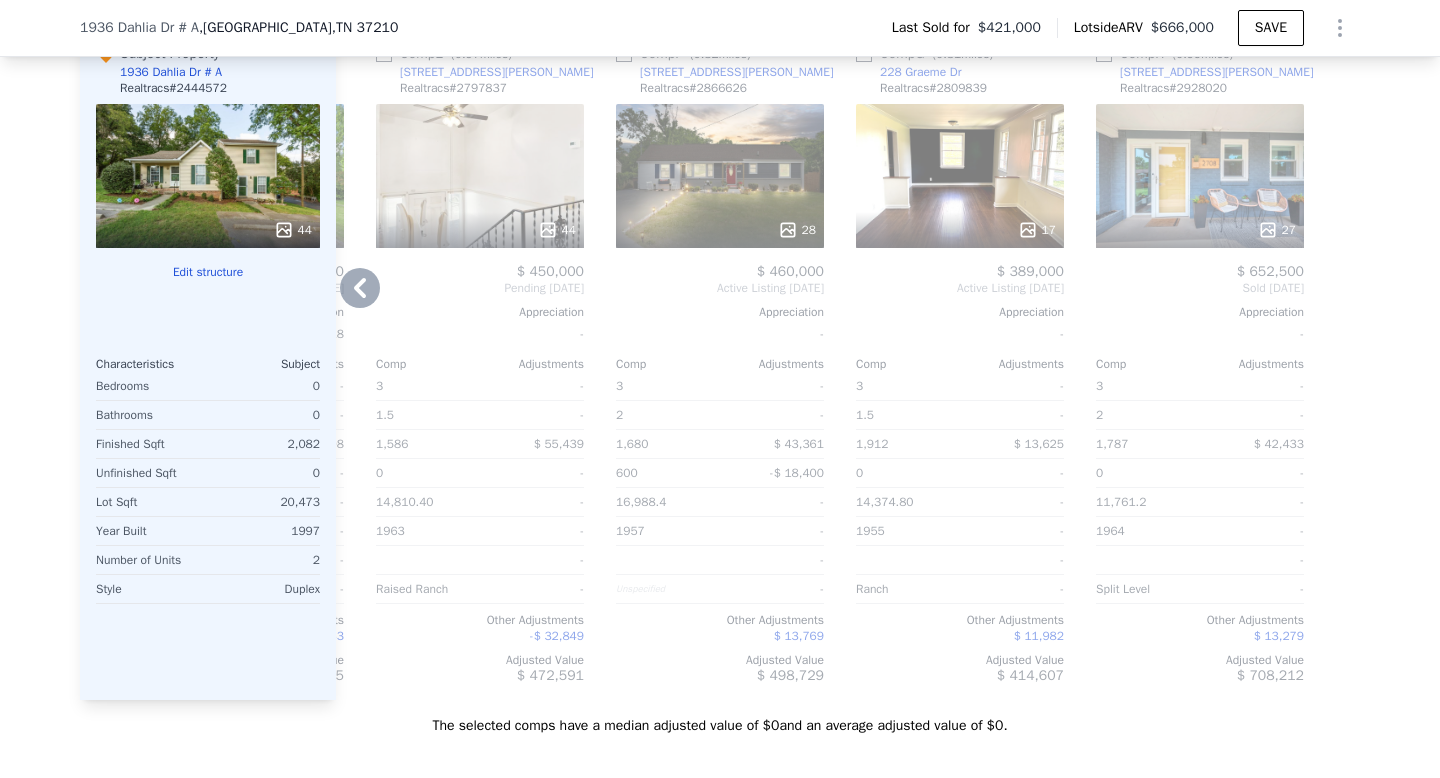 click at bounding box center (1104, 54) 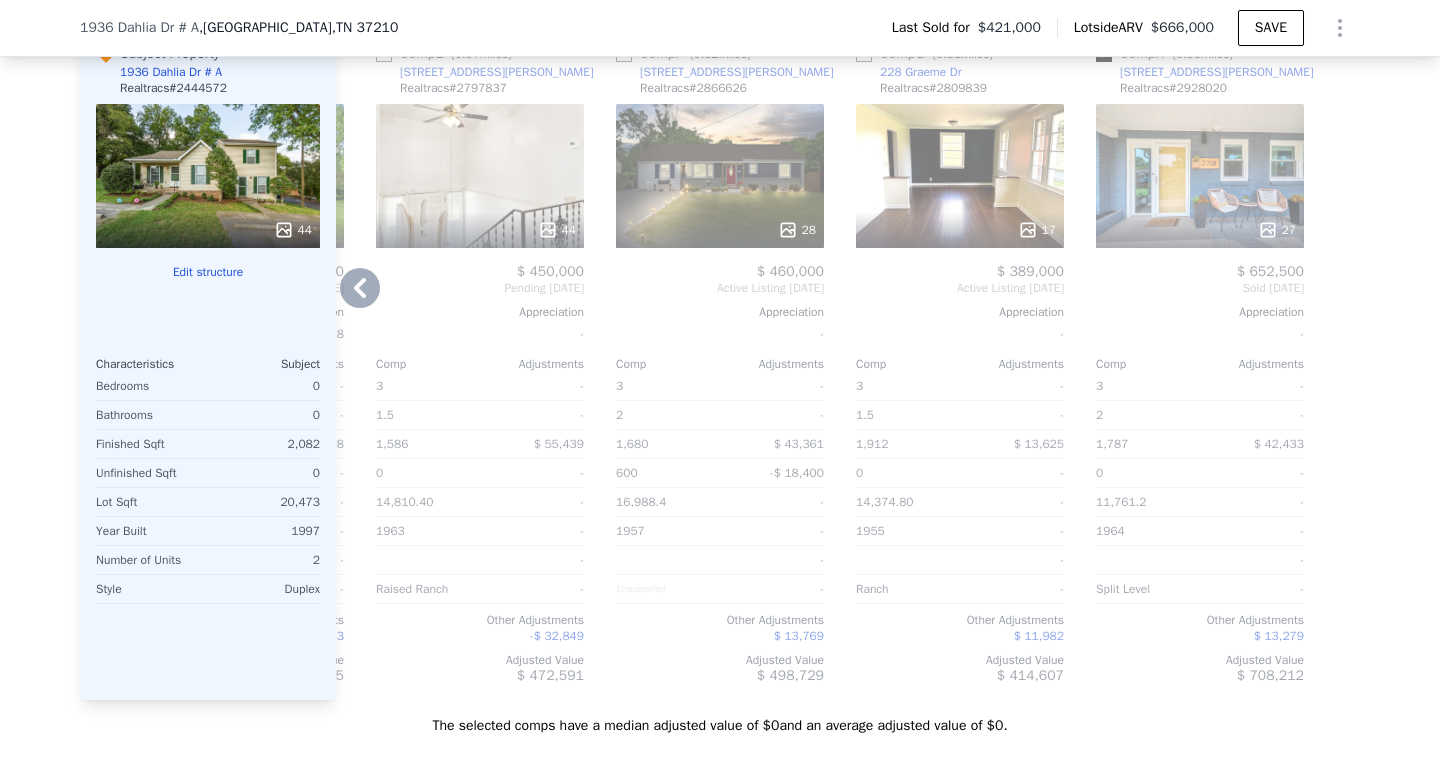 checkbox on "true" 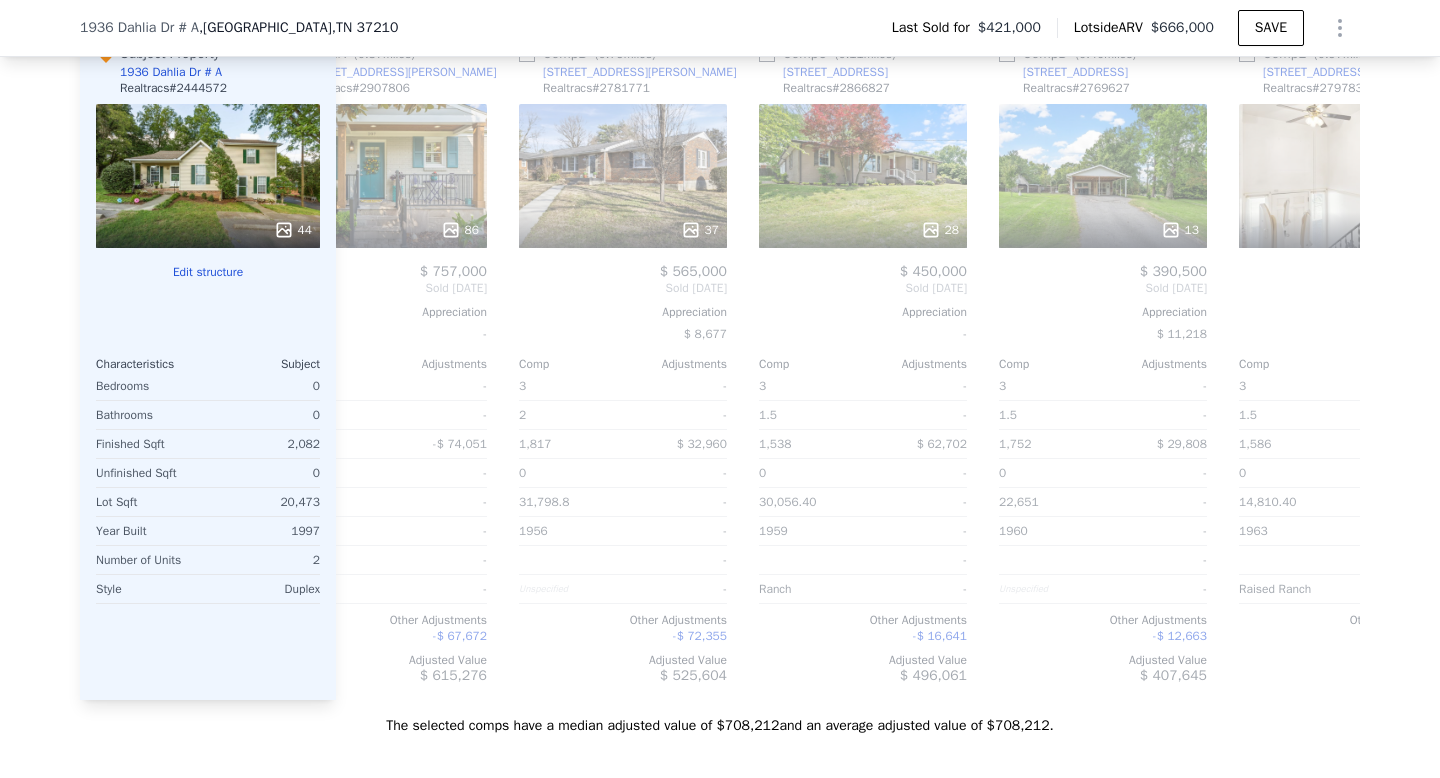 scroll, scrollTop: 0, scrollLeft: 0, axis: both 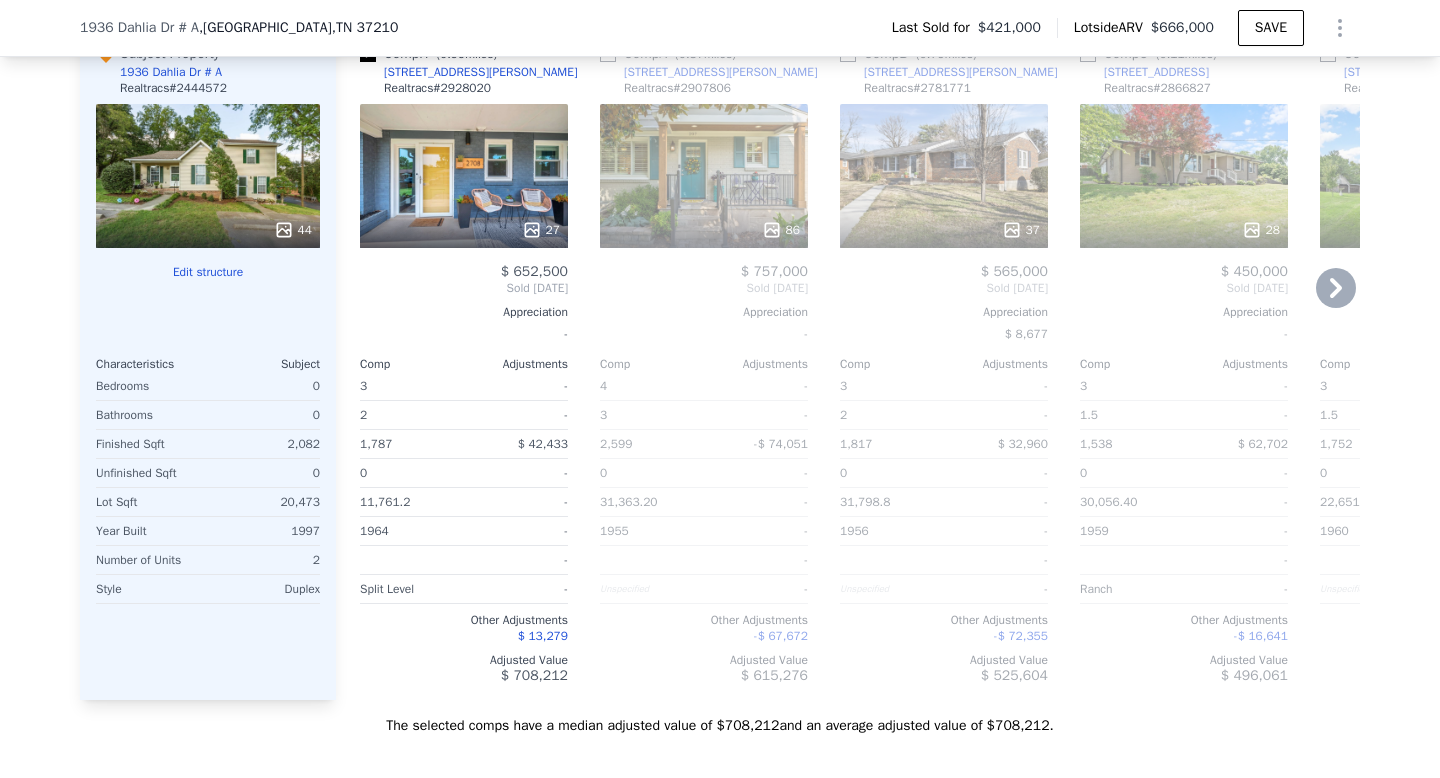 click at bounding box center (608, 54) 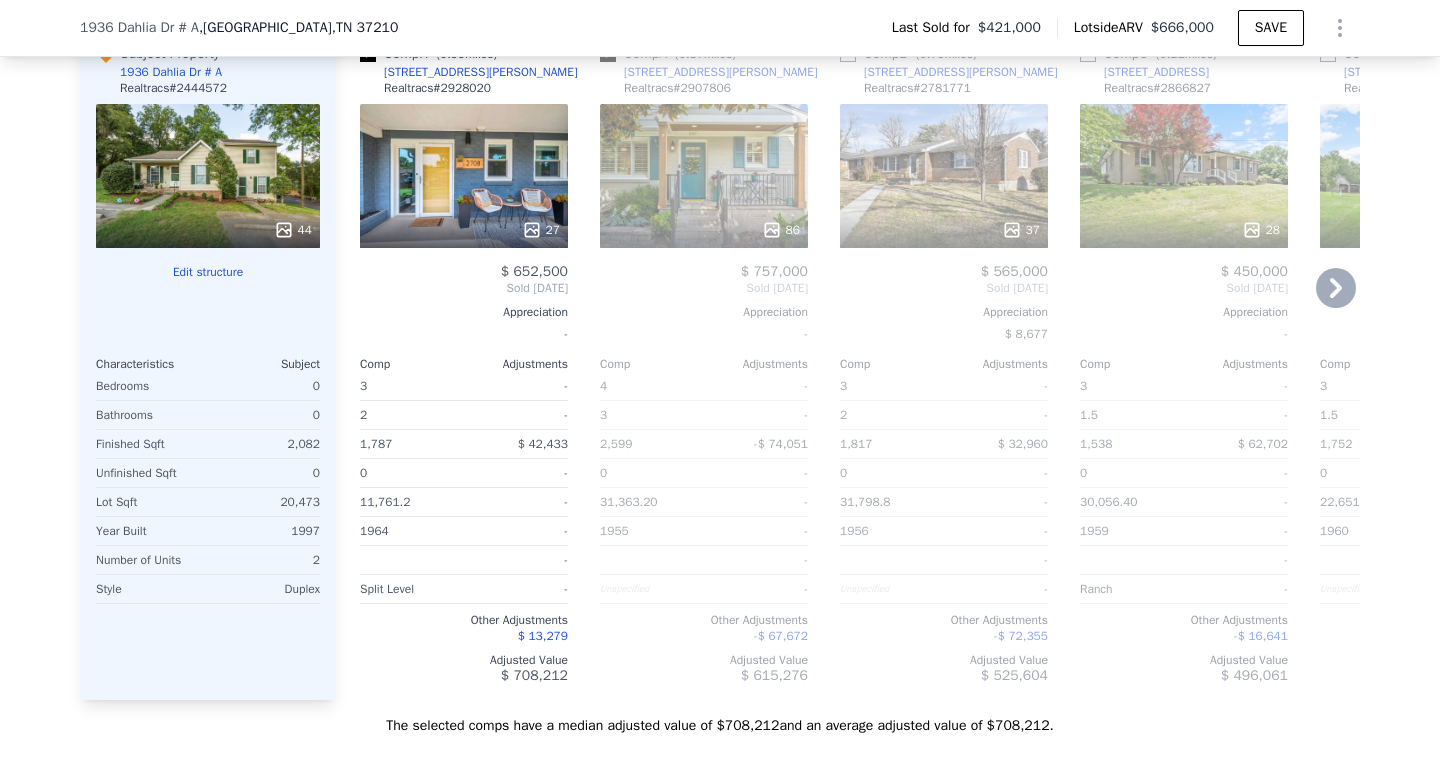 checkbox on "true" 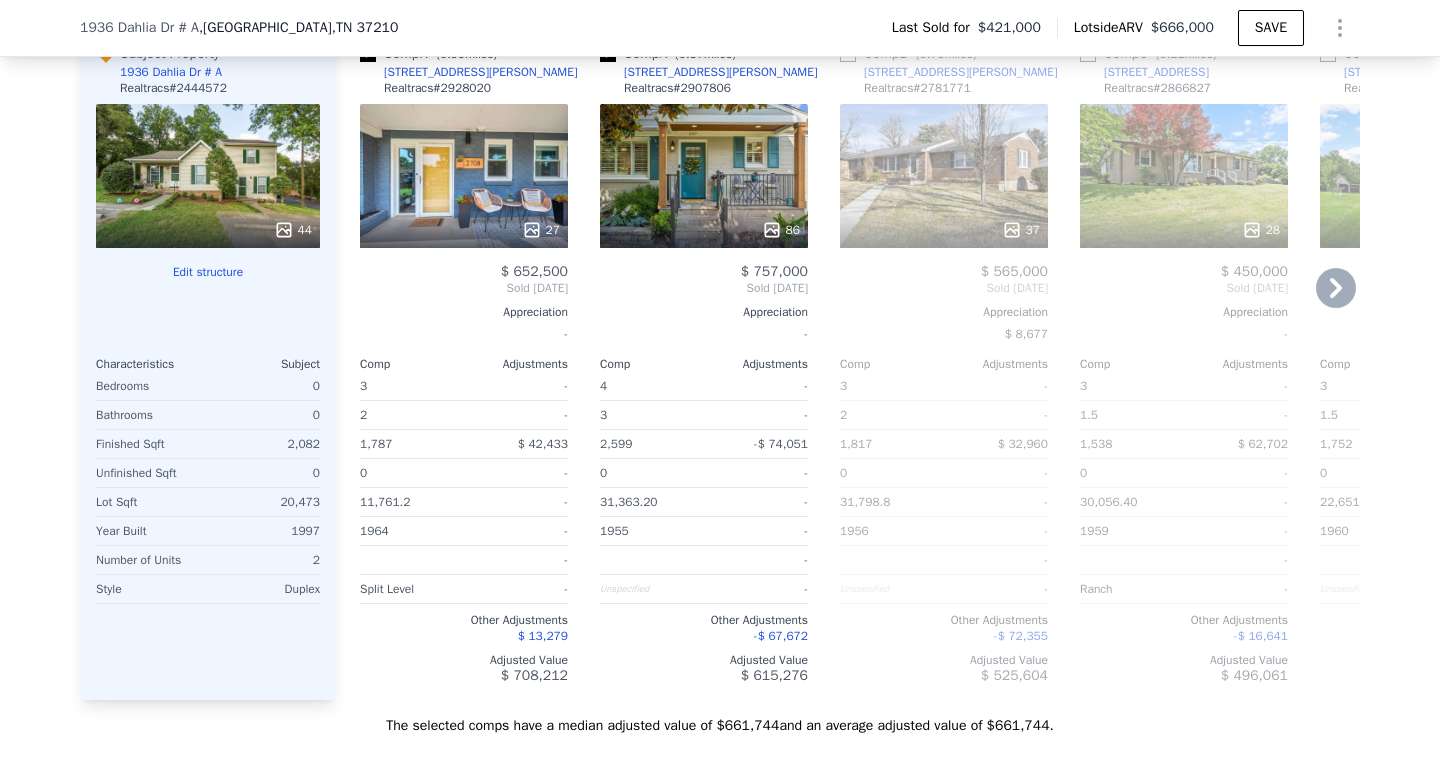click at bounding box center (848, 54) 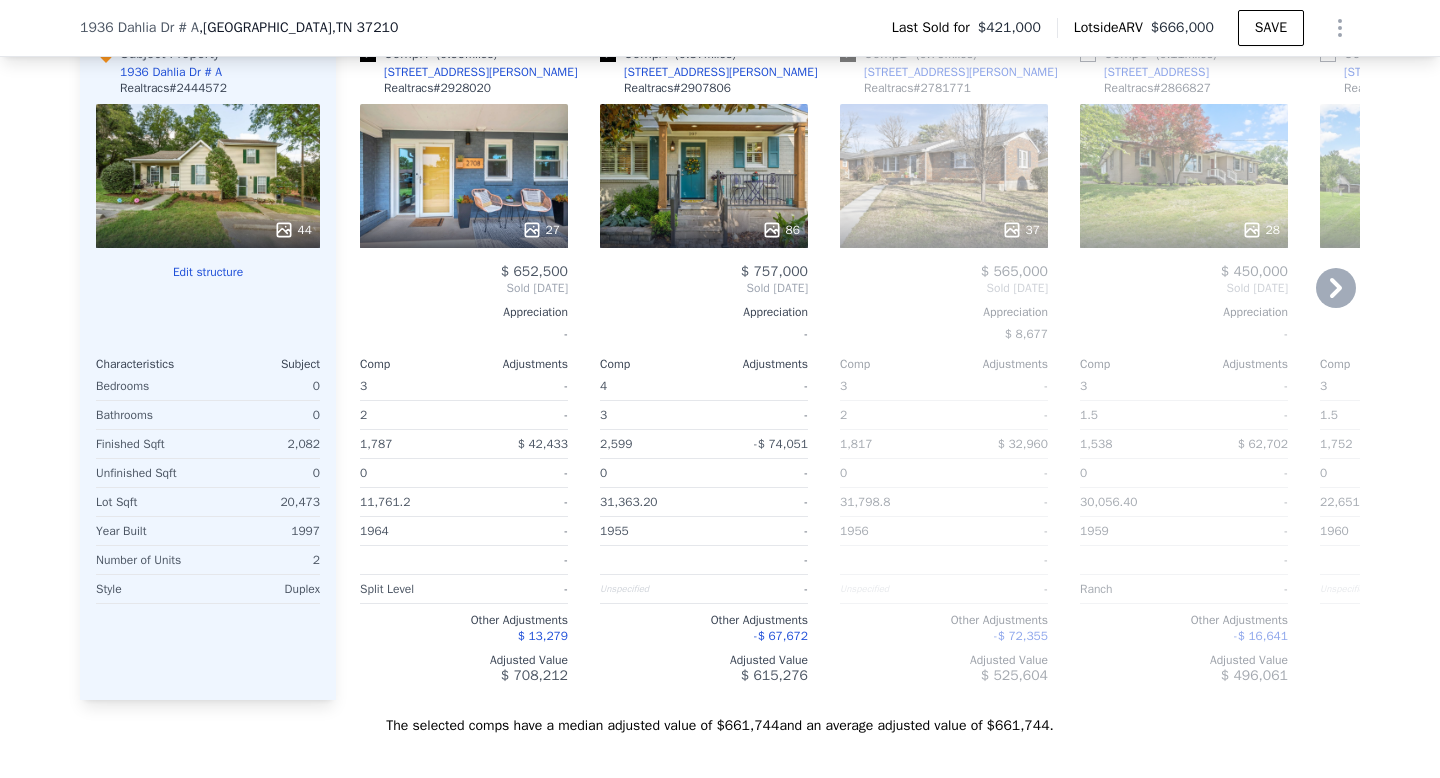 checkbox on "true" 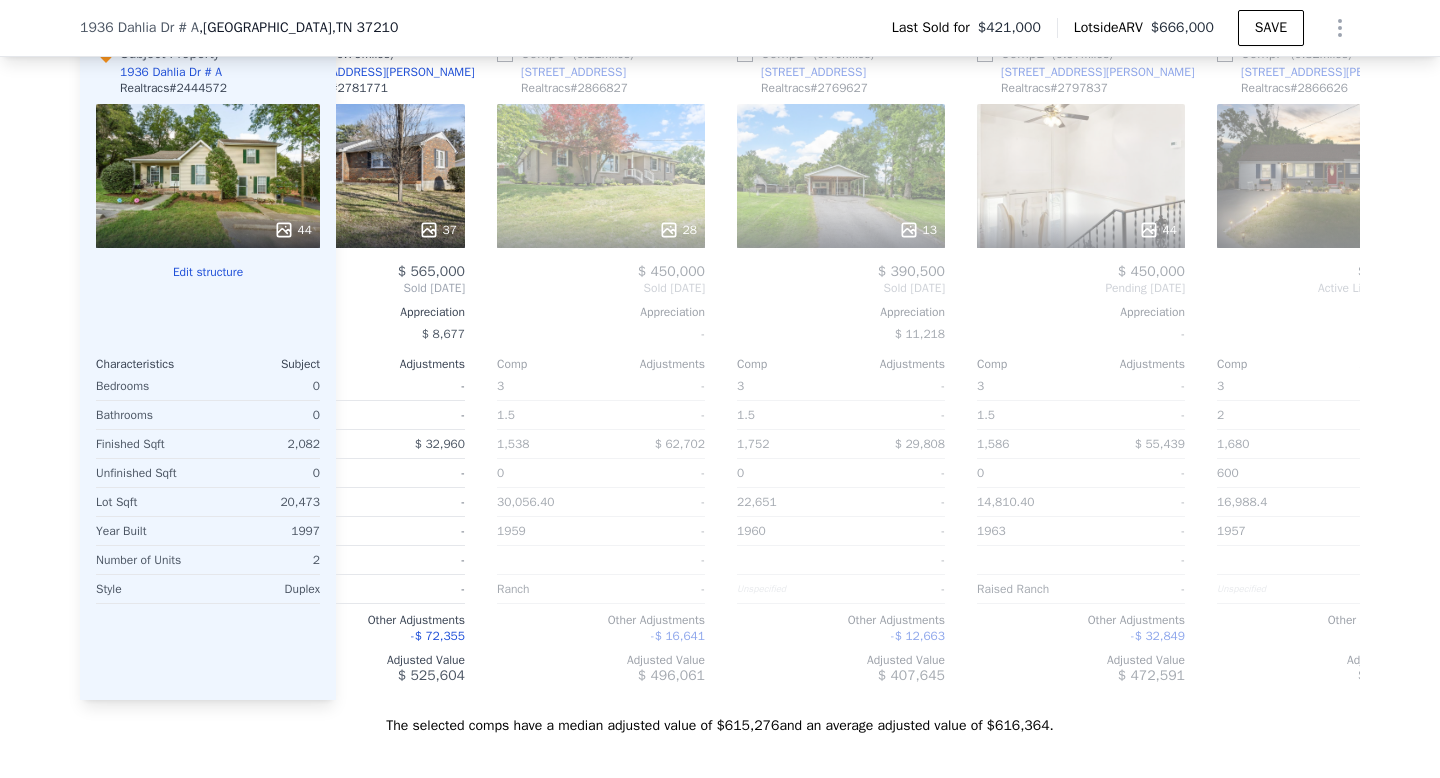 scroll, scrollTop: 0, scrollLeft: 608, axis: horizontal 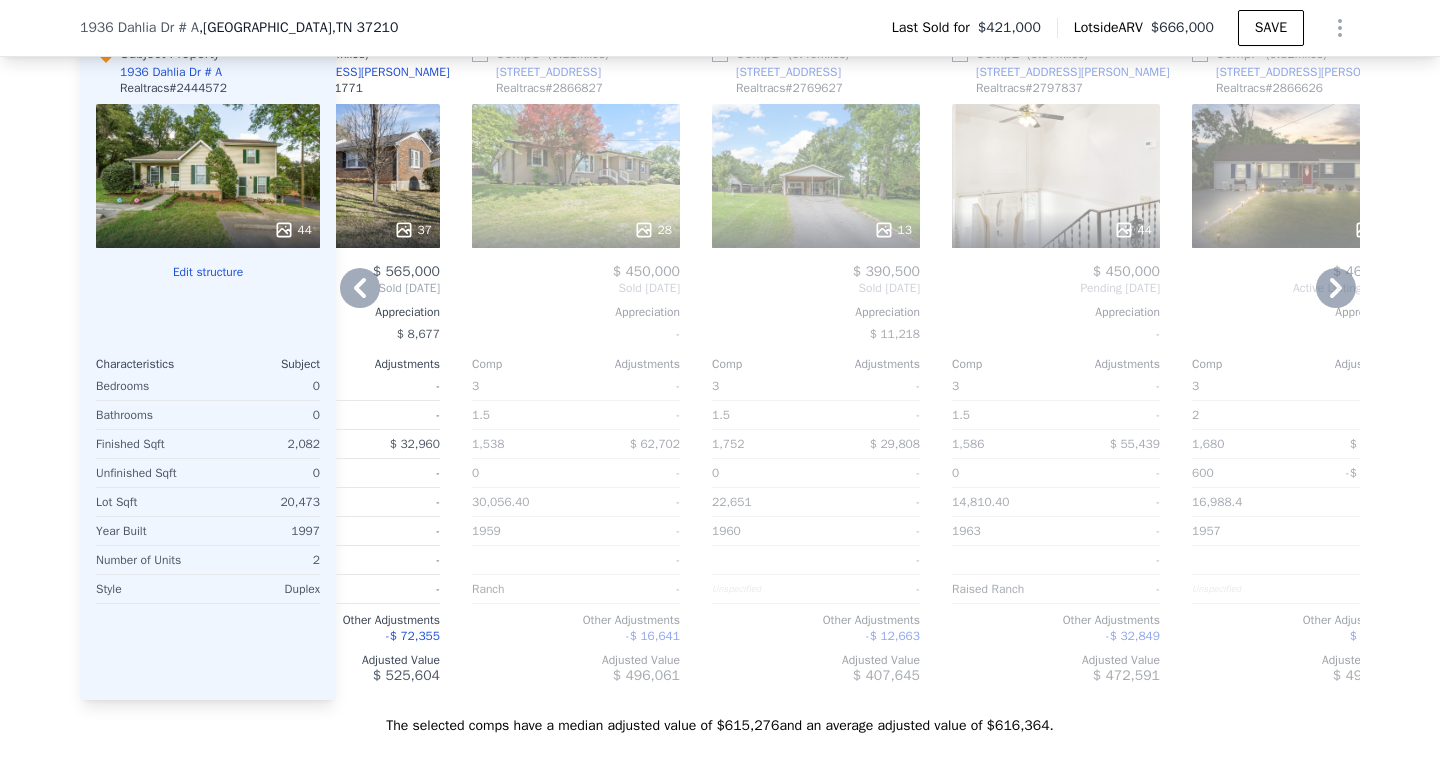click on "13" at bounding box center [816, 176] 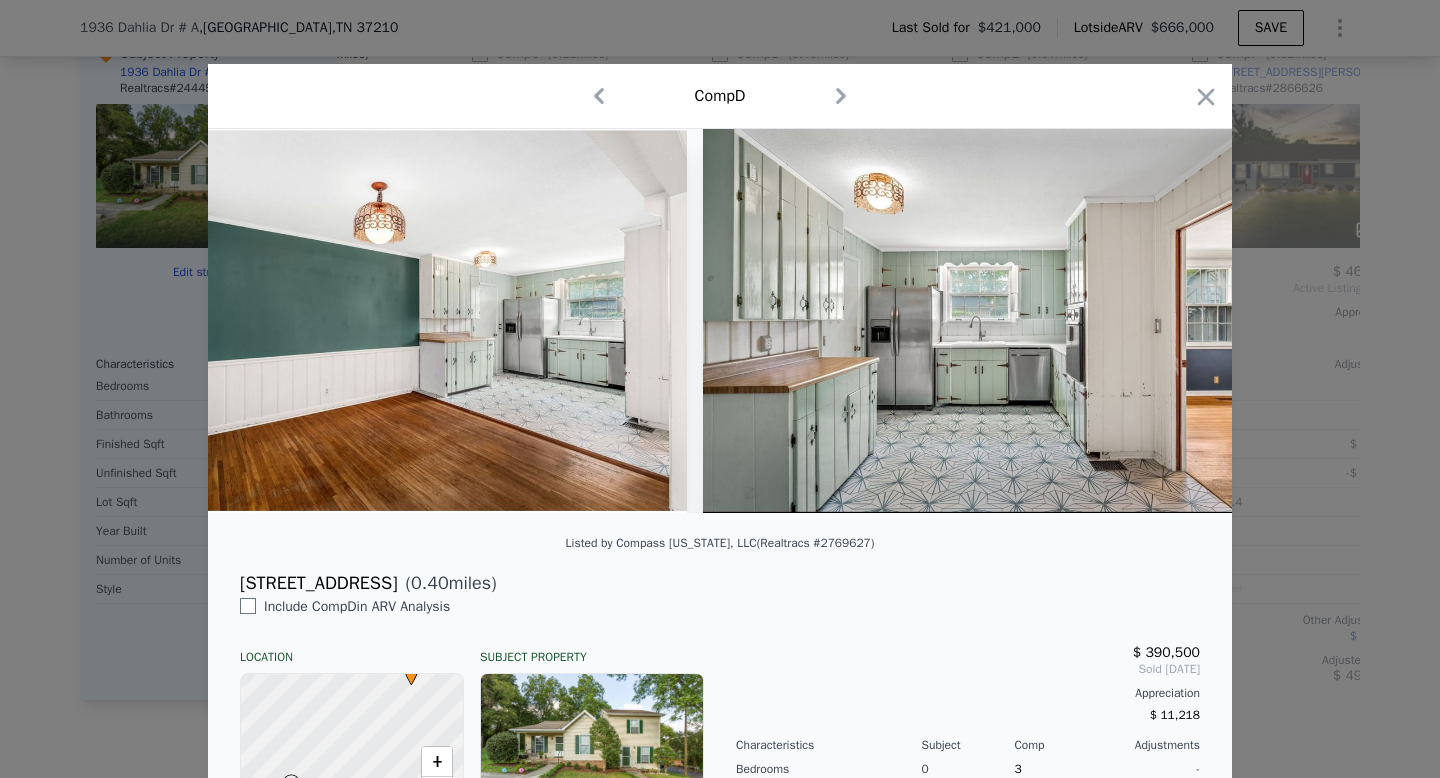 scroll, scrollTop: 0, scrollLeft: 4405, axis: horizontal 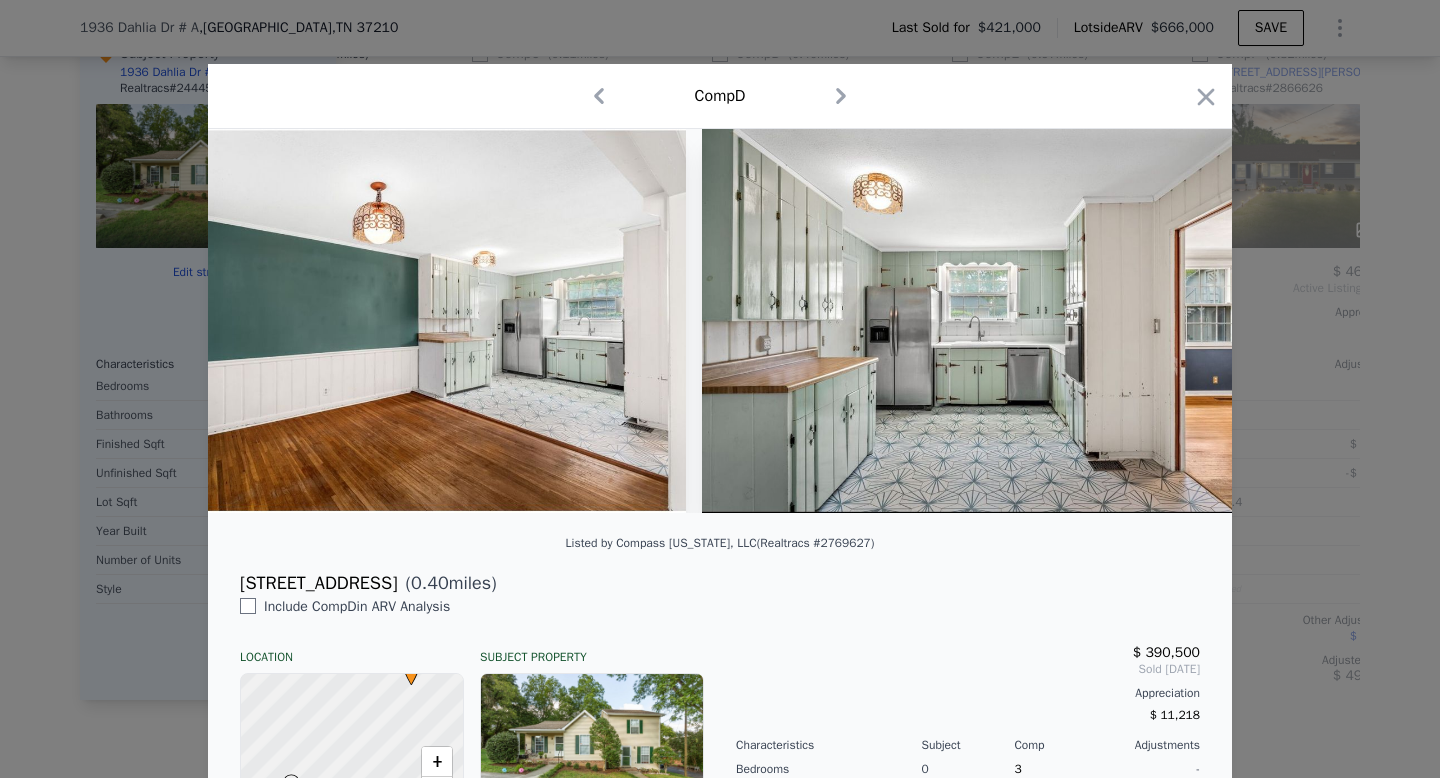 click on "[STREET_ADDRESS] ( 0.40  miles)" at bounding box center (720, 583) 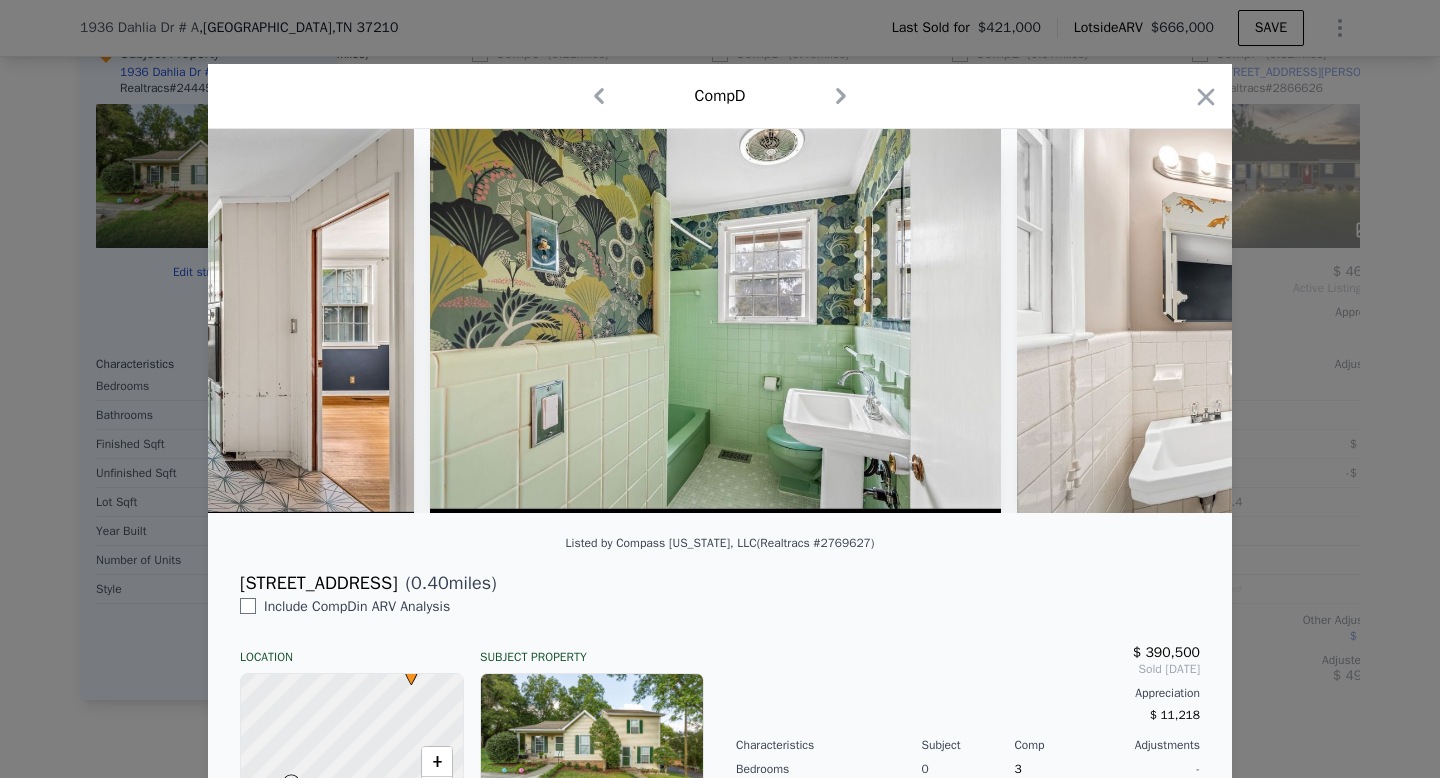 scroll, scrollTop: 0, scrollLeft: 5632, axis: horizontal 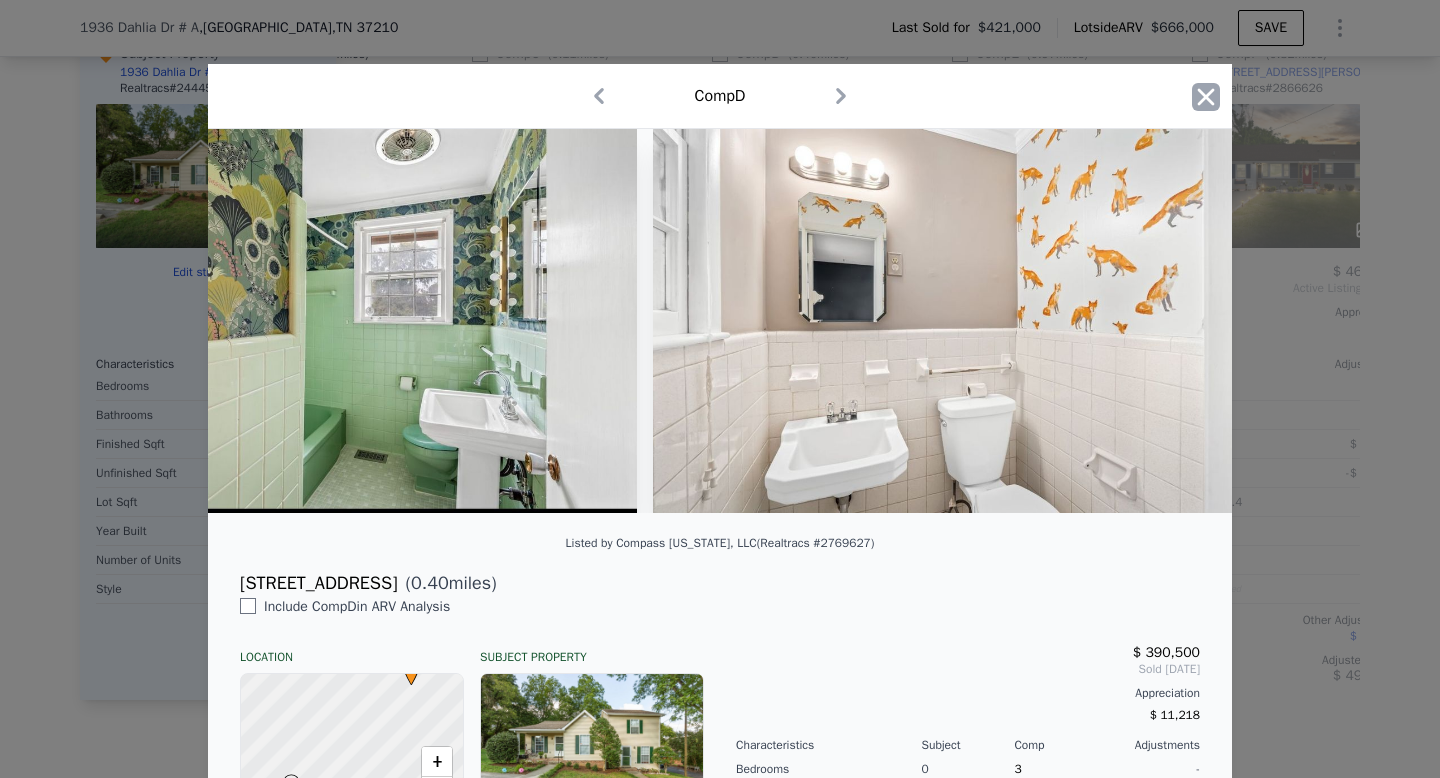 click 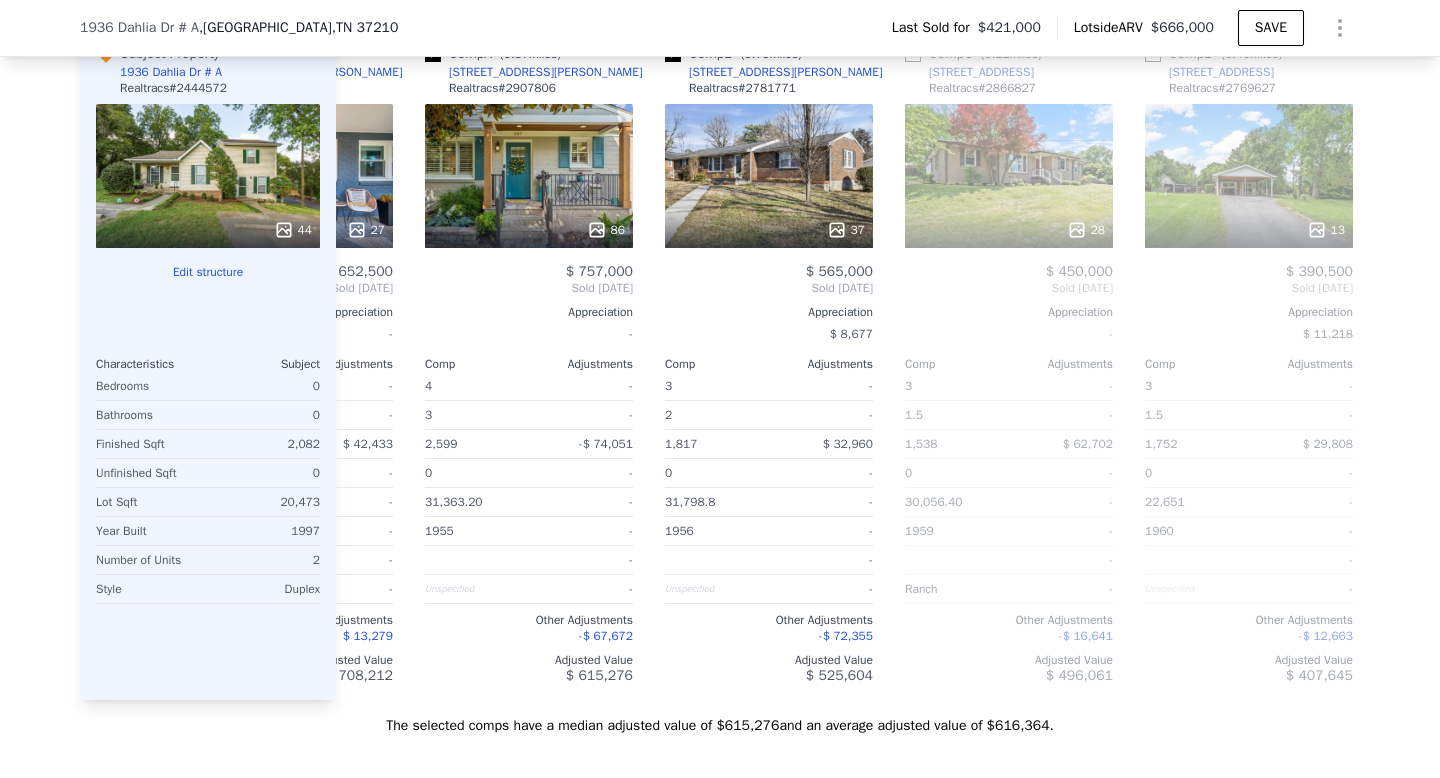scroll, scrollTop: 0, scrollLeft: 0, axis: both 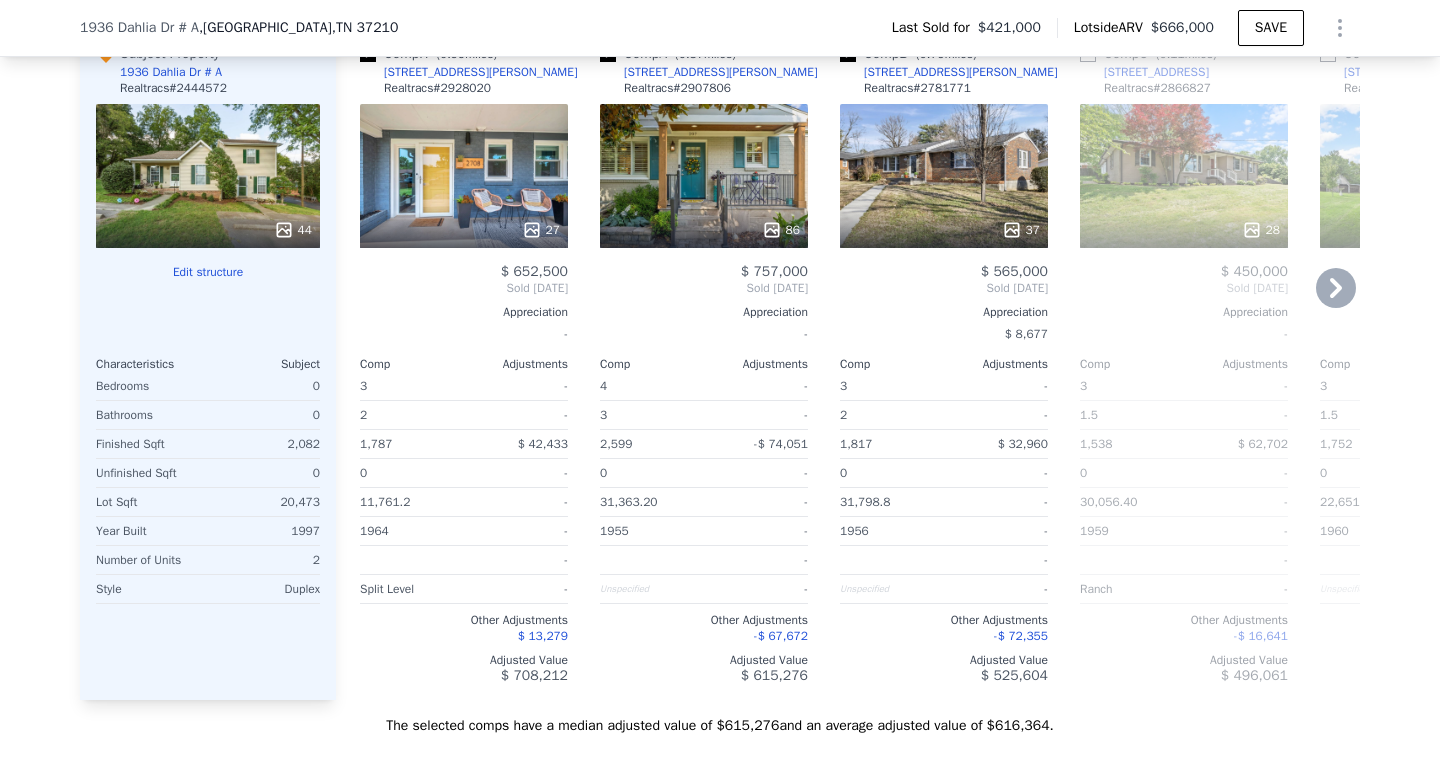 click at bounding box center (368, 54) 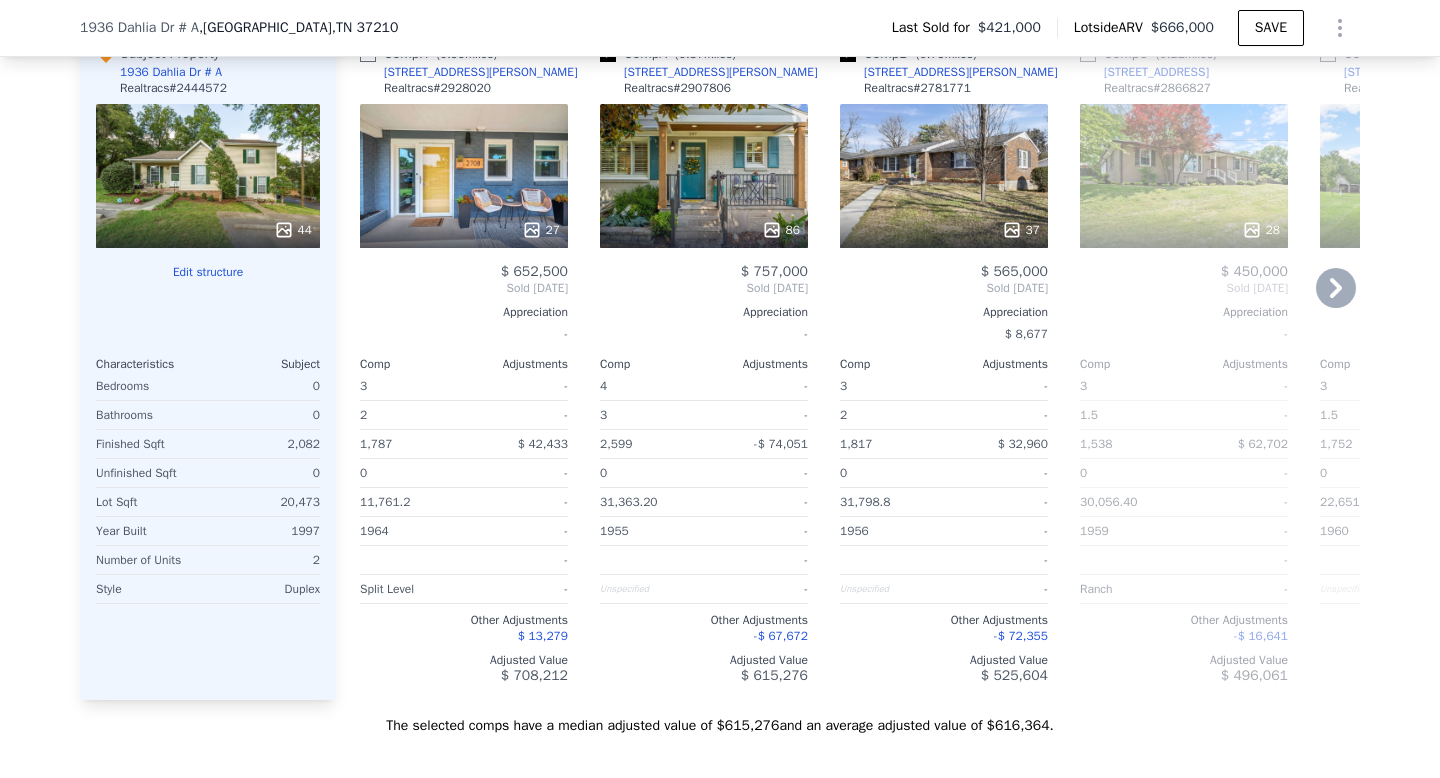 checkbox on "false" 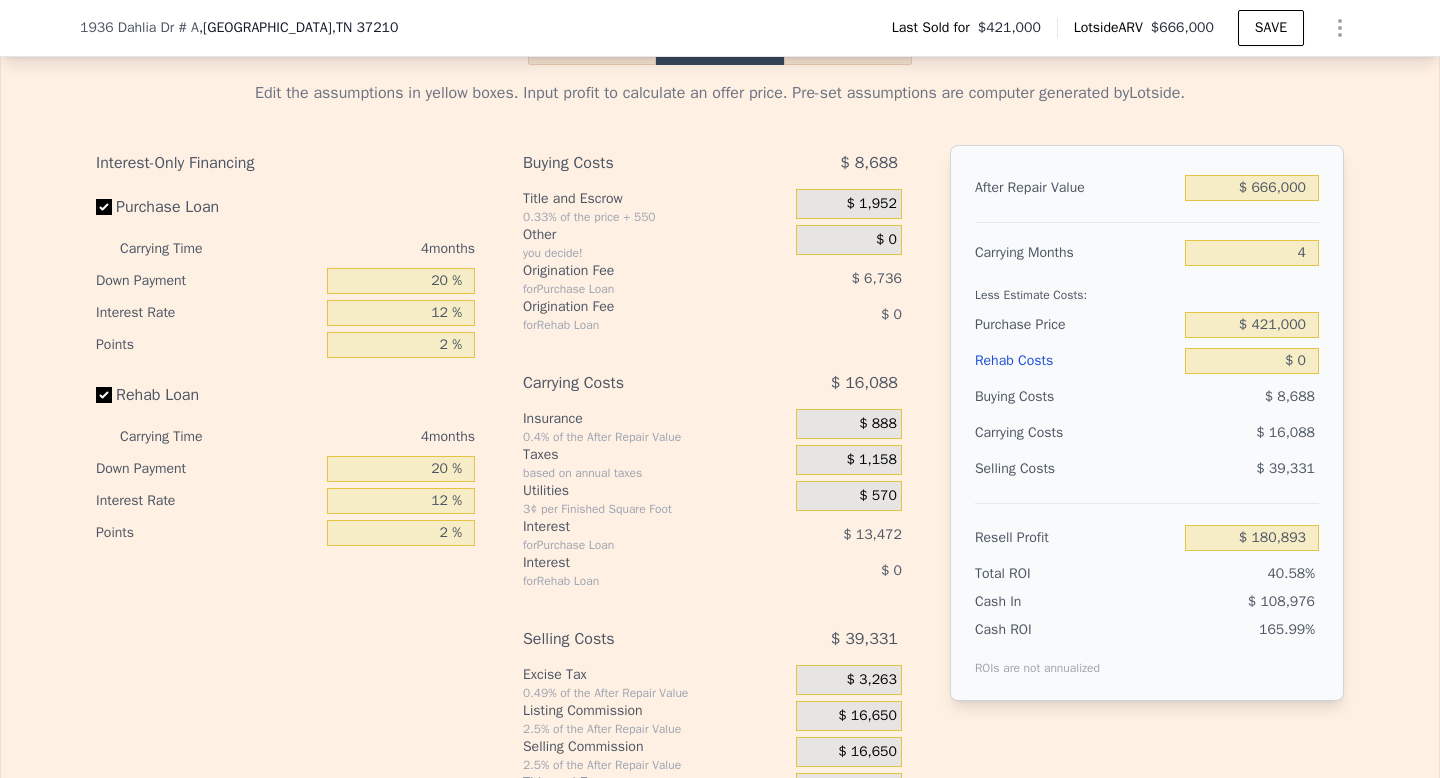 scroll, scrollTop: 3051, scrollLeft: 0, axis: vertical 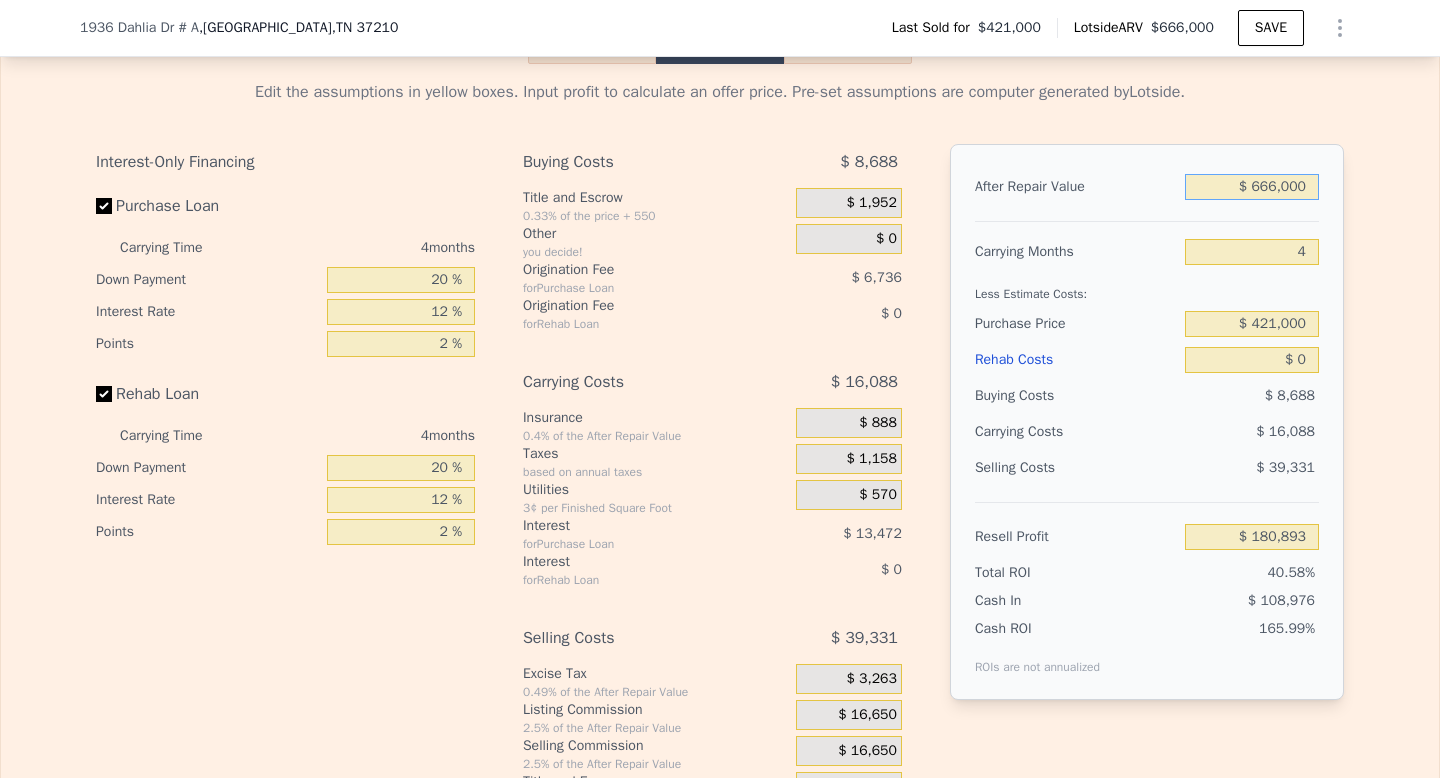 drag, startPoint x: 1299, startPoint y: 241, endPoint x: 1249, endPoint y: 239, distance: 50.039986 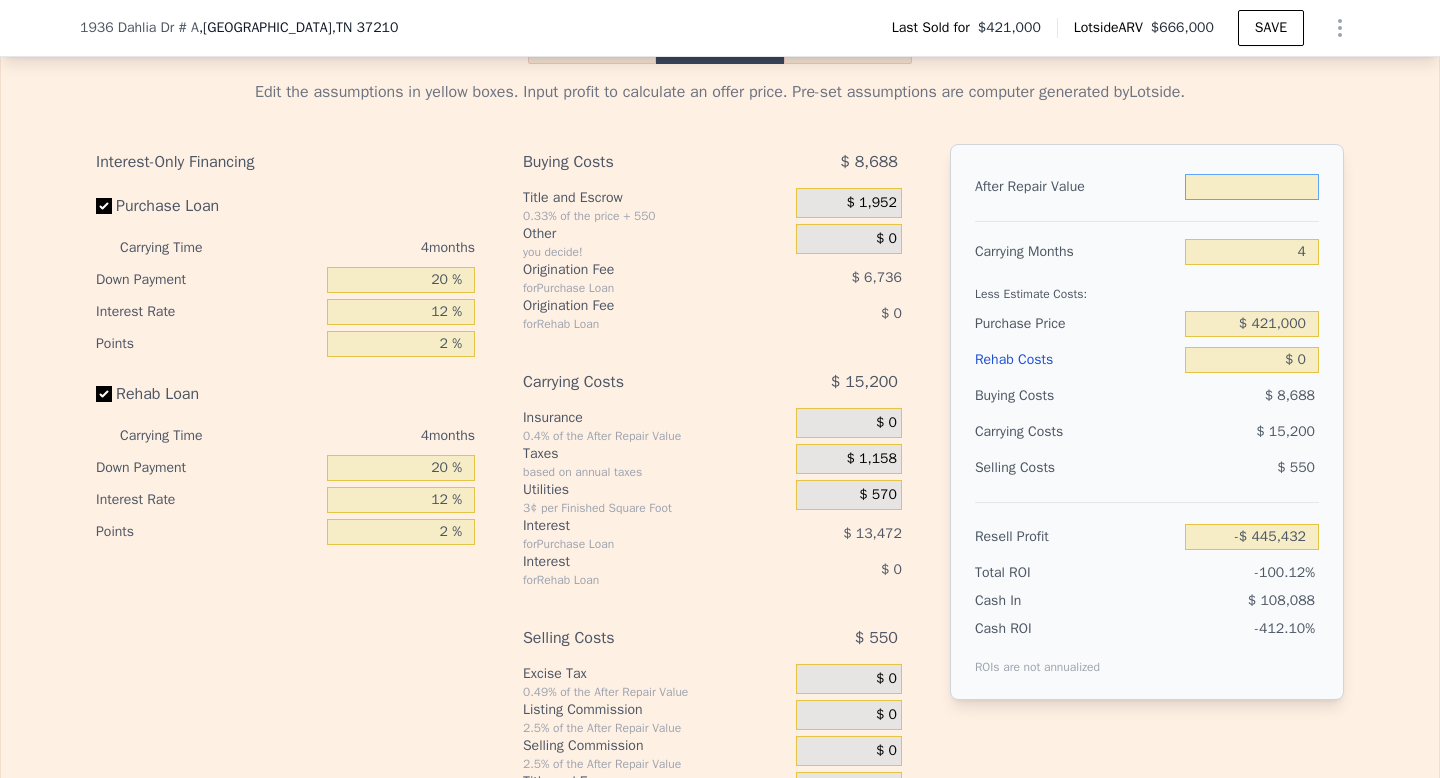 type on "$ 6" 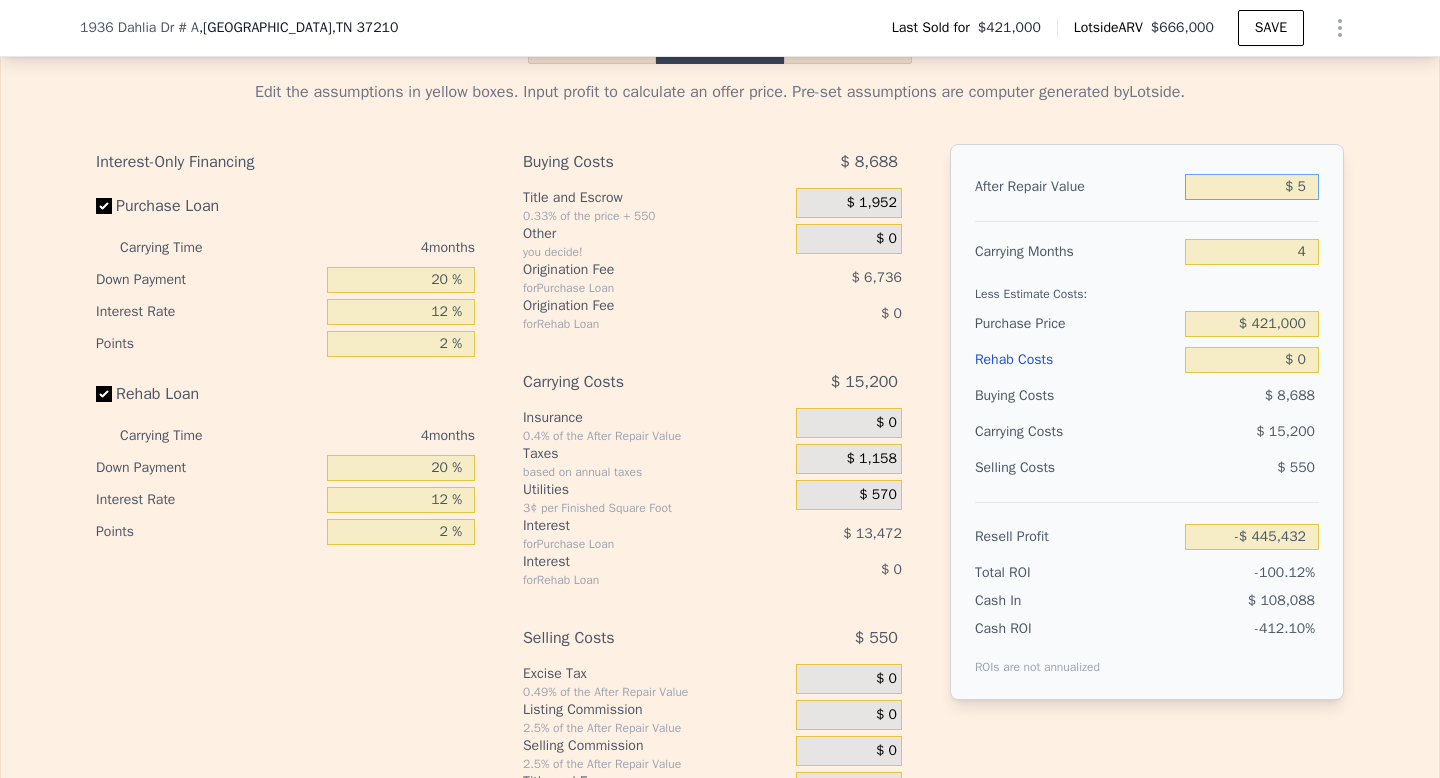 type on "-$ 445,433" 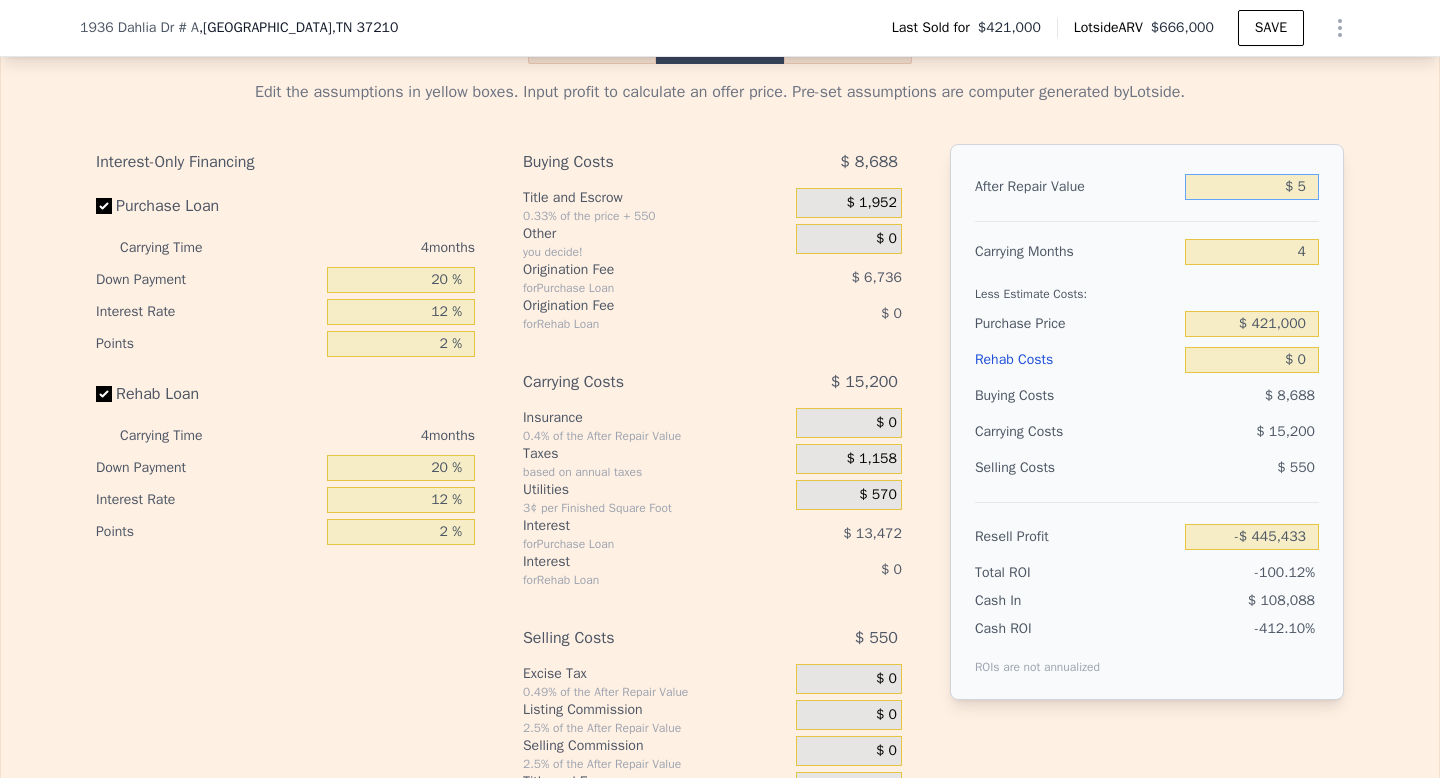 type on "$ 59" 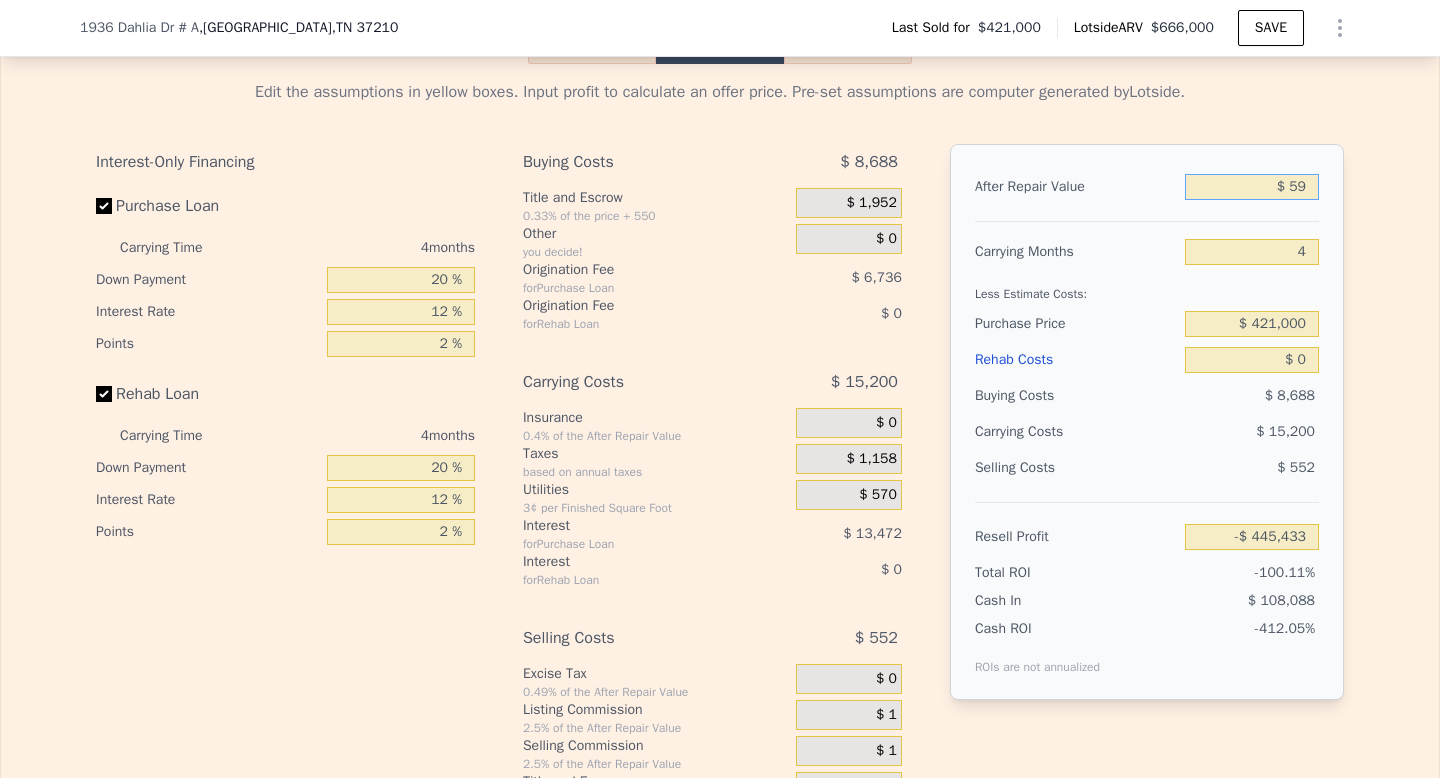 type on "-$ 445,381" 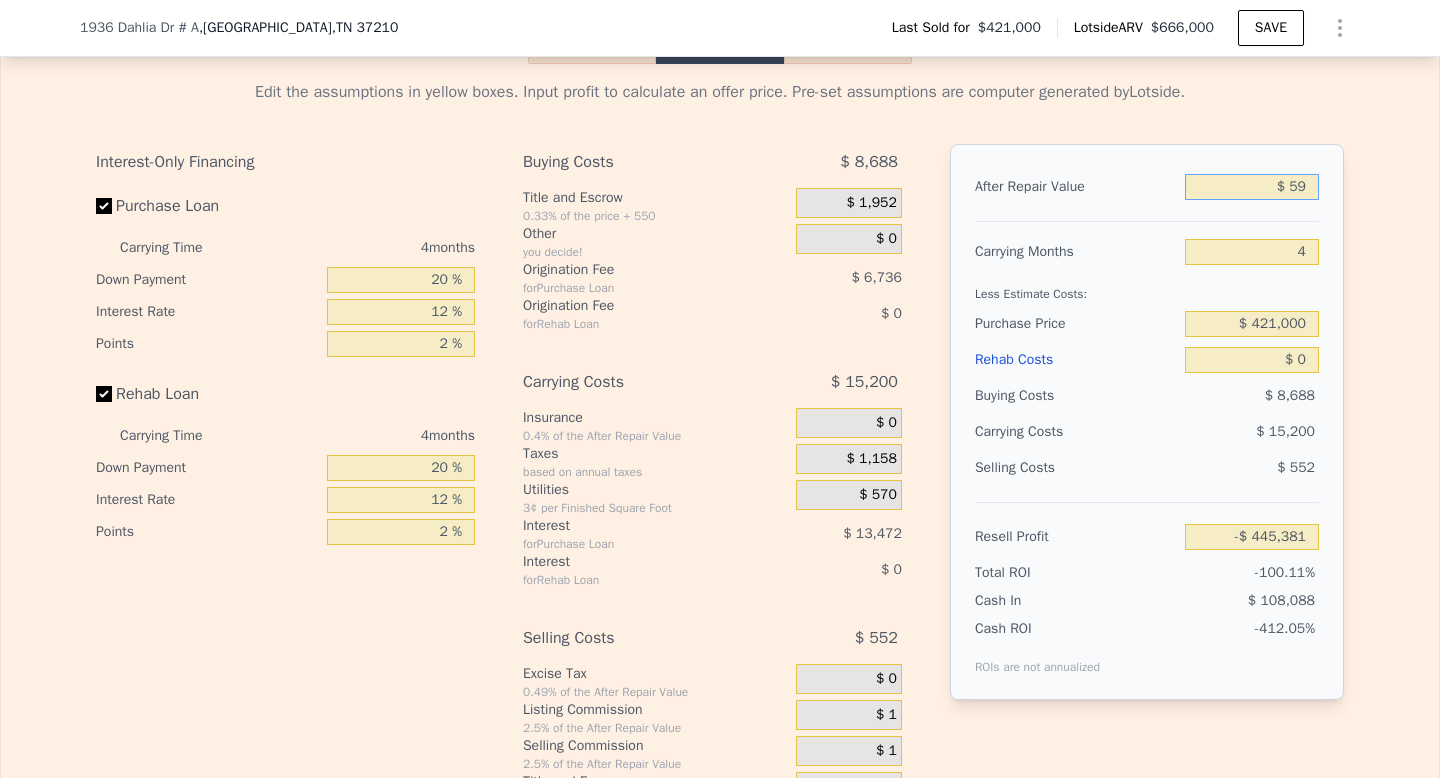 type on "$ 590" 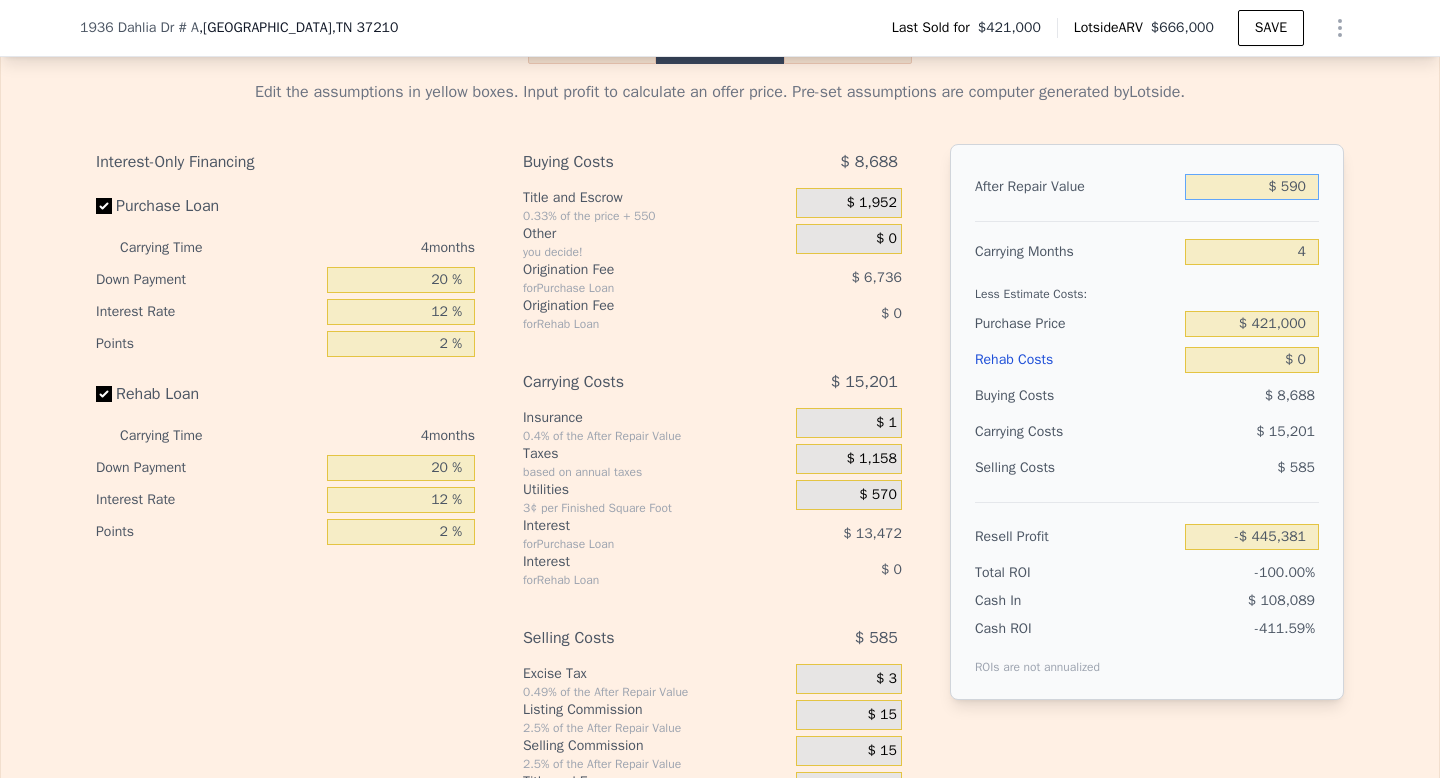 type on "-$ 444,884" 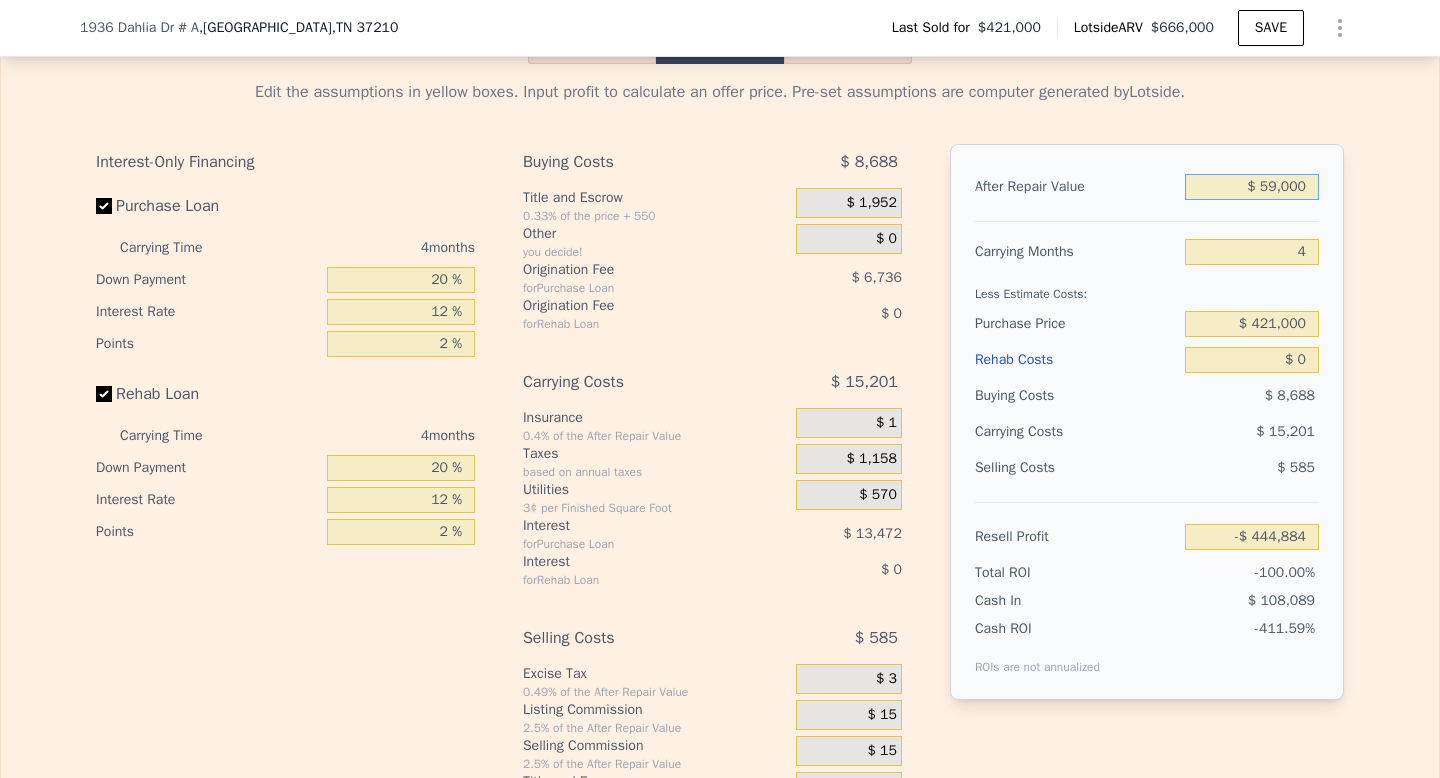 type on "$ 590,000" 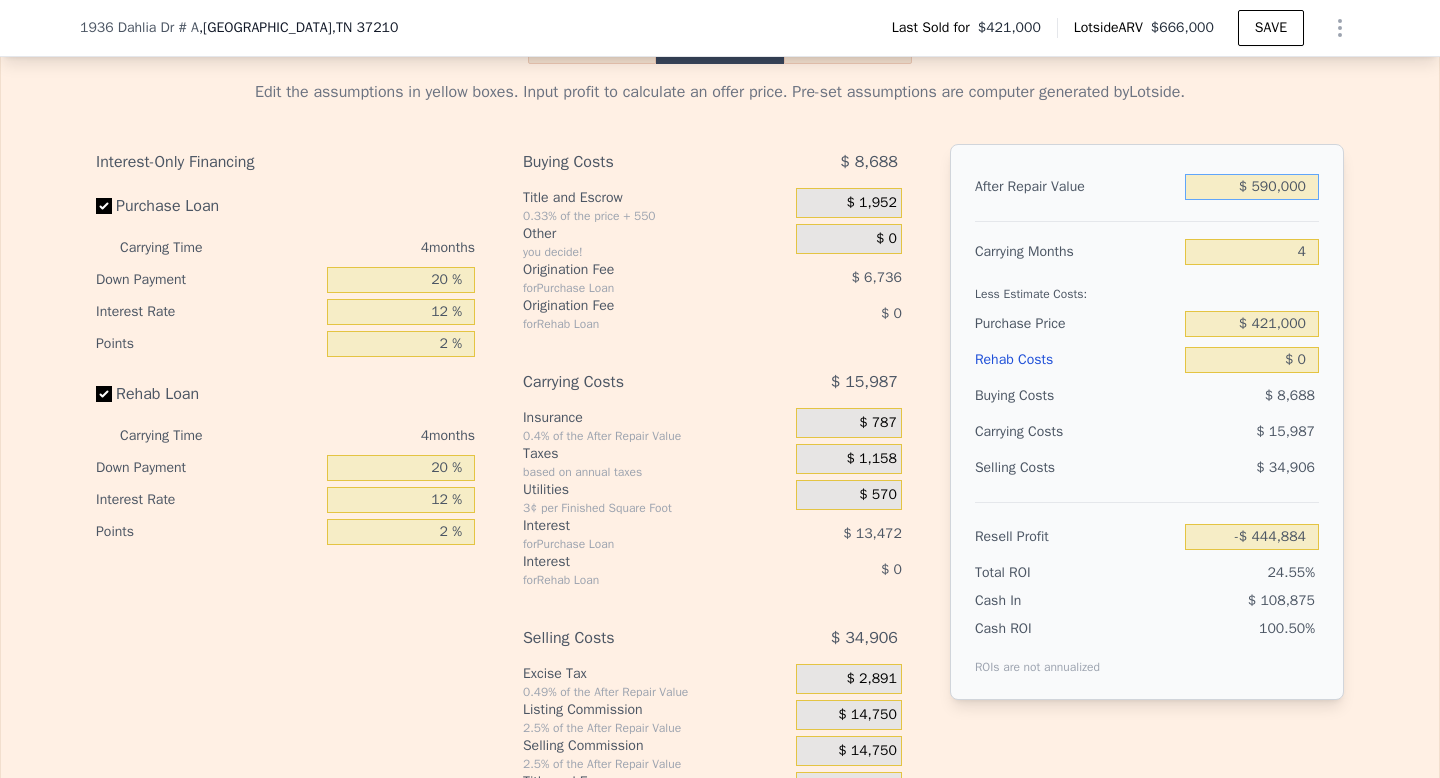 type on "$ 109,419" 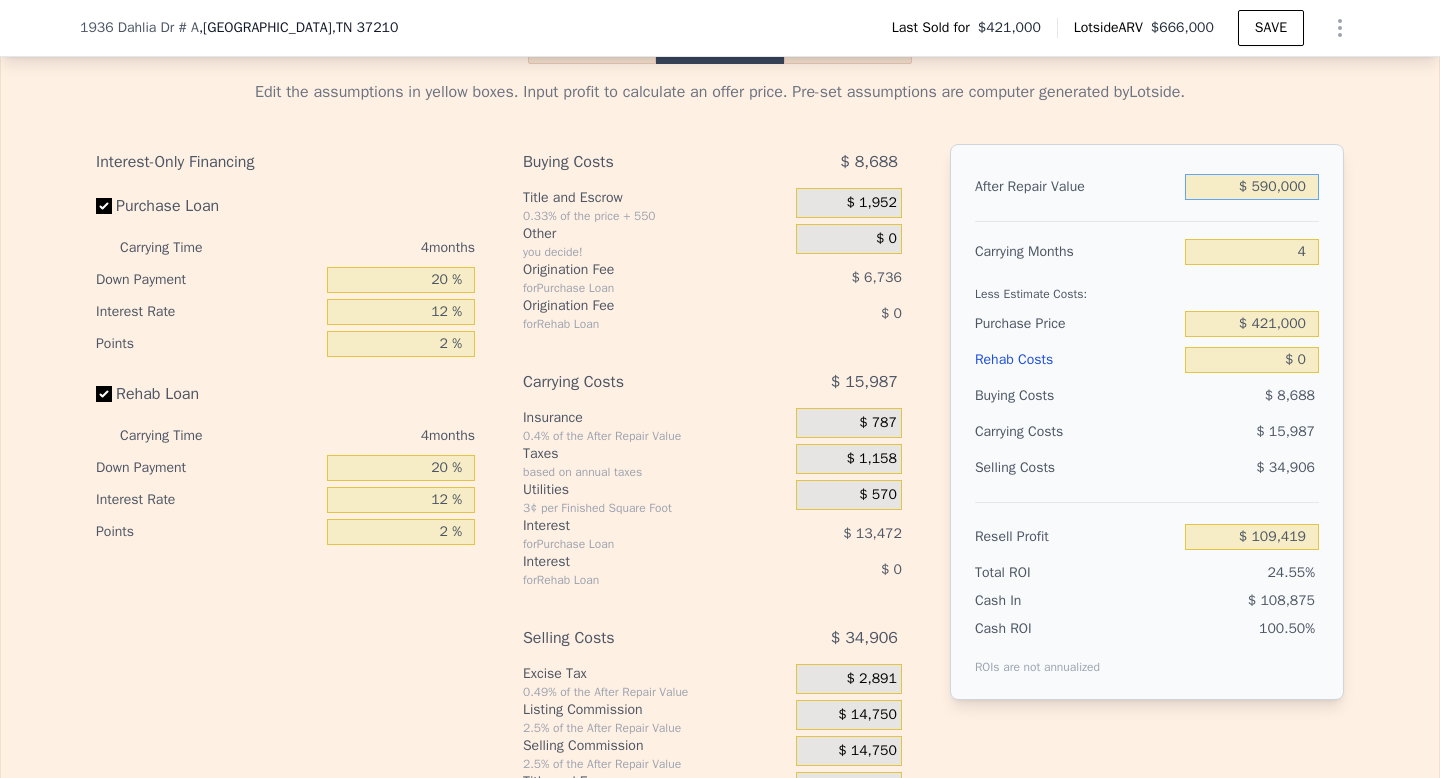 type on "$ 590,000" 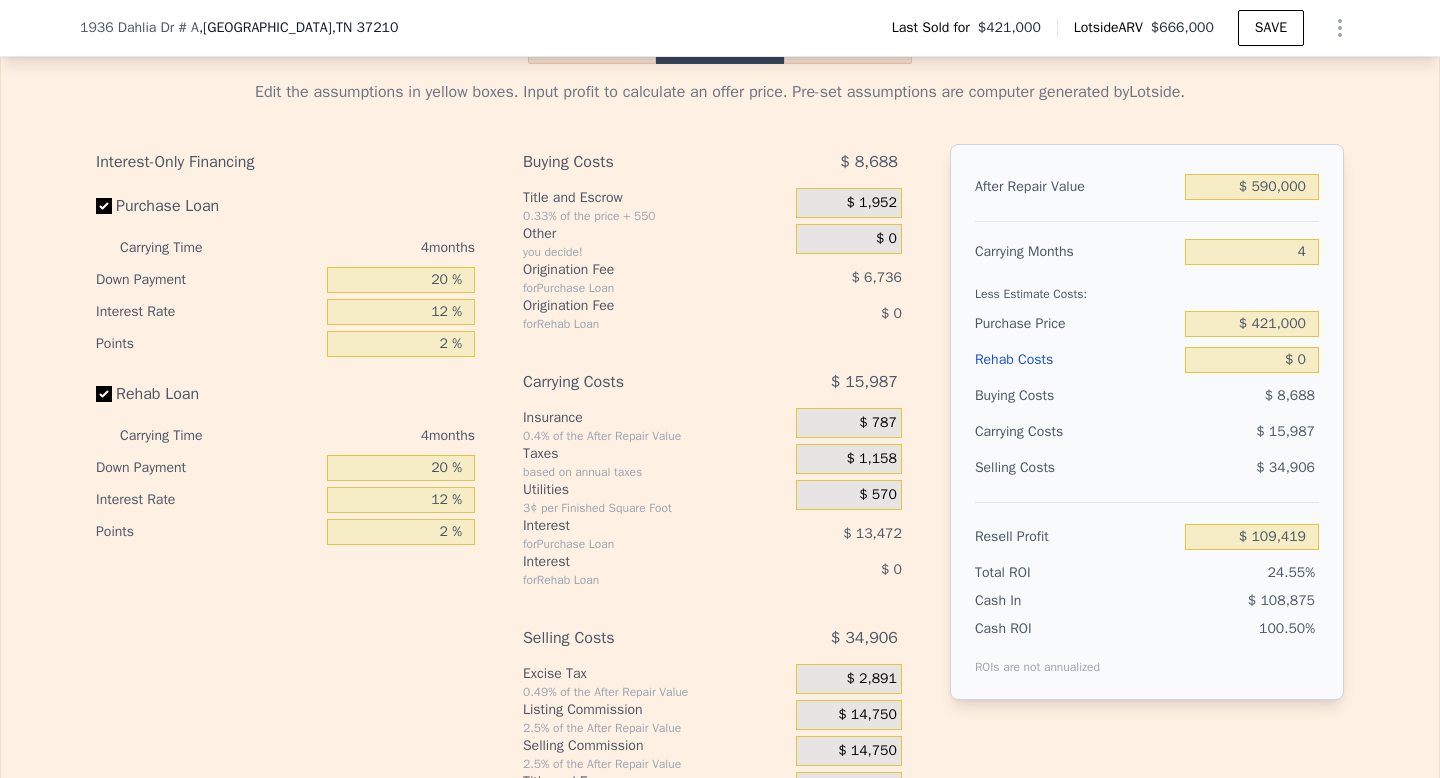click on "$ 15,987" at bounding box center (1213, 432) 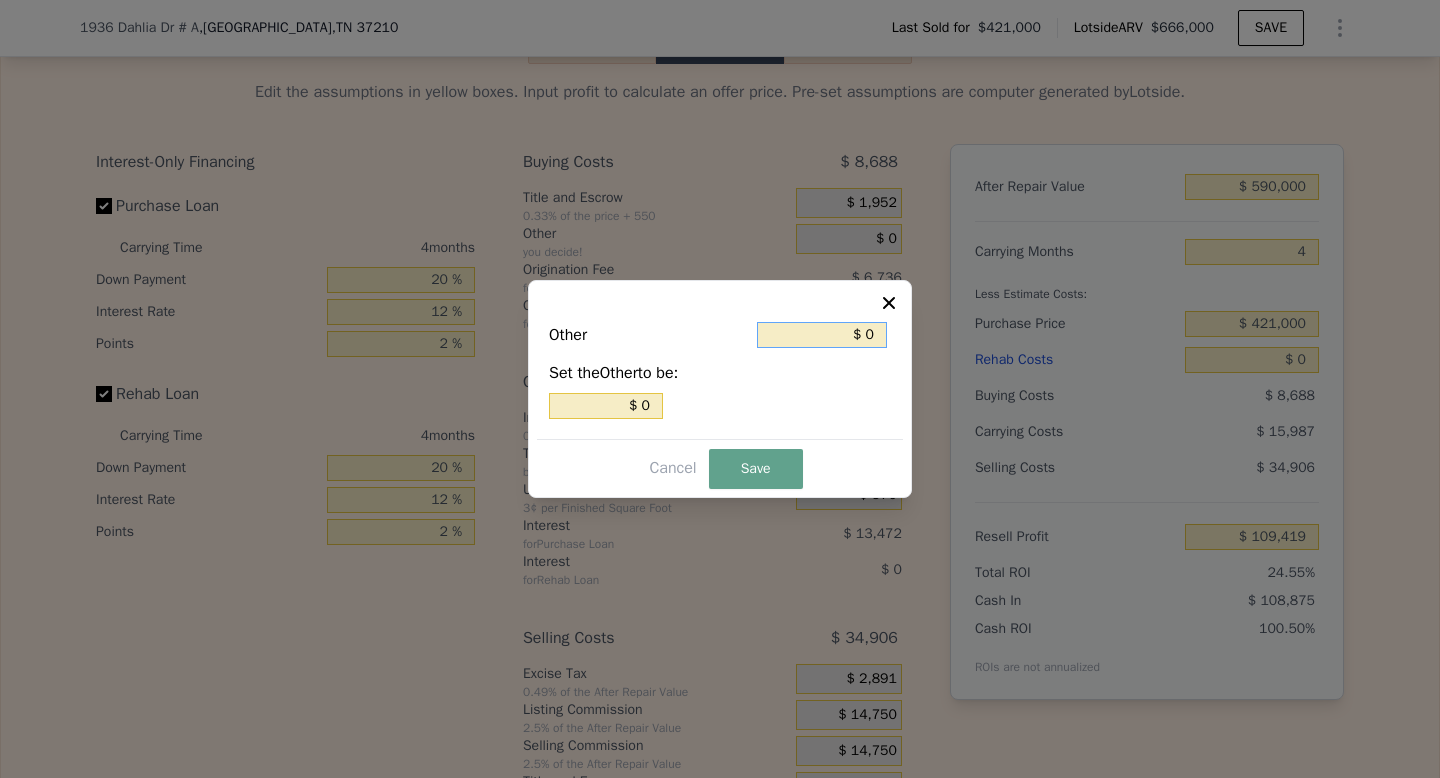click on "$ 0" at bounding box center [822, 335] 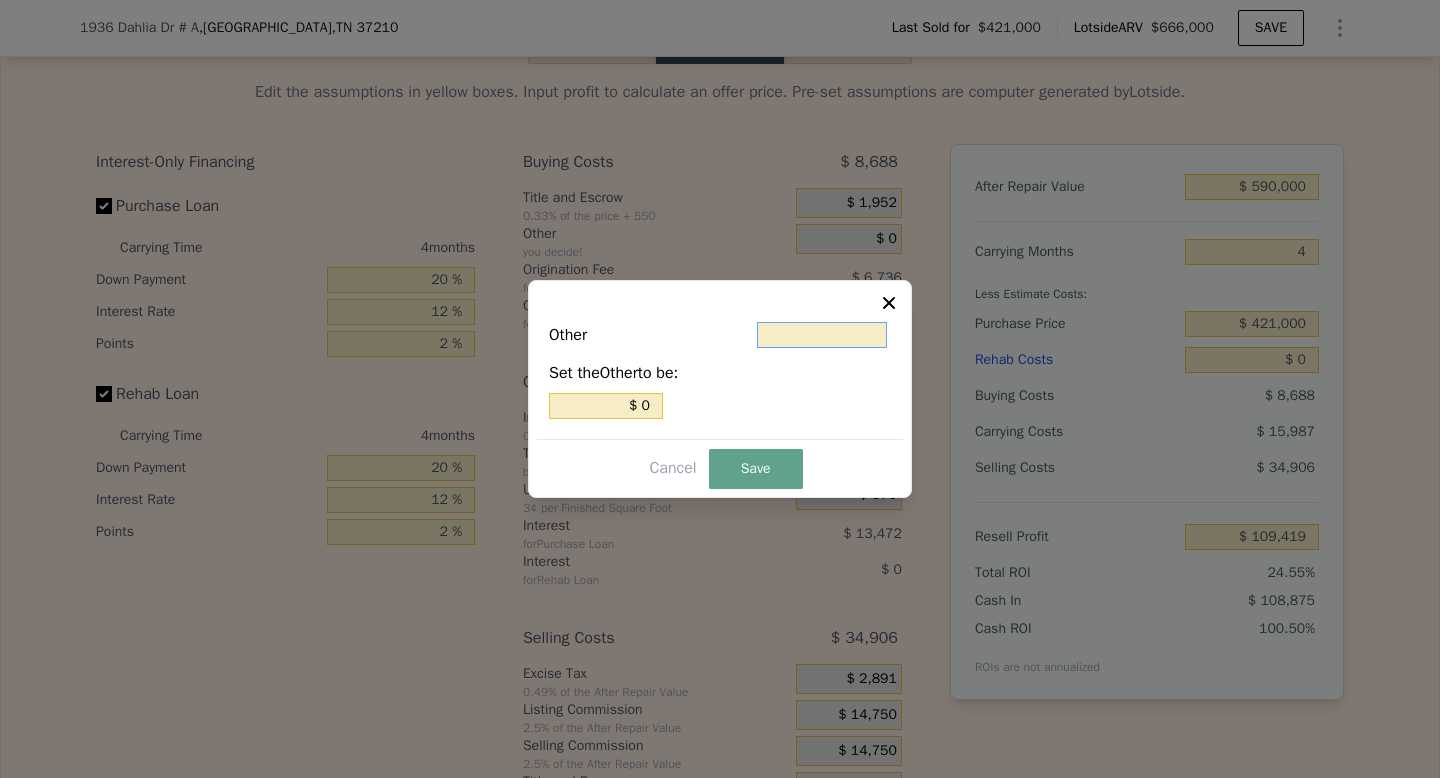 type on "$ 2" 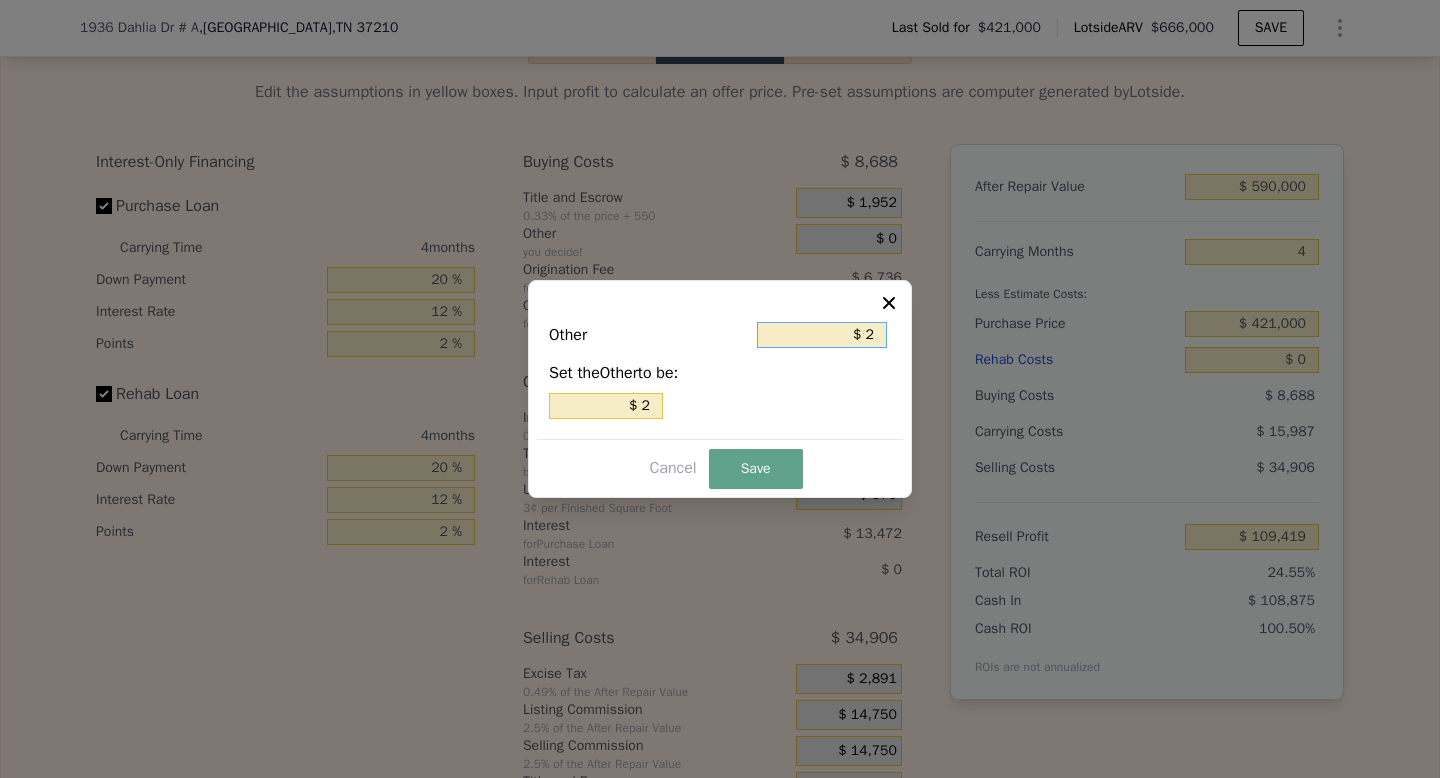 type on "$ 20" 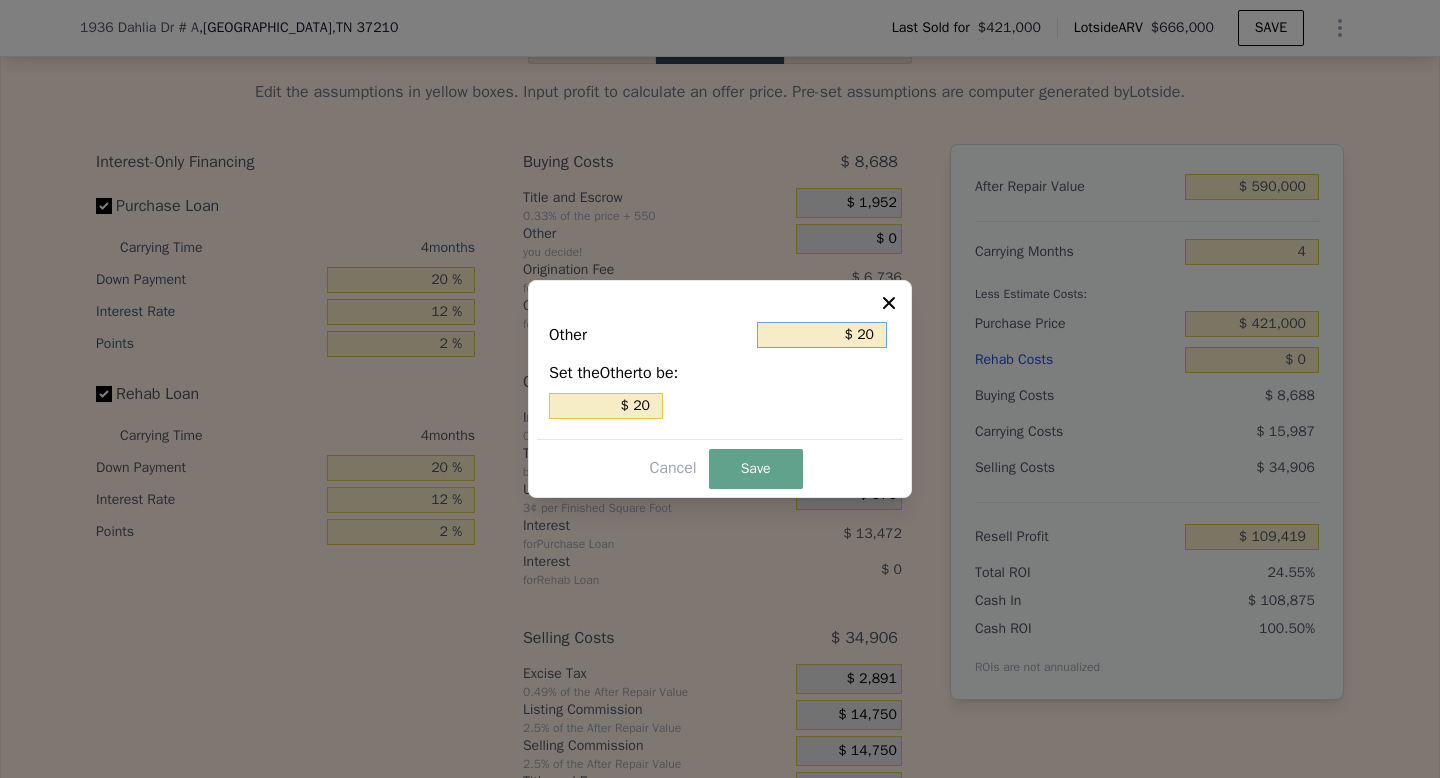 type on "$ 200" 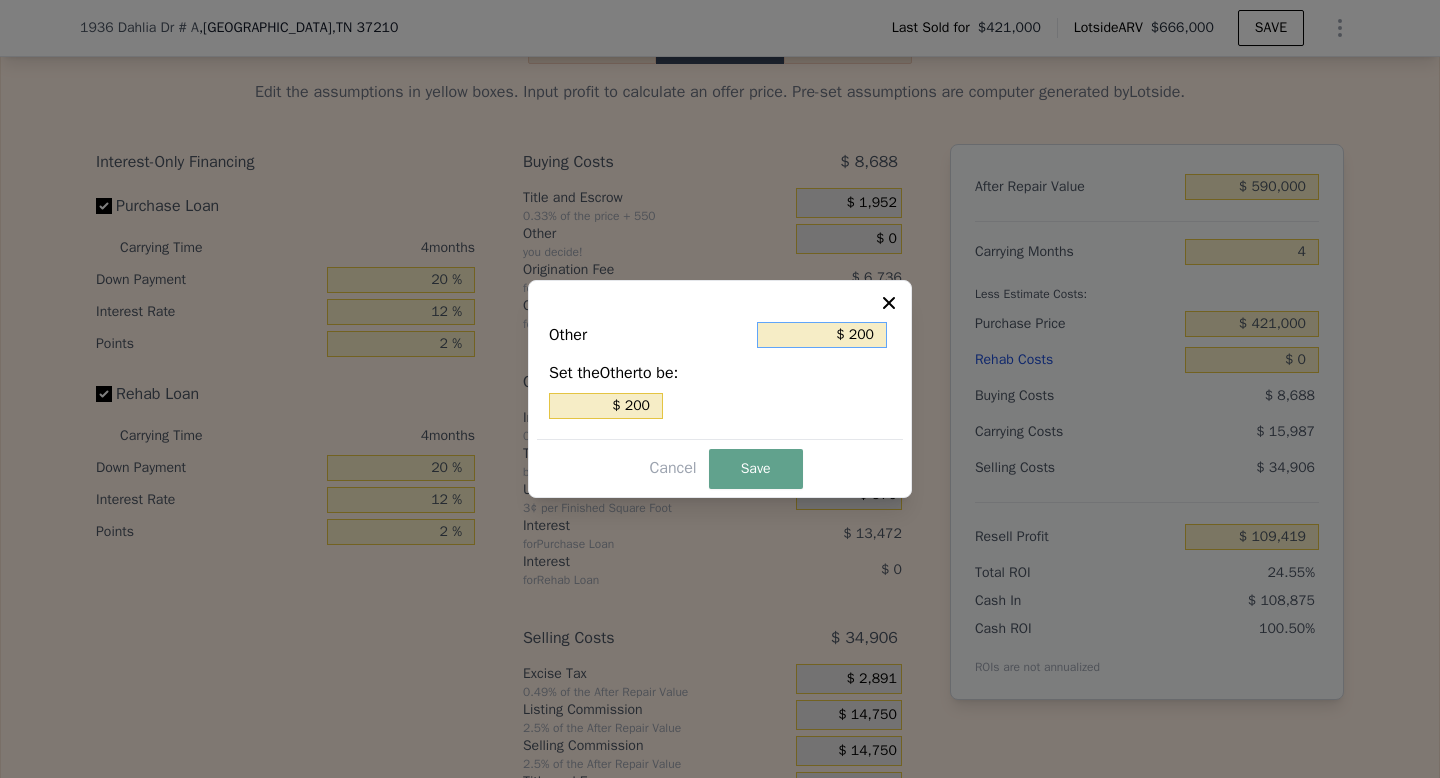 type on "$ 2,000" 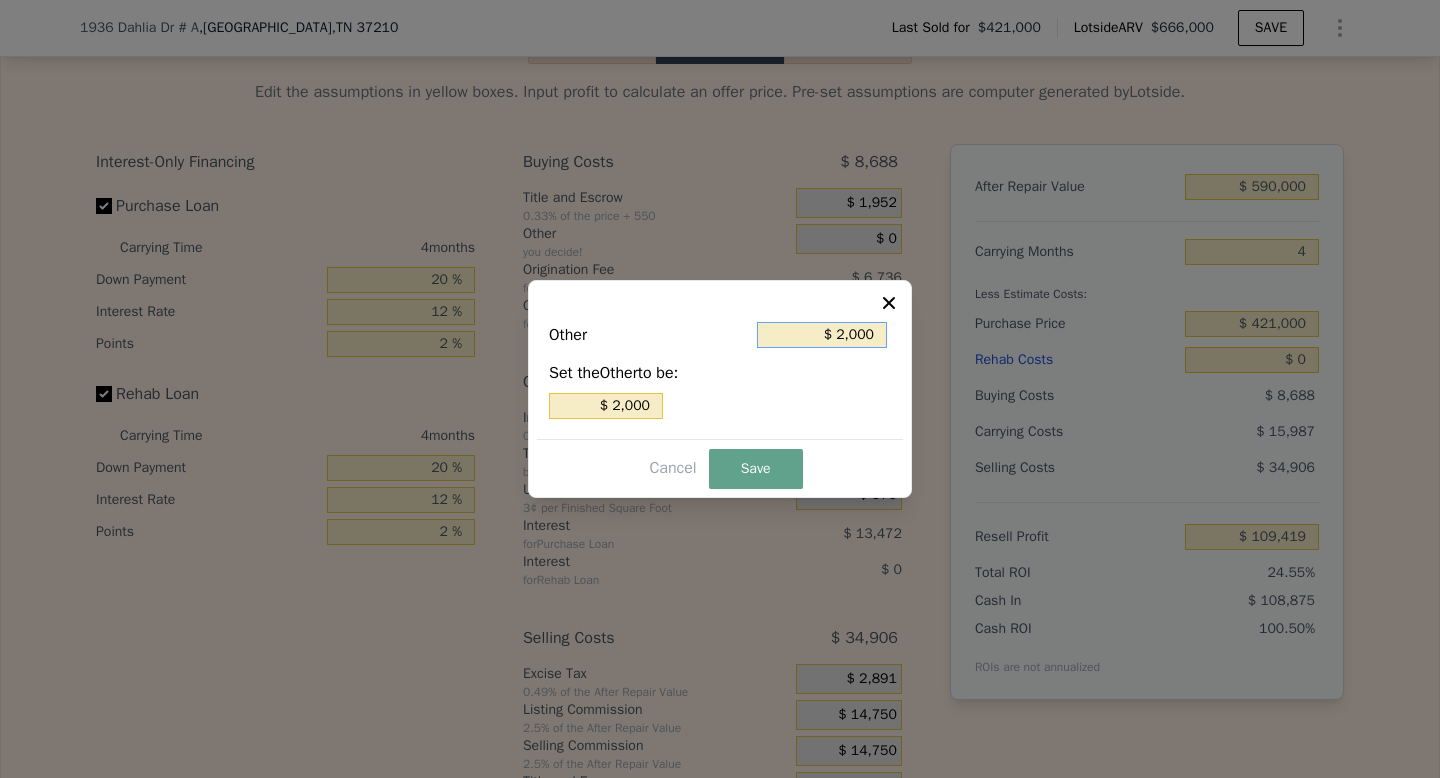 type on "$ 20,000" 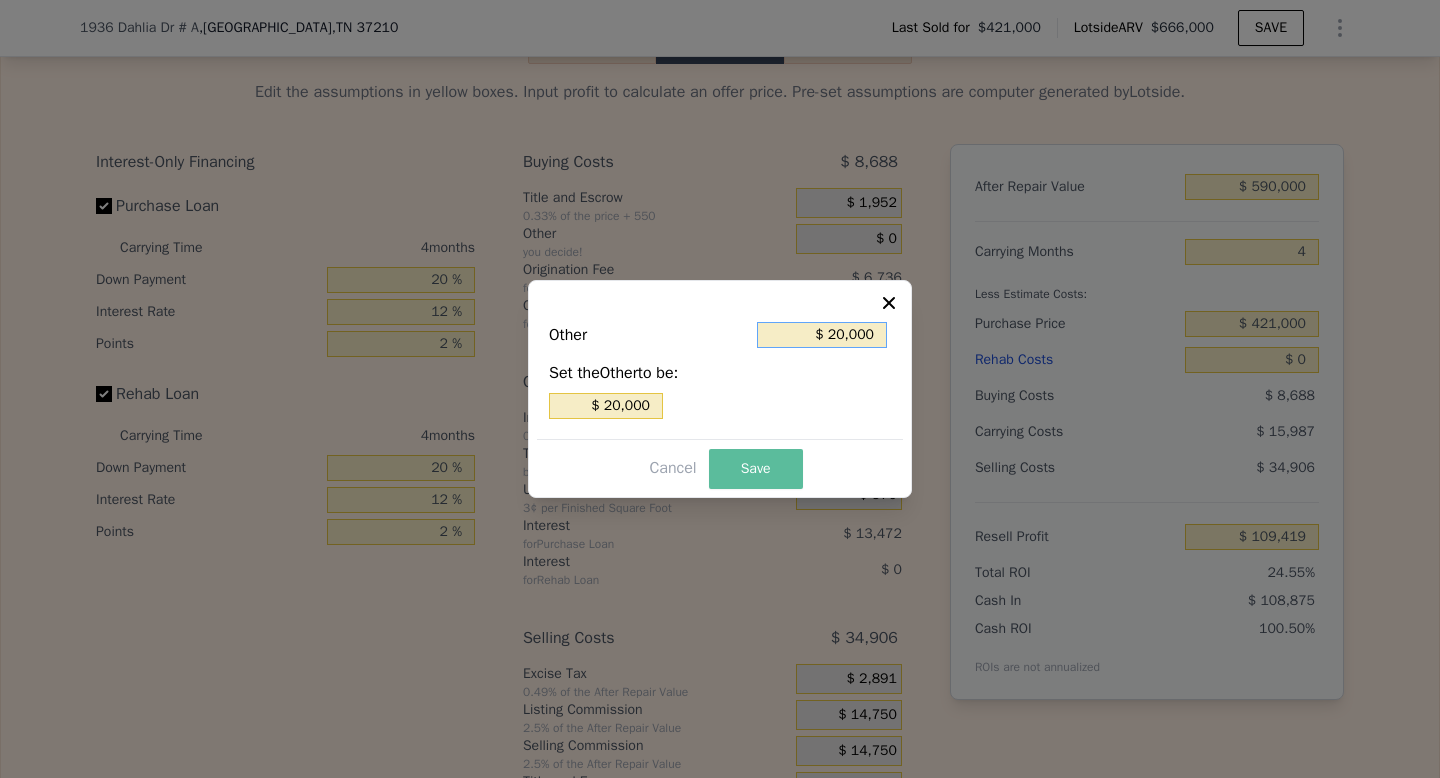type on "$ 20,000" 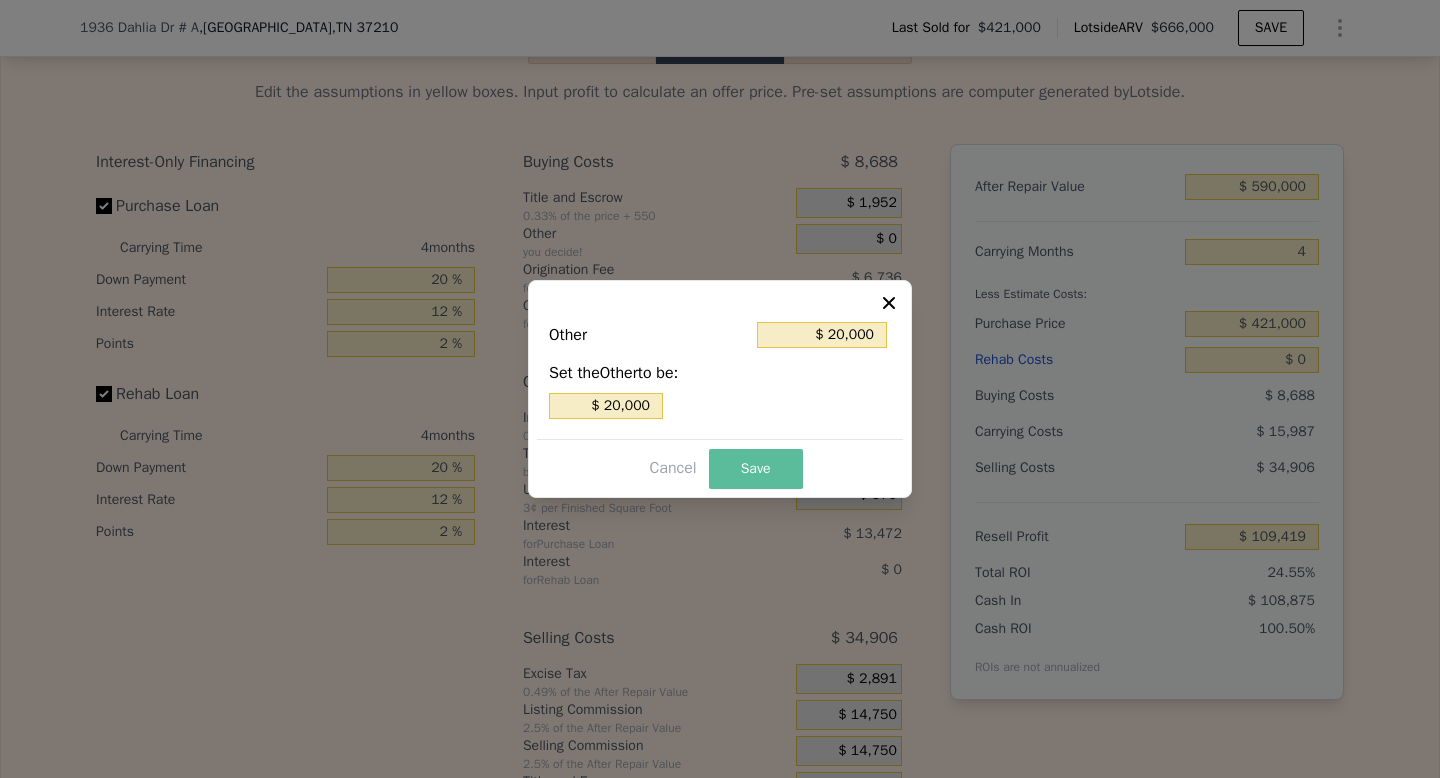 click on "Save" at bounding box center [756, 469] 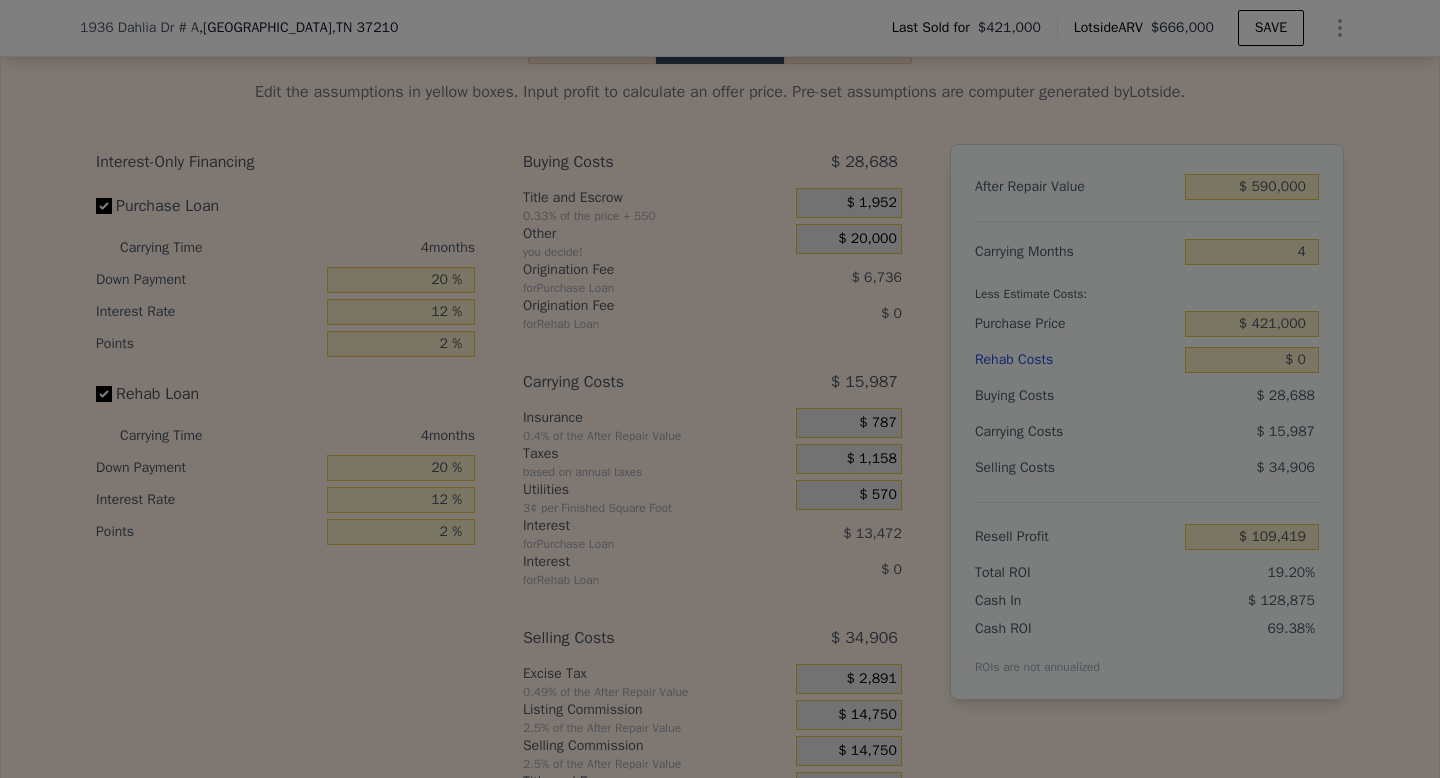 type on "$ 89,419" 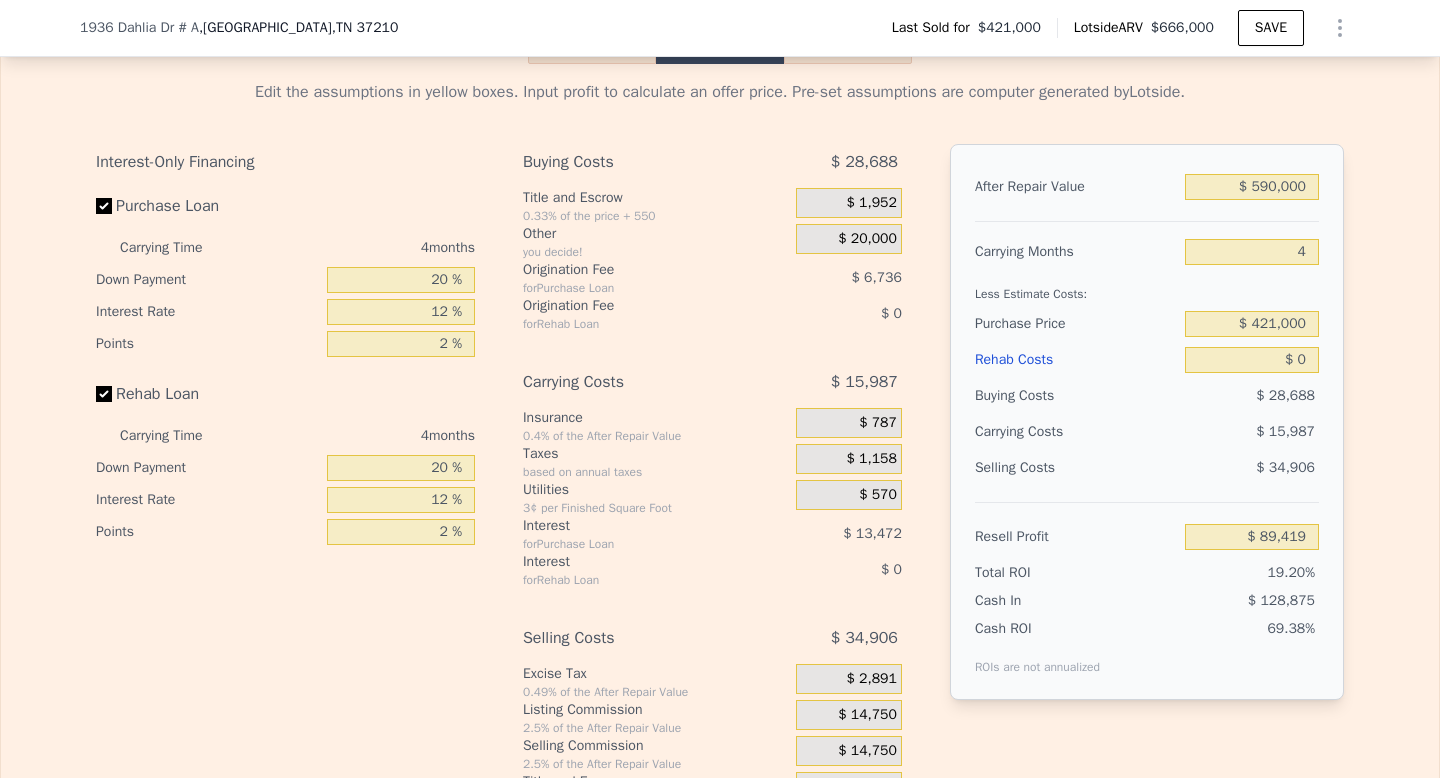 click on "Rehab" at bounding box center [592, 43] 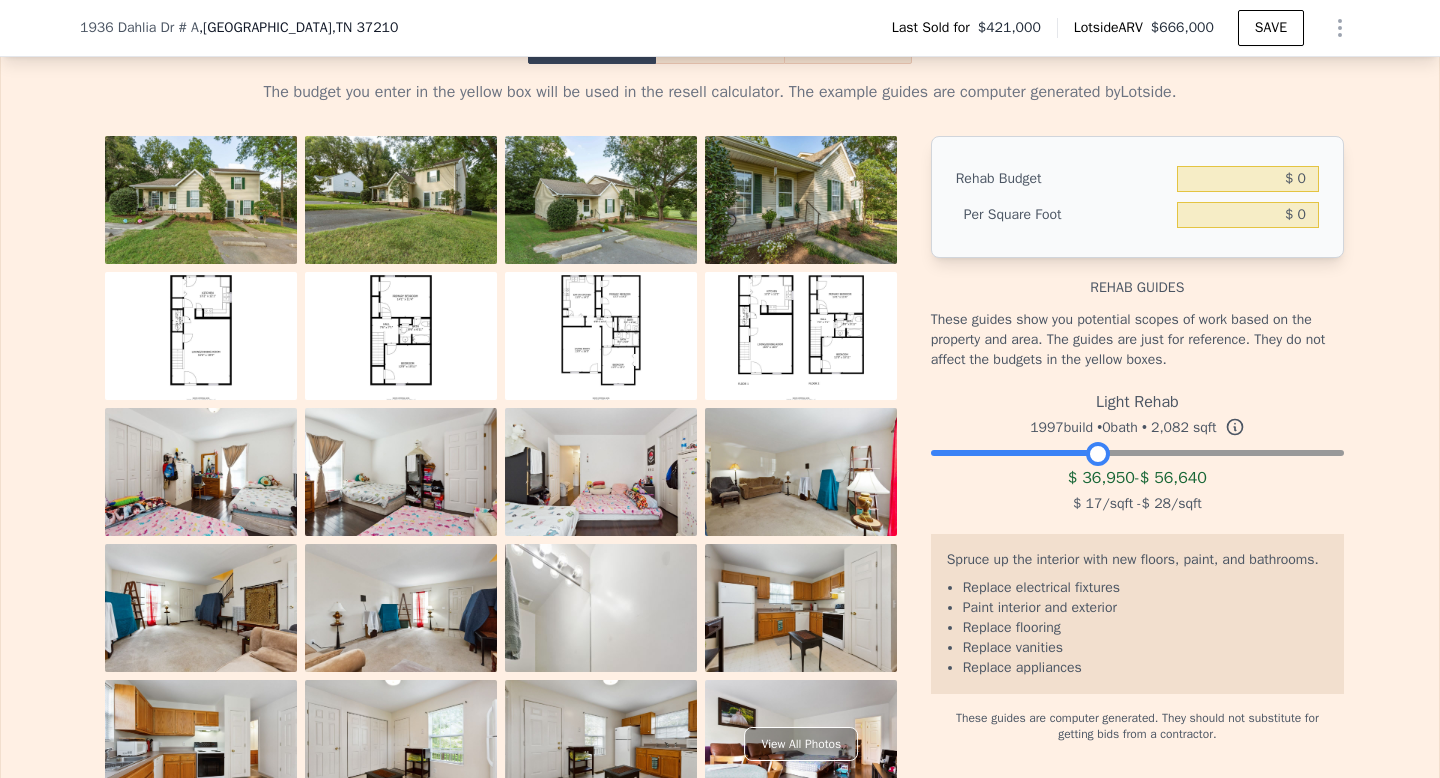 drag, startPoint x: 1326, startPoint y: 512, endPoint x: 1094, endPoint y: 512, distance: 232 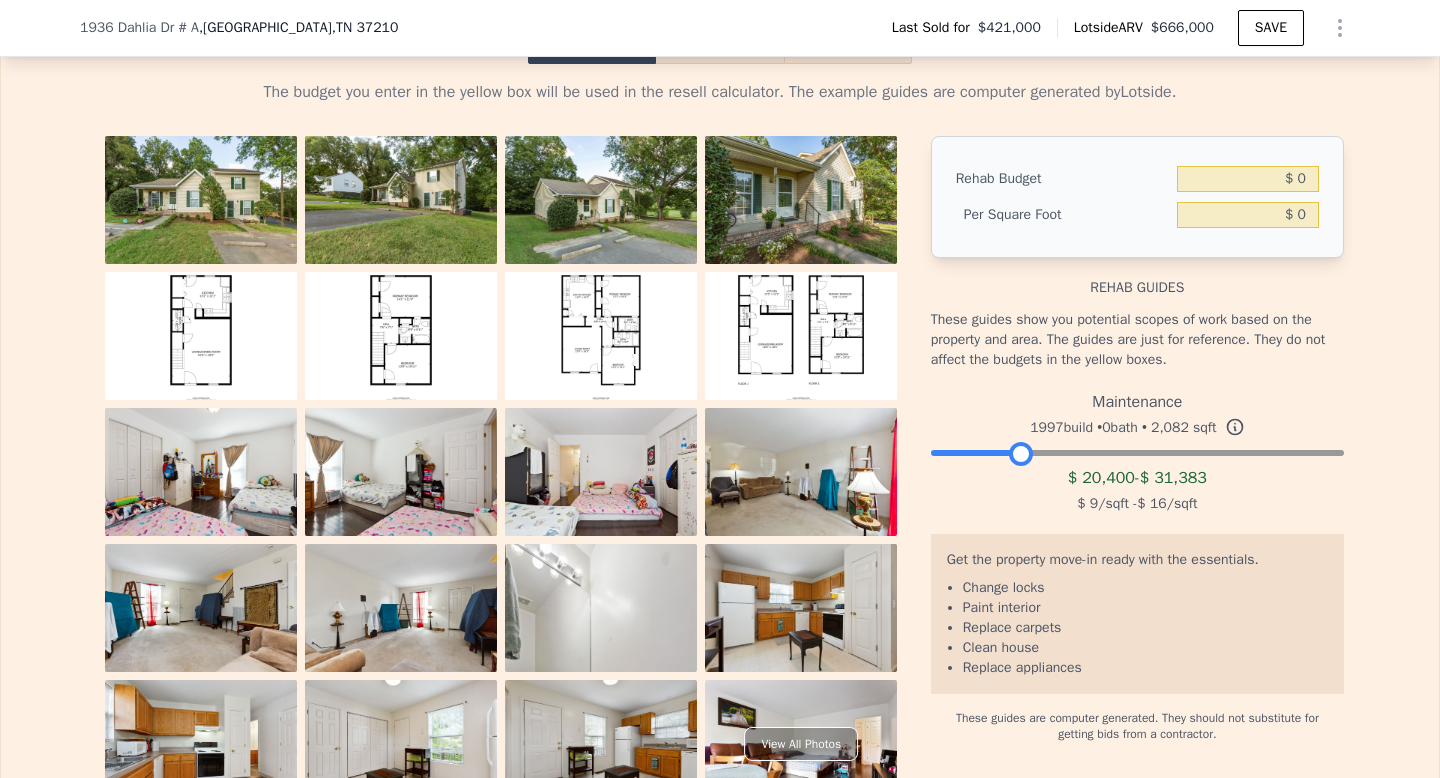 drag, startPoint x: 1092, startPoint y: 509, endPoint x: 1016, endPoint y: 507, distance: 76.02631 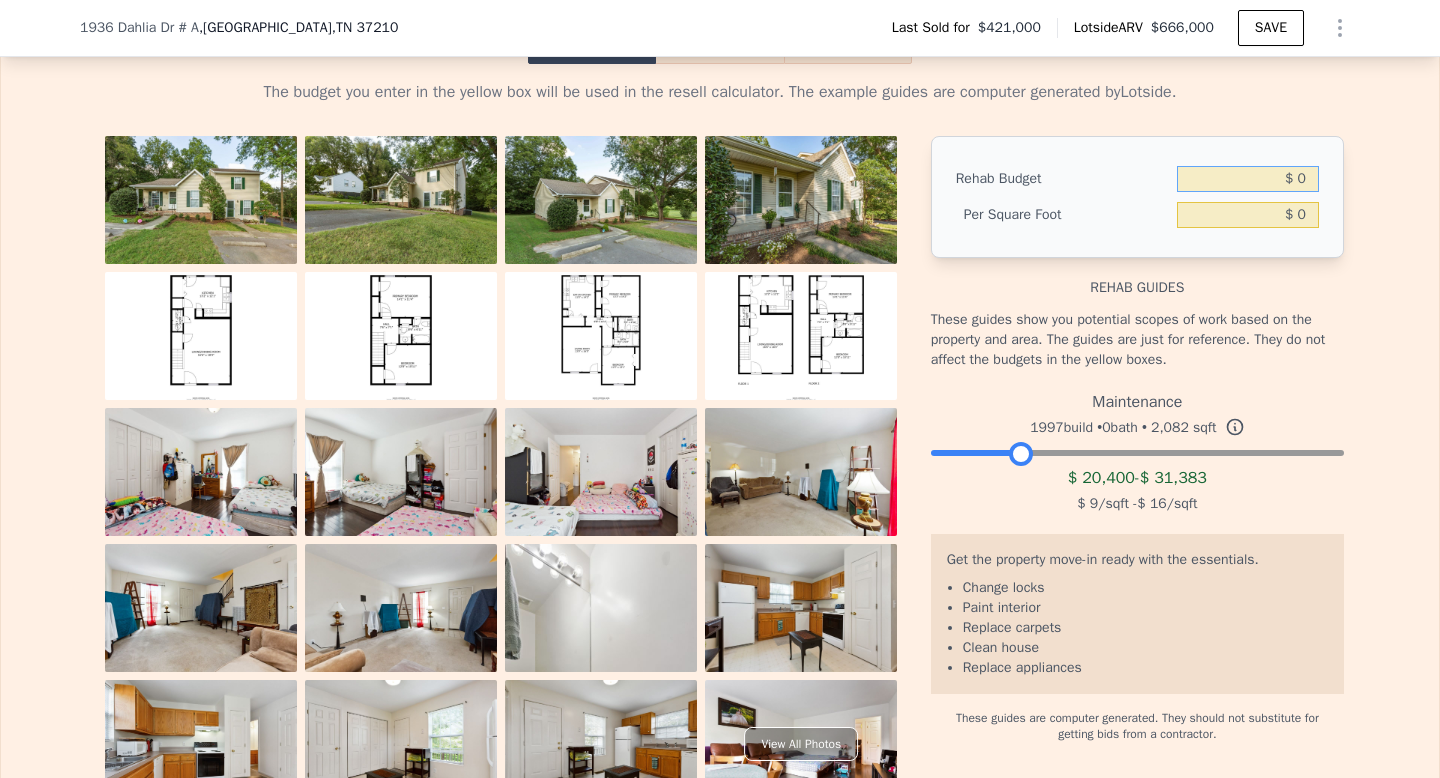 click on "$ 0" at bounding box center (1248, 179) 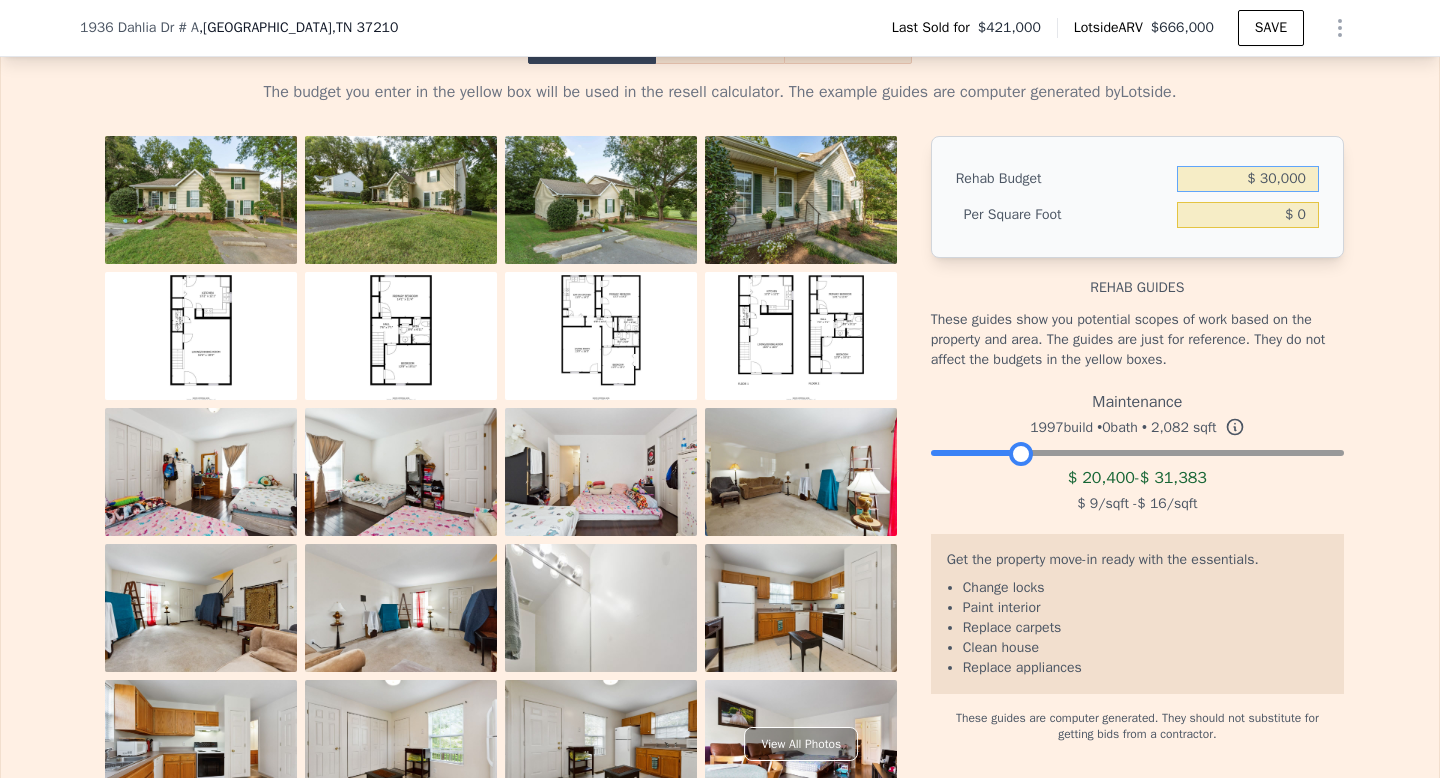type on "$ 30,000" 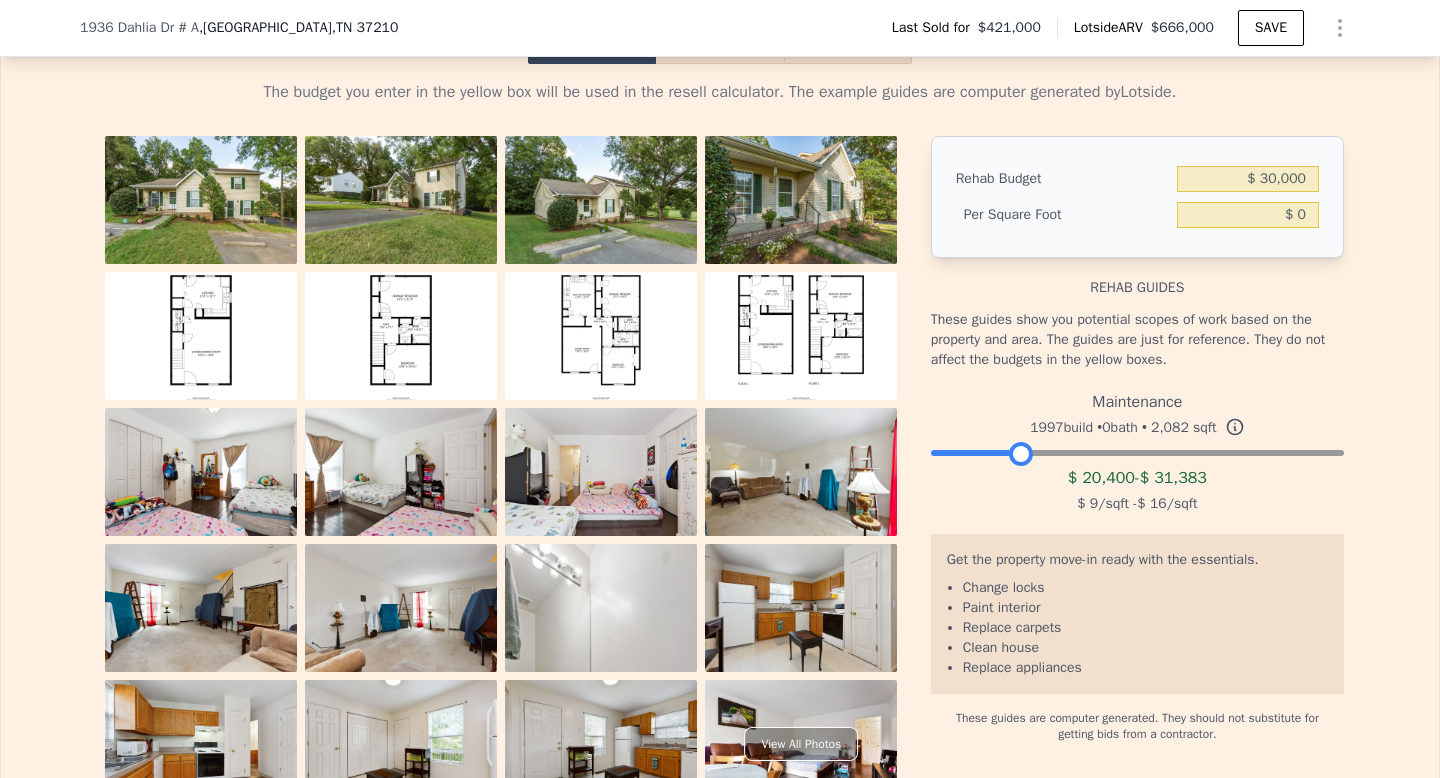 click on "The budget you enter in the yellow box will be used in the resell calculator. The example guides are computer generated by  Lotside . View All Photos Rehab Budget $ 30,000 Per Square Foot $ 0 Rehab guides These guides show you potential scopes of work based on the property and area. The guides are just for reference. They do not affect the budgets in the yellow boxes. Maintenance 1997  build •  0  bath •   2,082   sqft $ 20,400  -  $ 31,383 $ 9 /sqft -  $ 16 /sqft Get the property move-in ready with the essentials. Change locks Paint interior Replace carpets Clean house Replace appliances These guides are computer generated. They should not substitute for getting bids from a contractor." at bounding box center (720, 436) 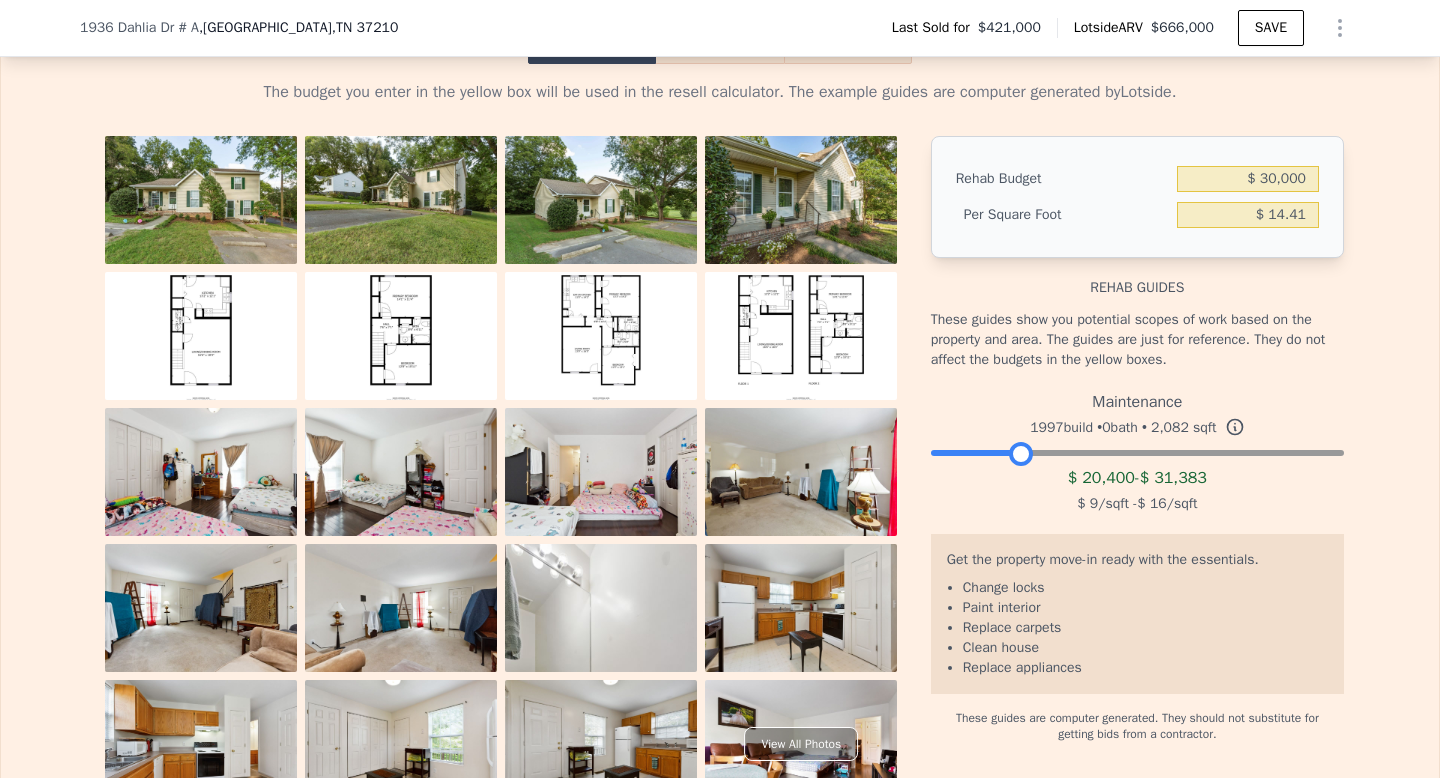 type on "$ 14.41" 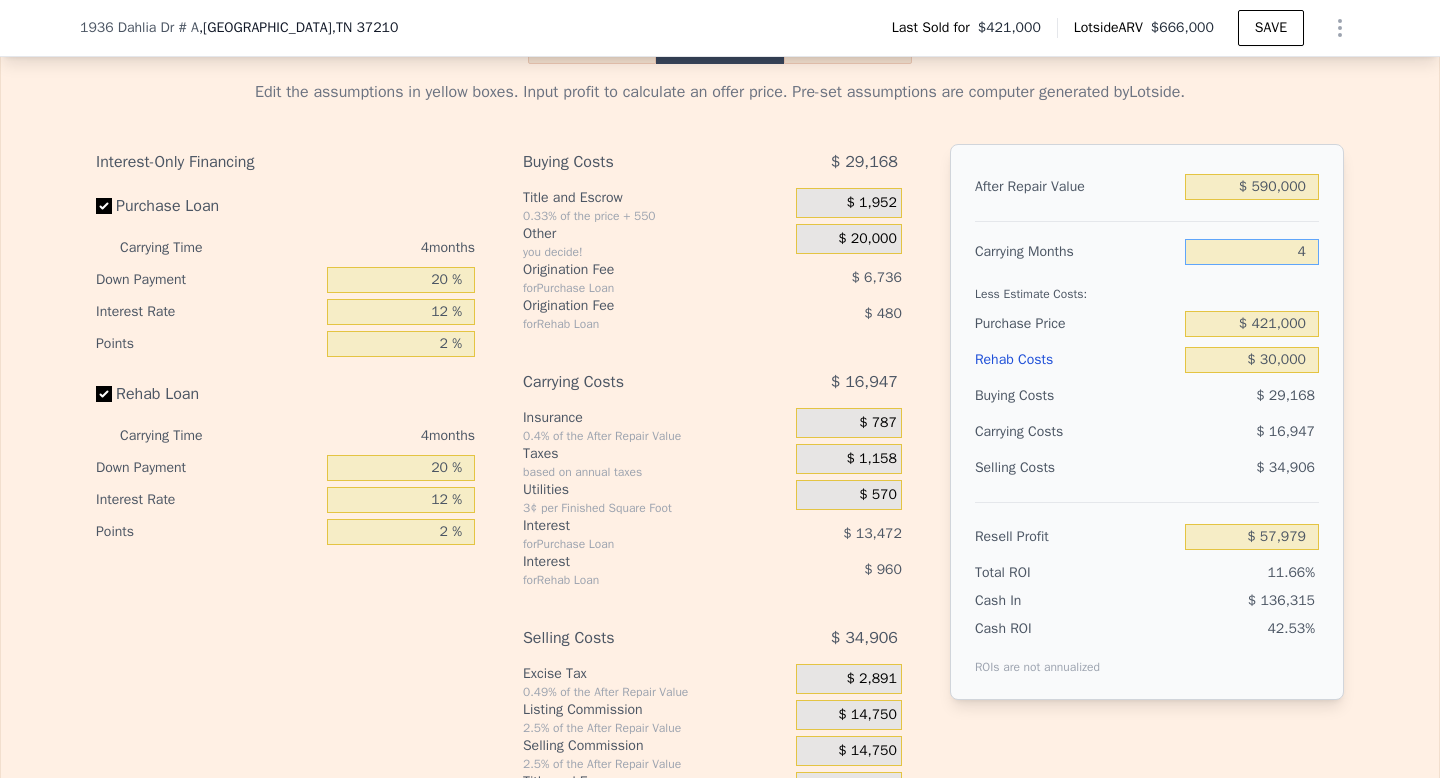 click on "4" at bounding box center (1252, 252) 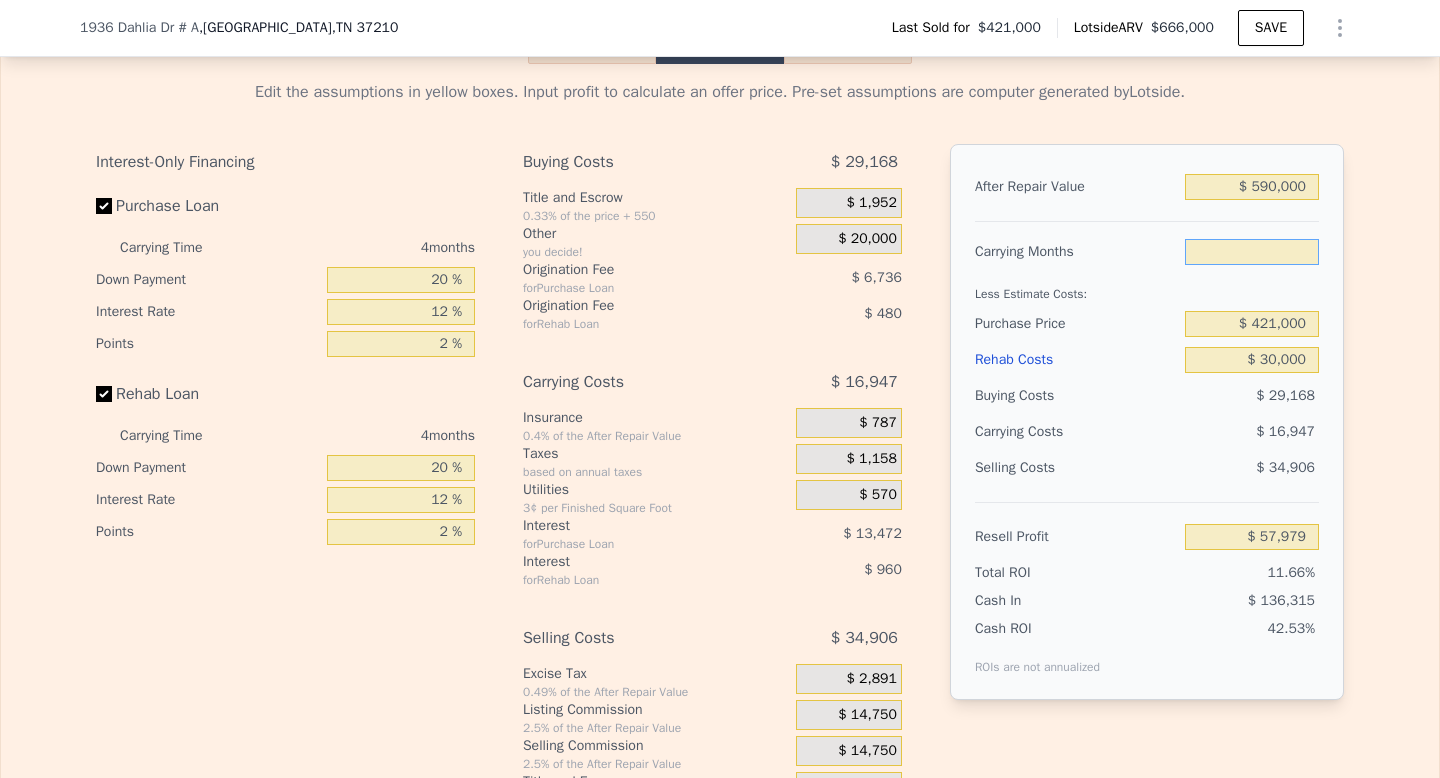type on "3" 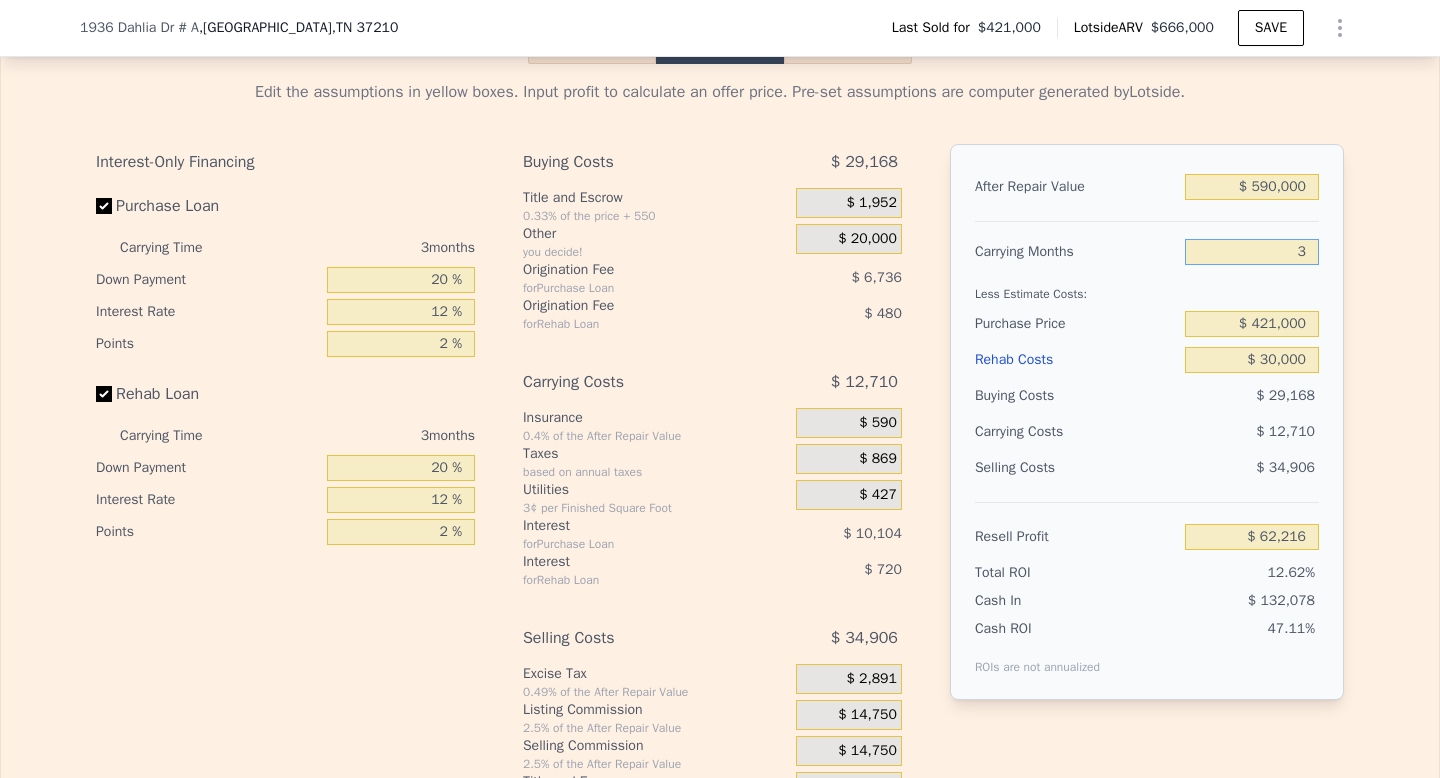 type on "$ 62,216" 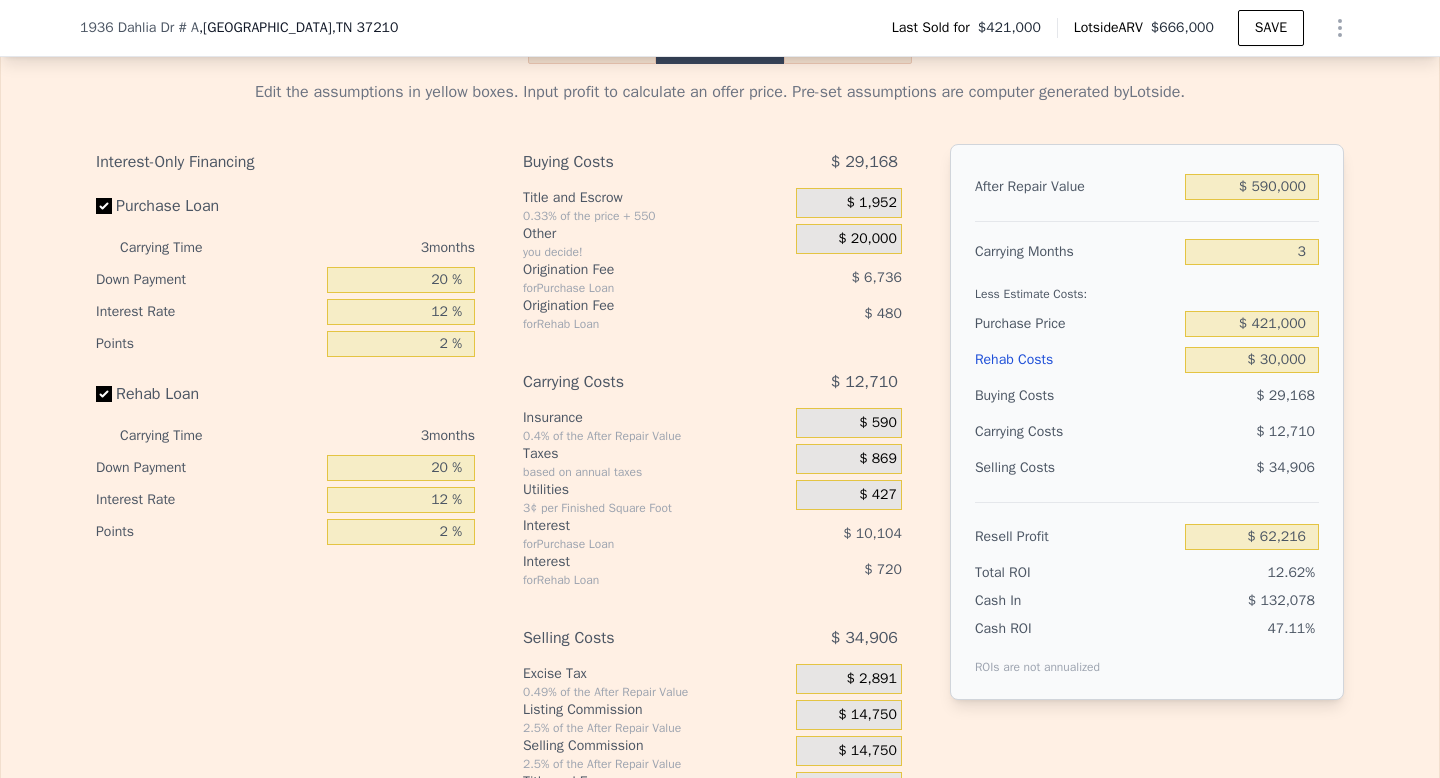 click on "Selling Costs" at bounding box center (1076, 468) 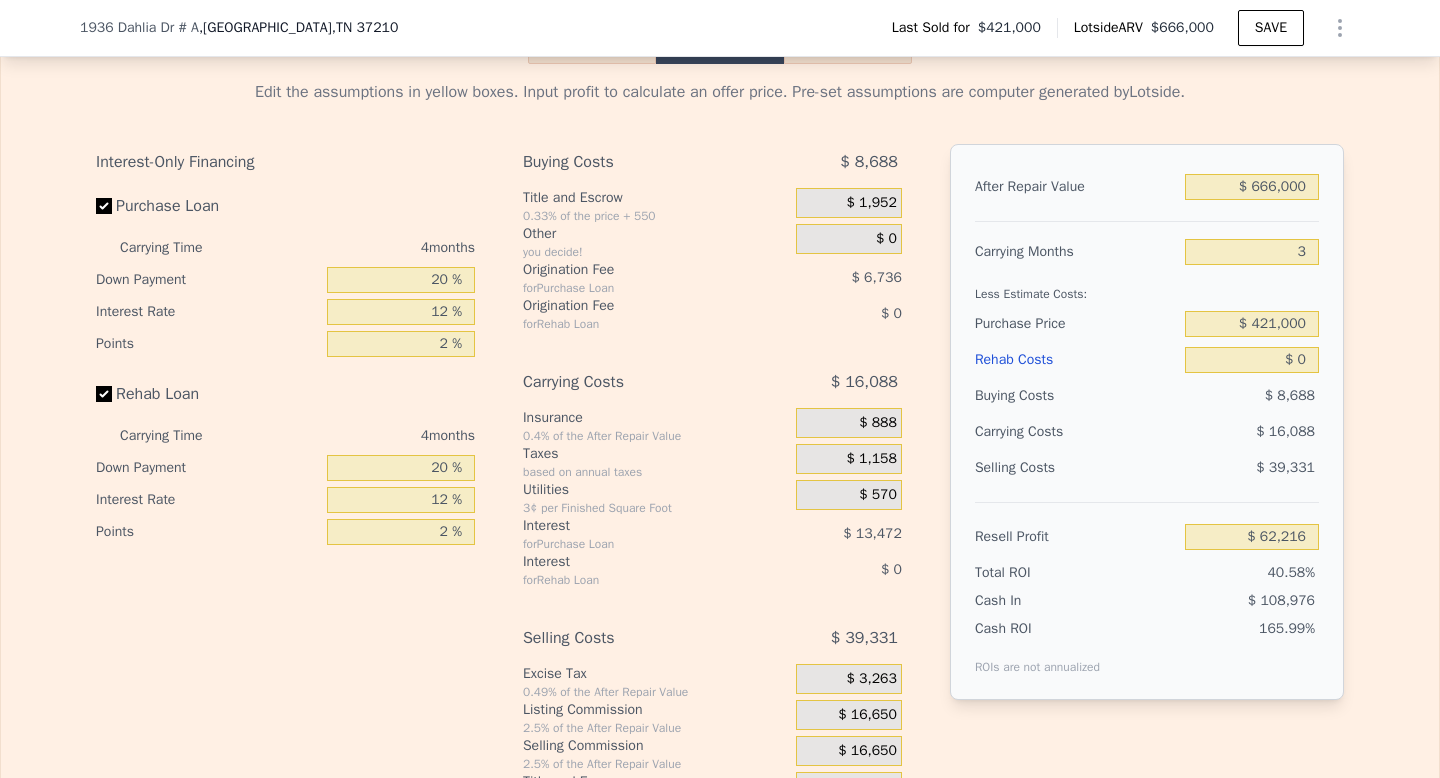 type on "11761.2" 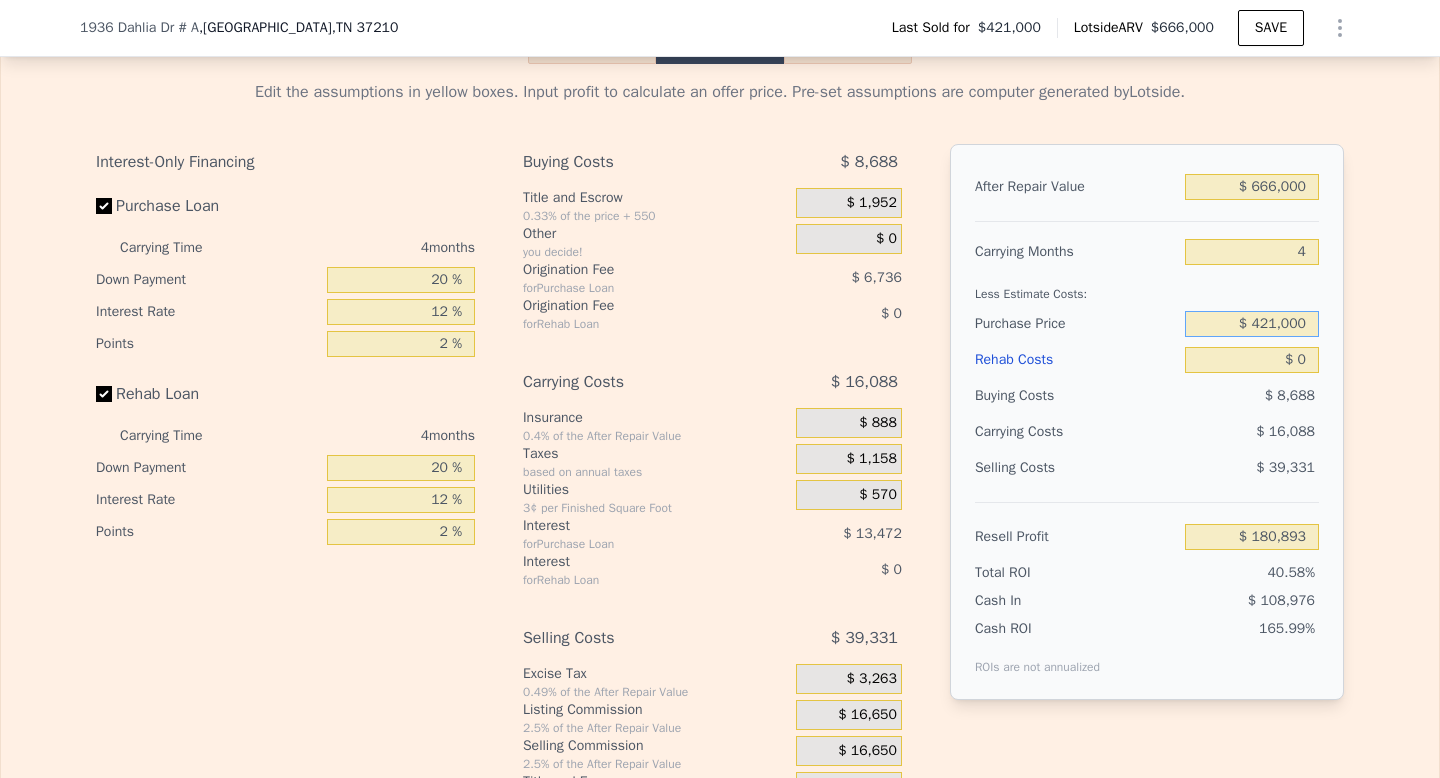 drag, startPoint x: 1299, startPoint y: 371, endPoint x: 1257, endPoint y: 367, distance: 42.190044 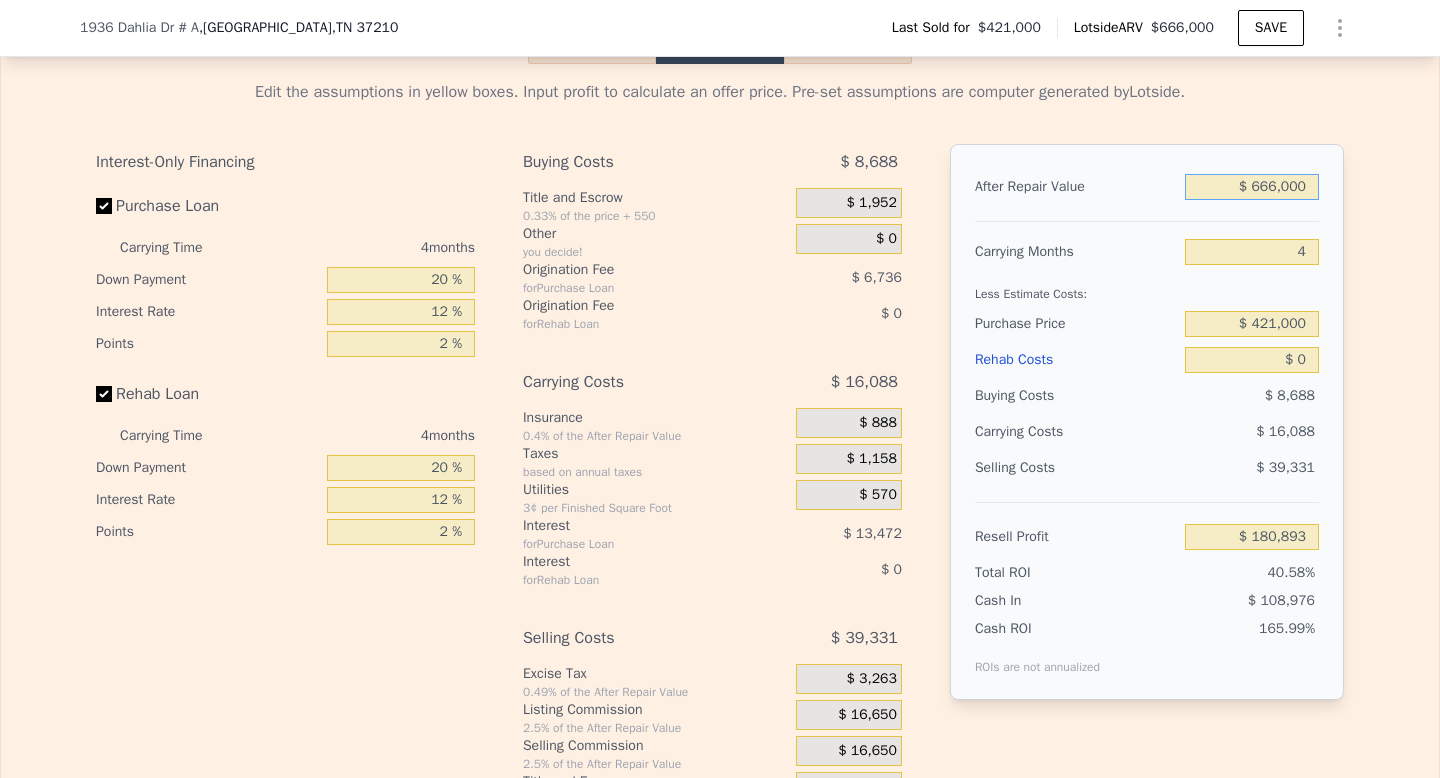 drag, startPoint x: 1284, startPoint y: 237, endPoint x: 1243, endPoint y: 232, distance: 41.303753 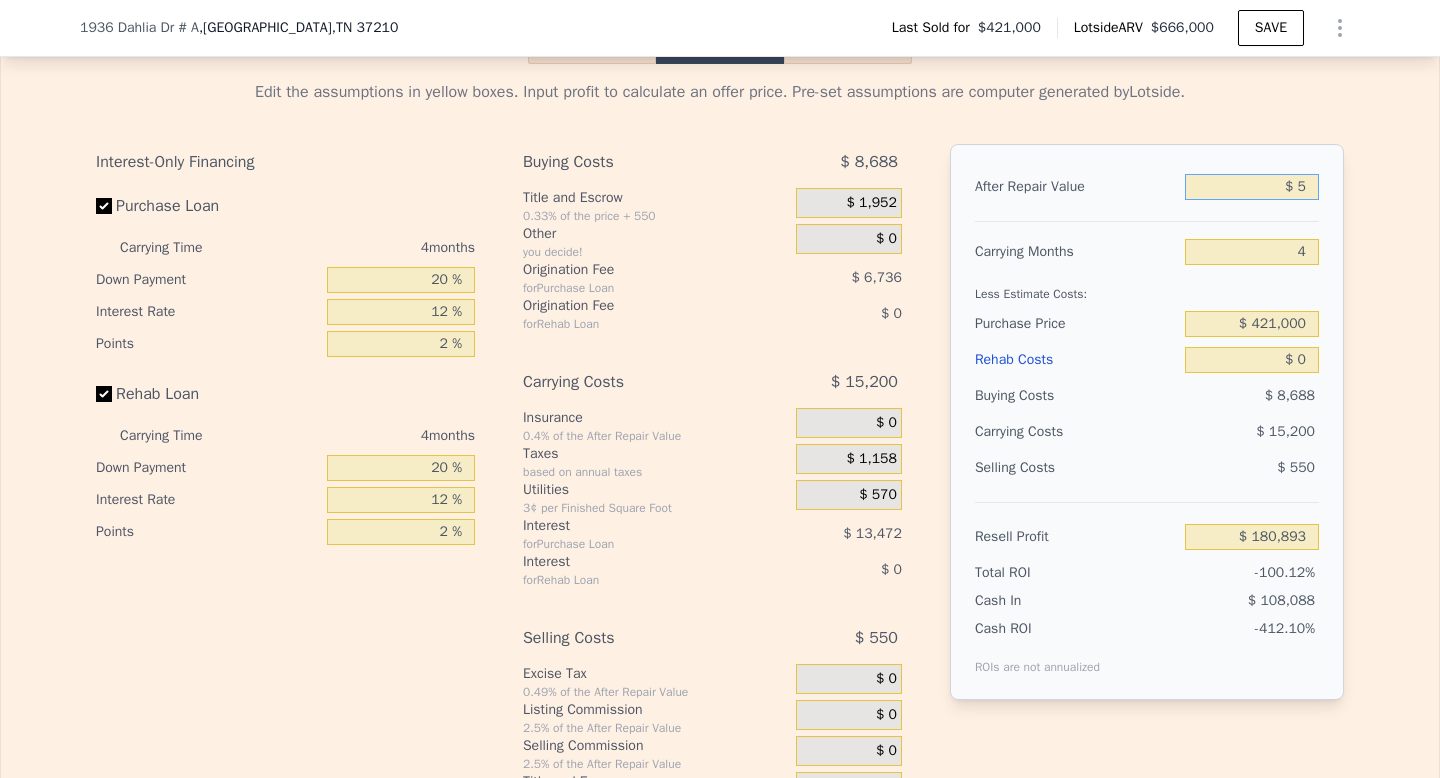 type on "-$ 445,433" 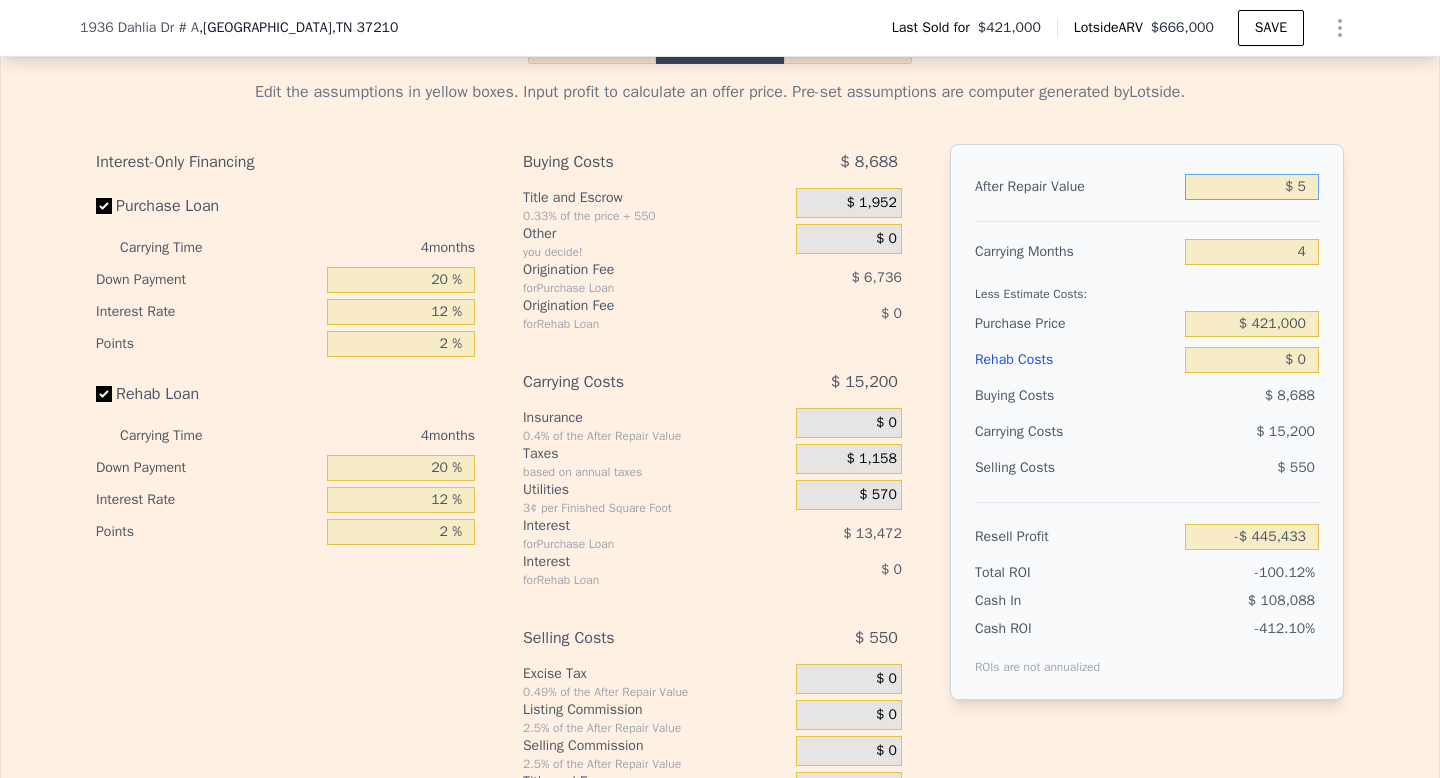 type on "$ 59" 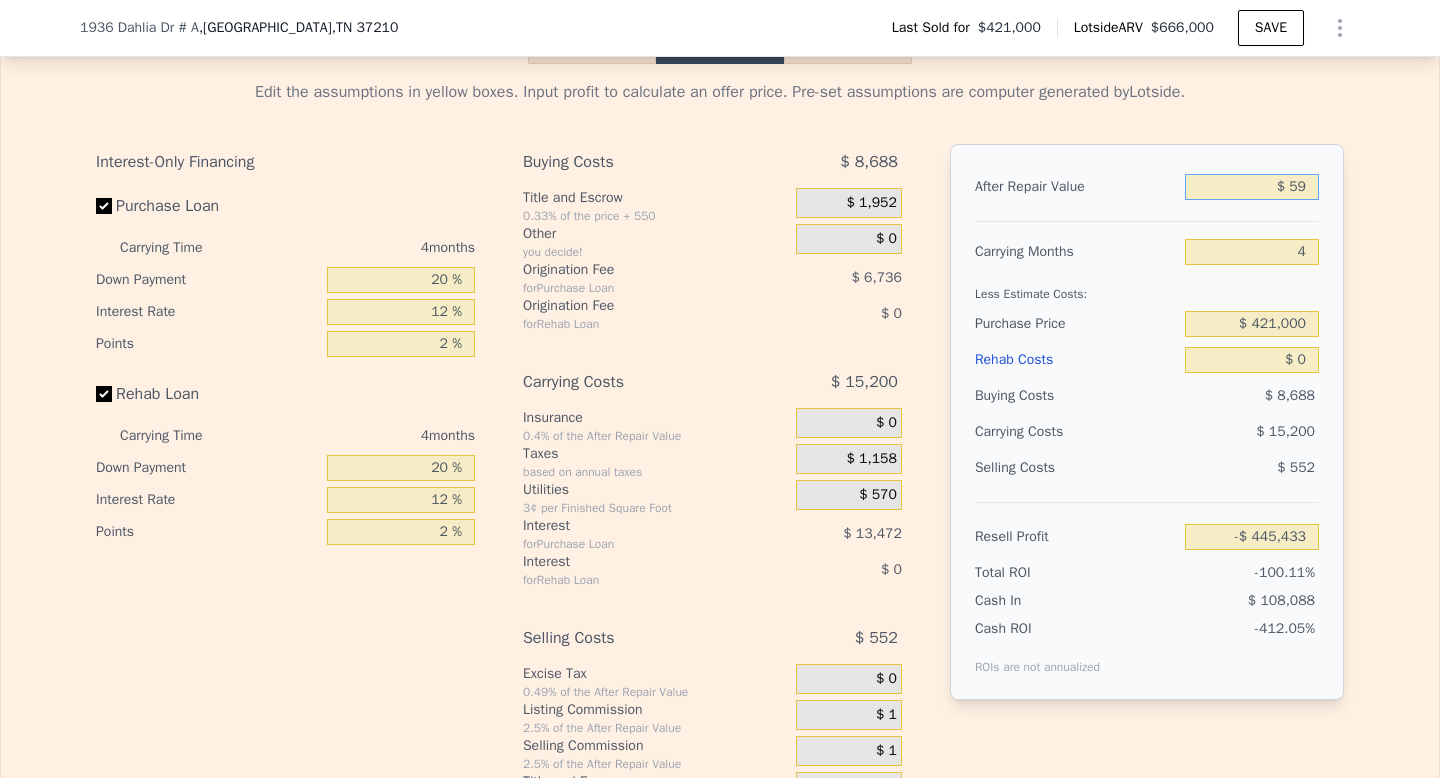 type on "-$ 445,381" 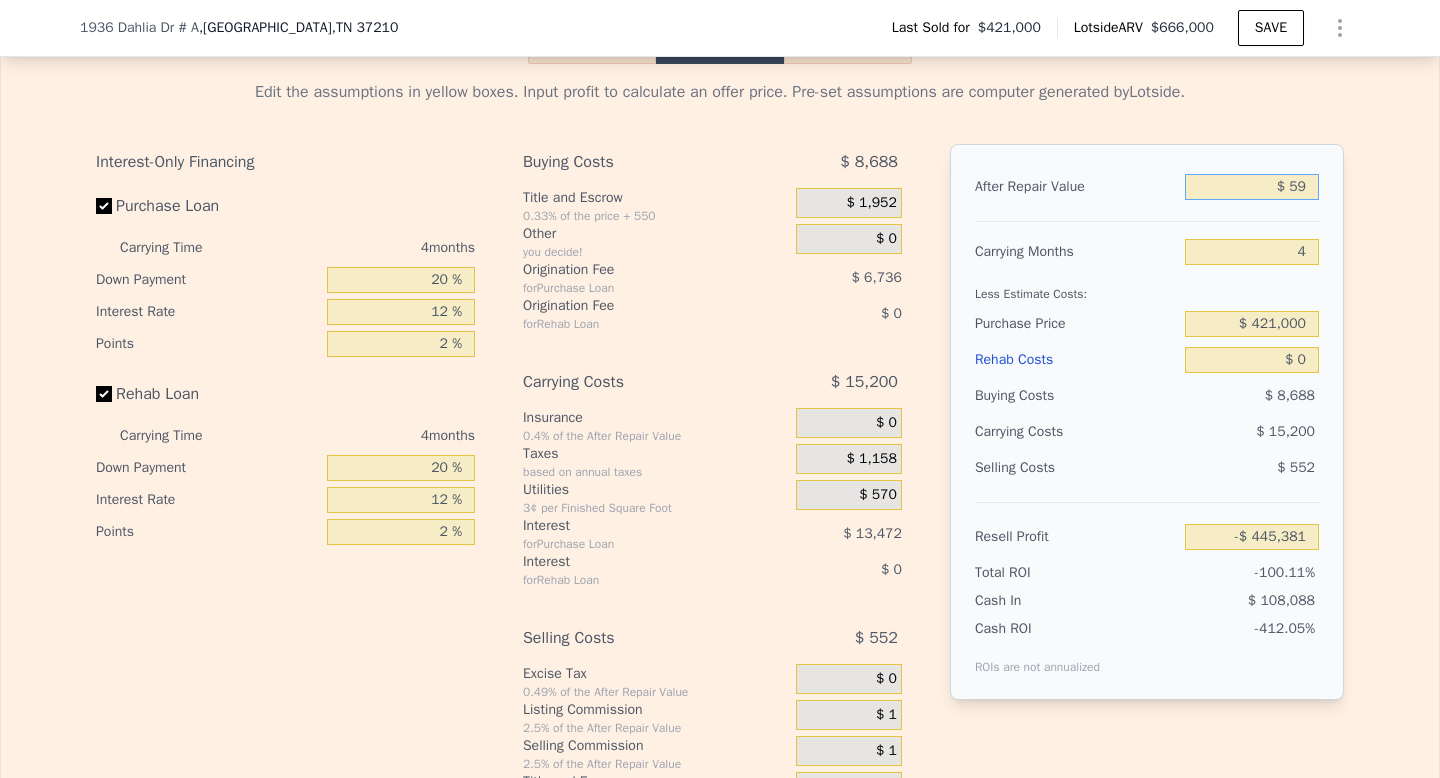 type on "$ 590" 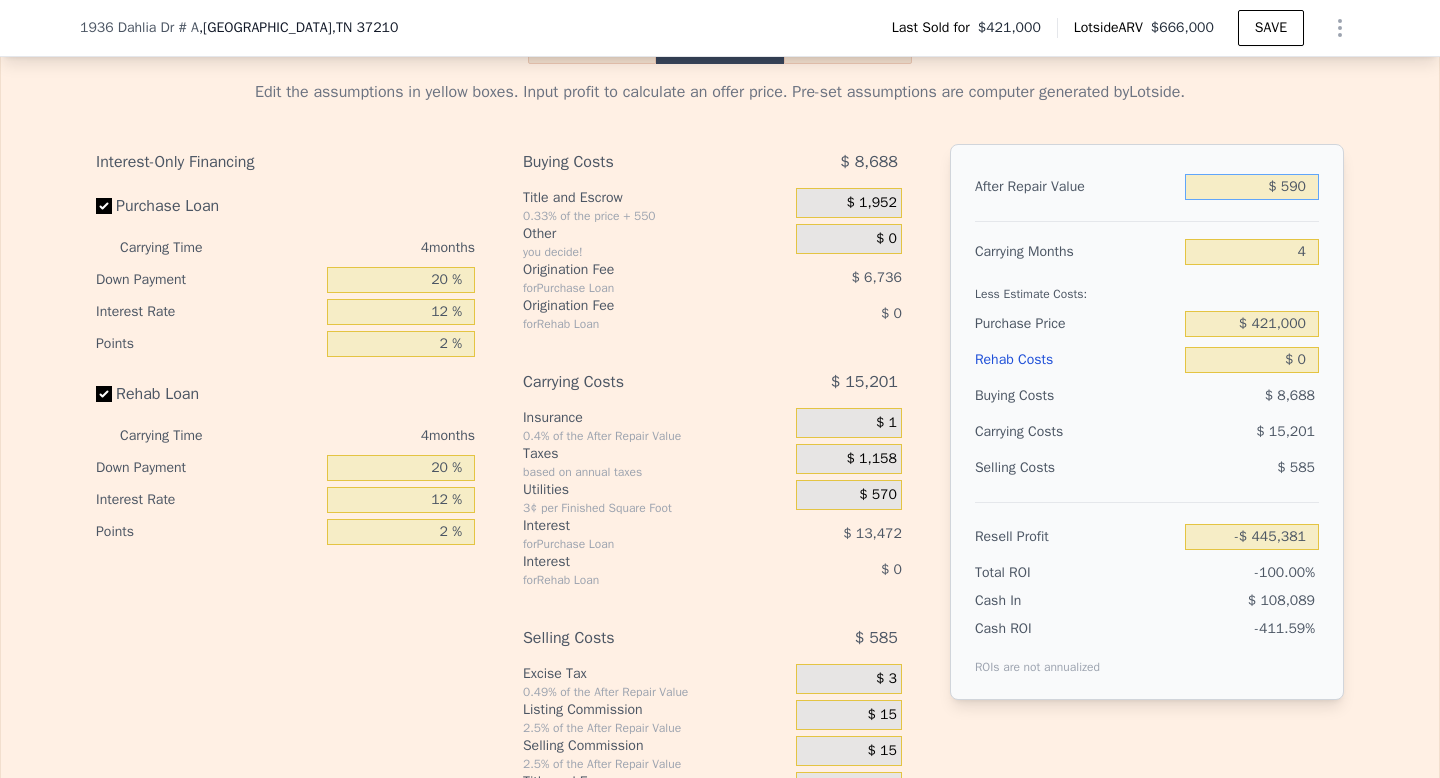 type on "-$ 444,884" 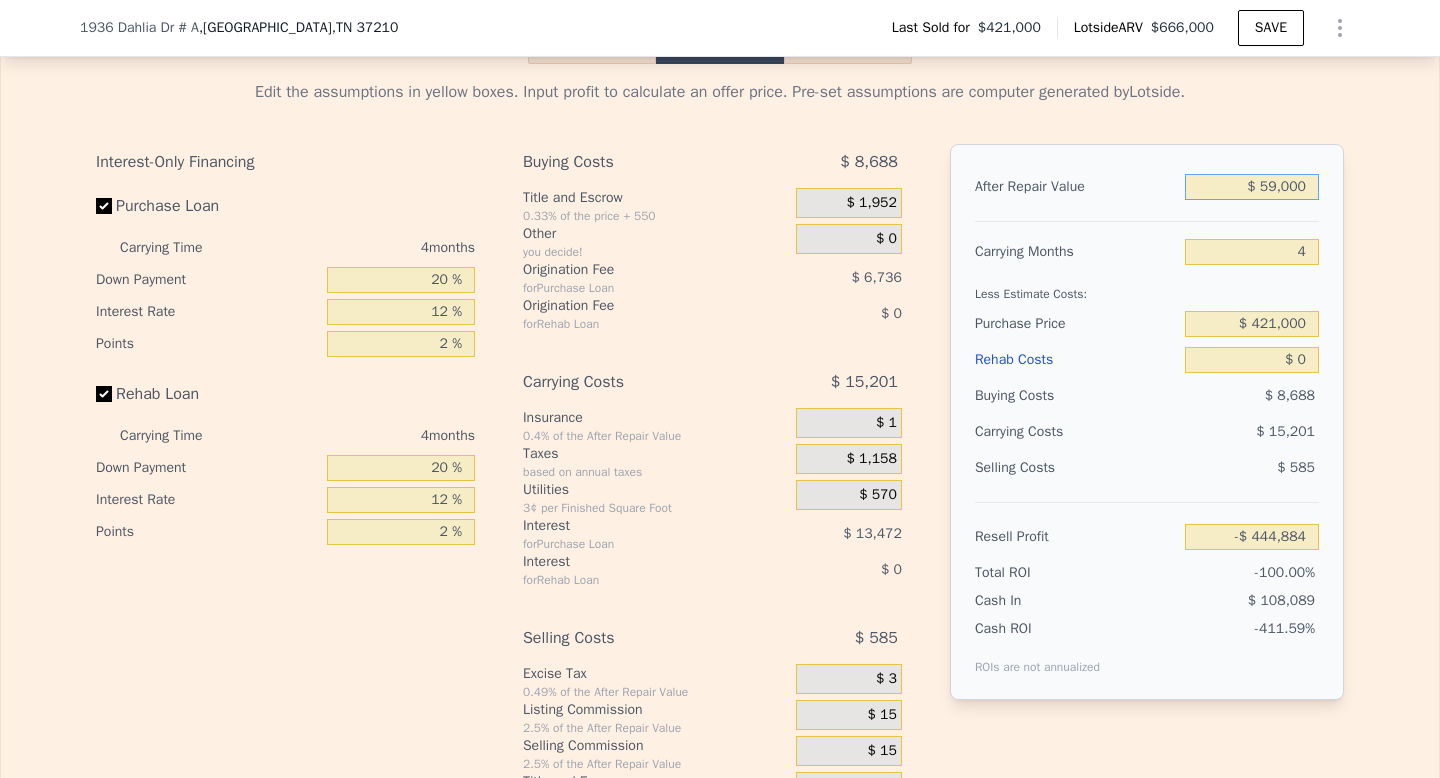 type on "$ 590,000" 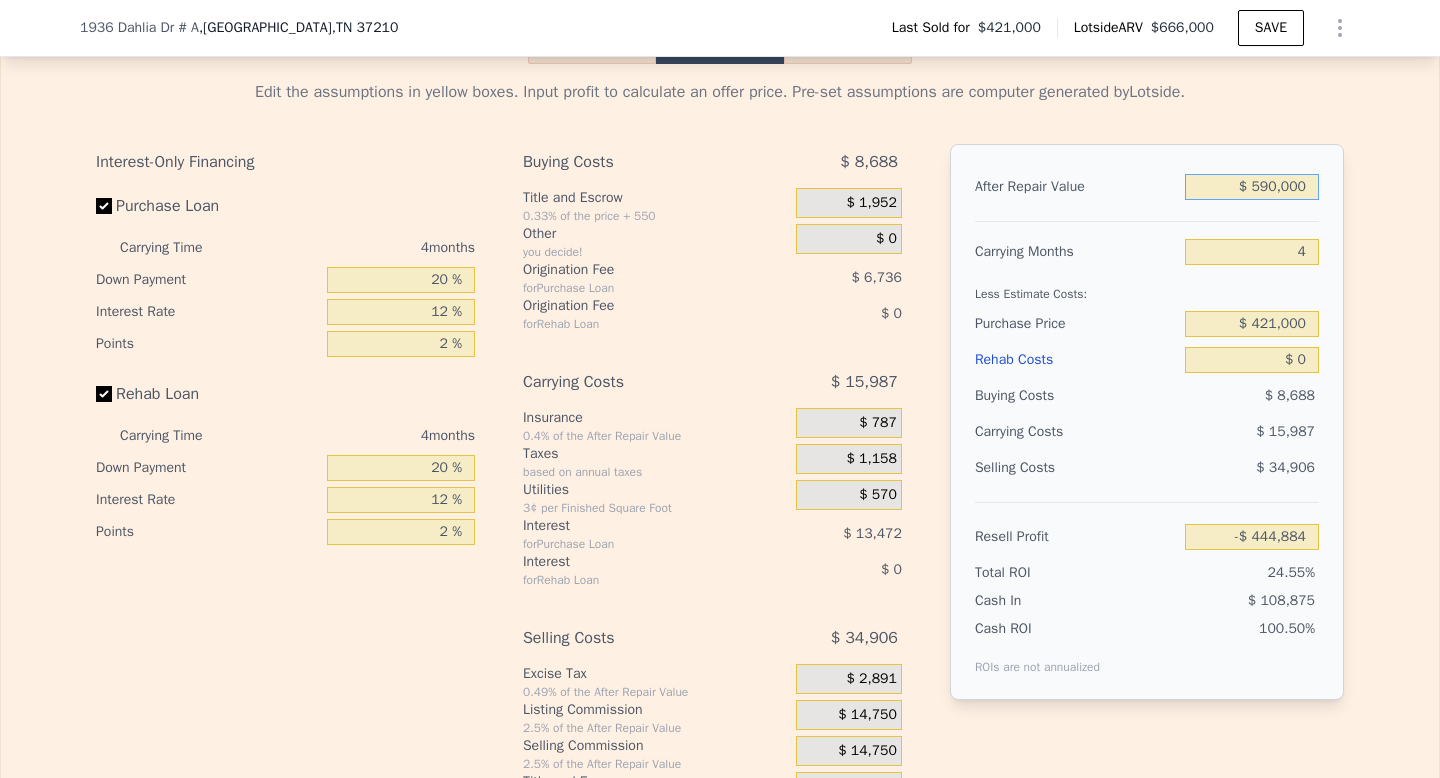 type on "$ 109,419" 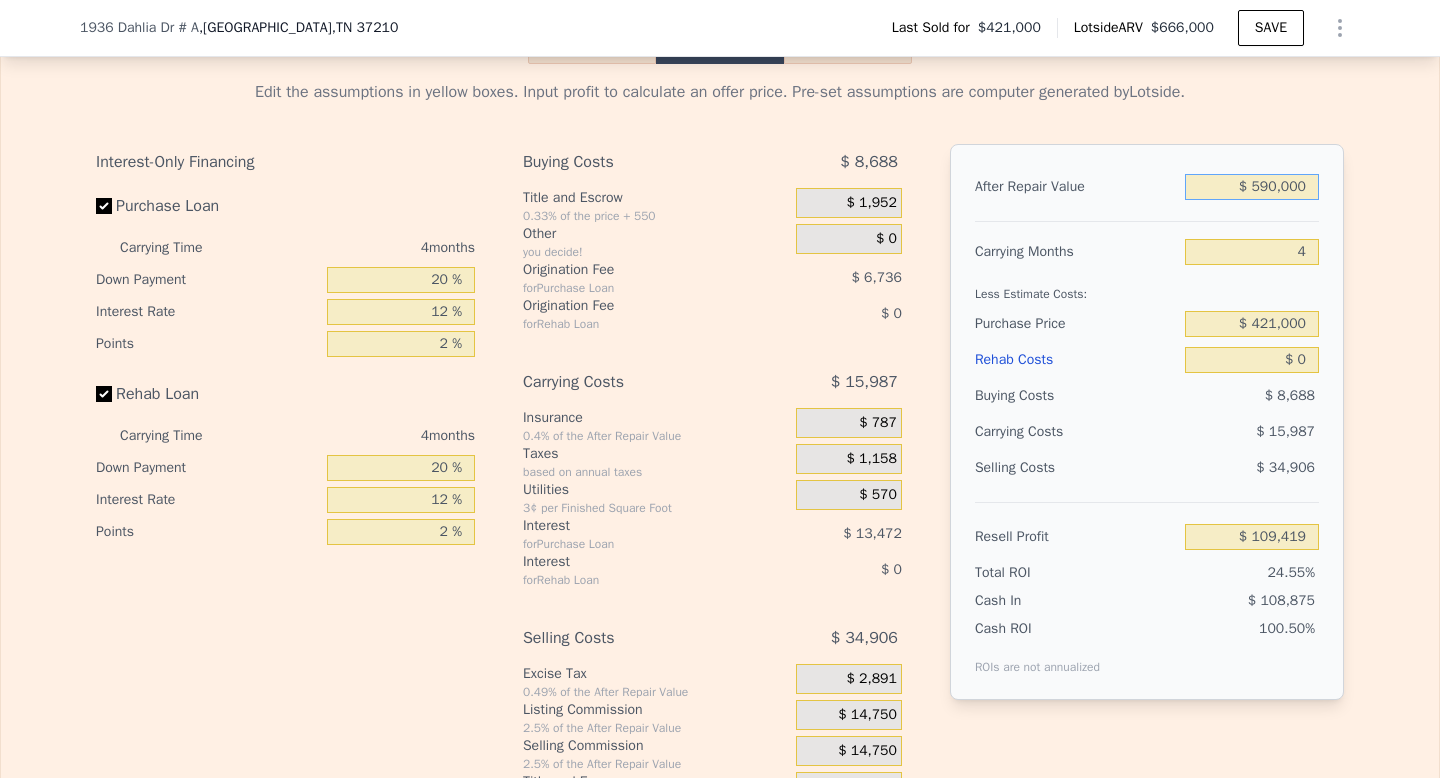 type on "$ 590,000" 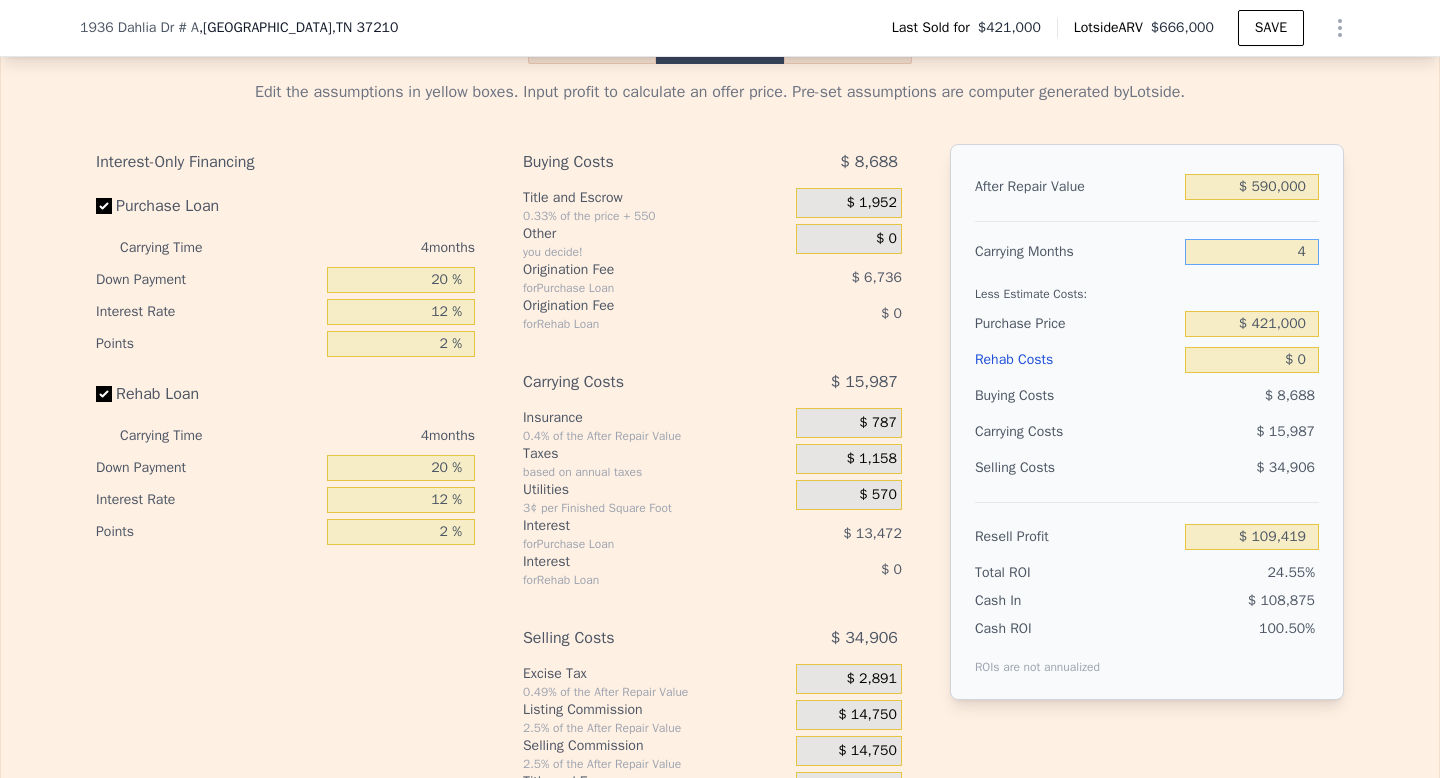 click on "4" at bounding box center (1252, 252) 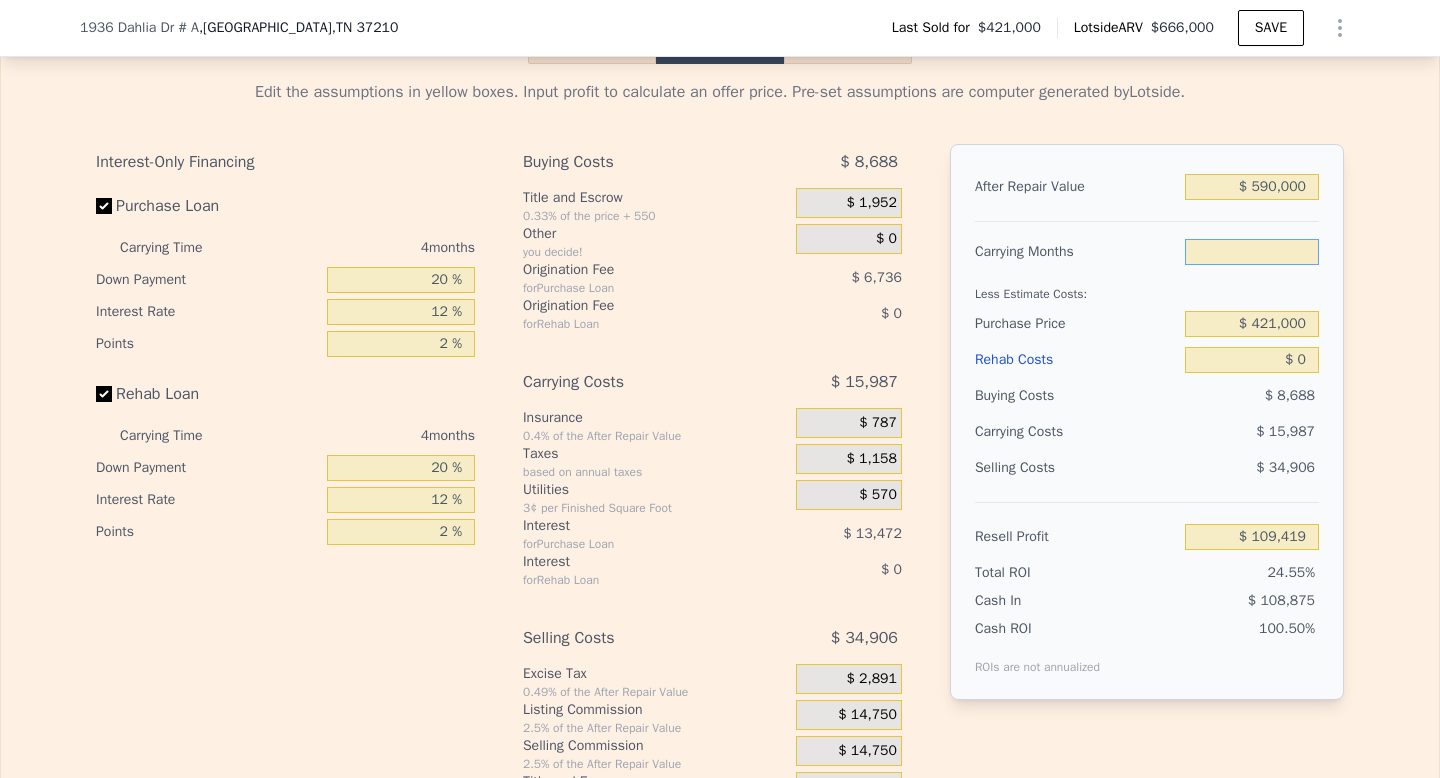 type on "3" 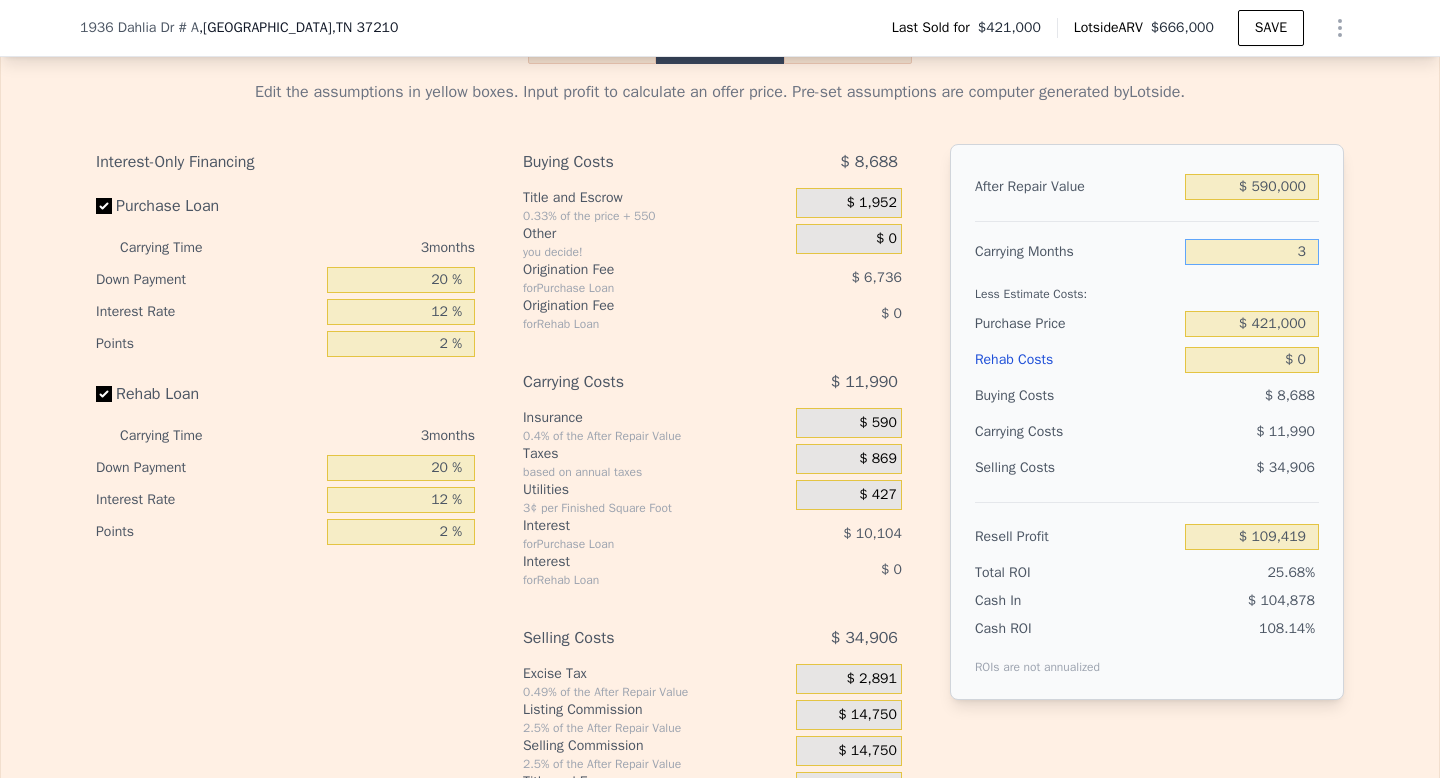 type on "$ 113,416" 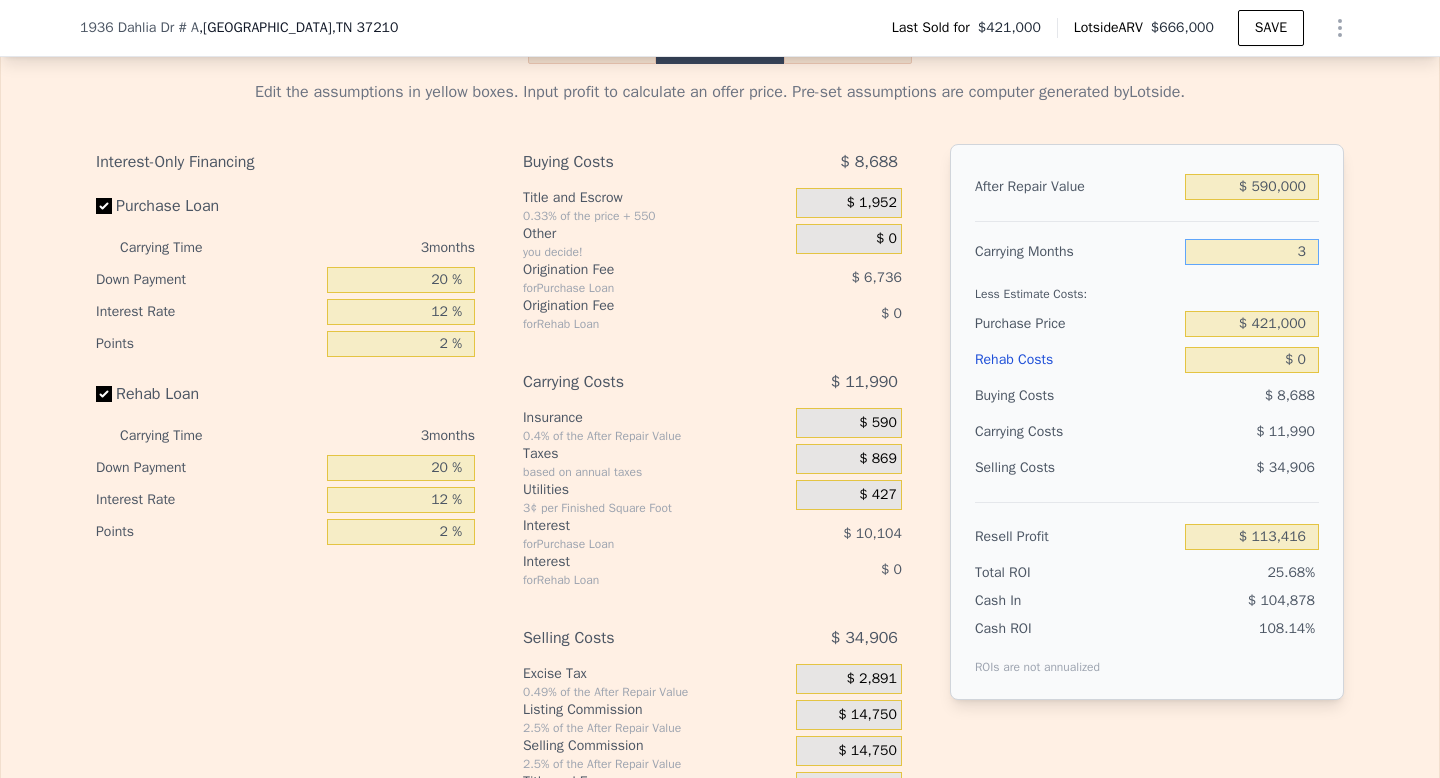 type on "3" 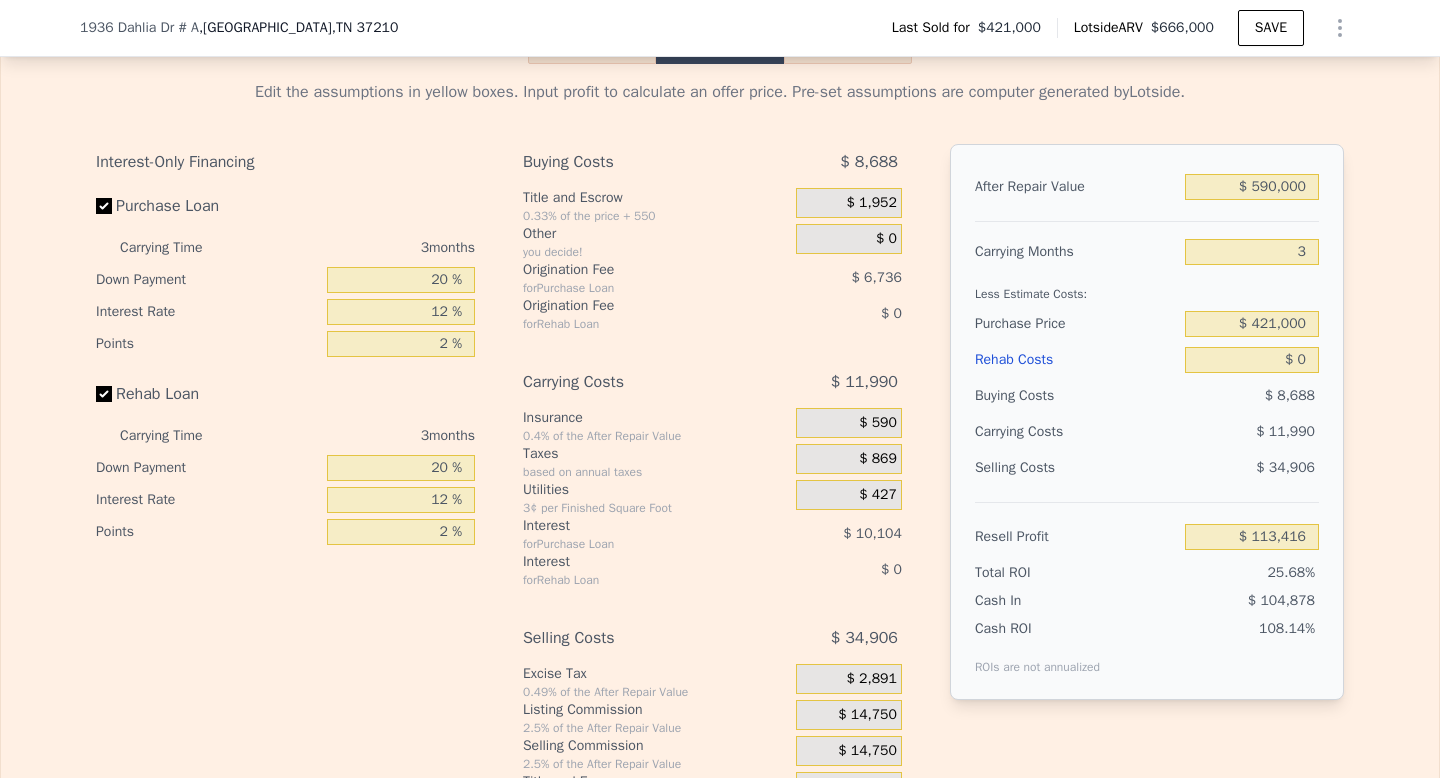 click on "$ 0" at bounding box center (849, 239) 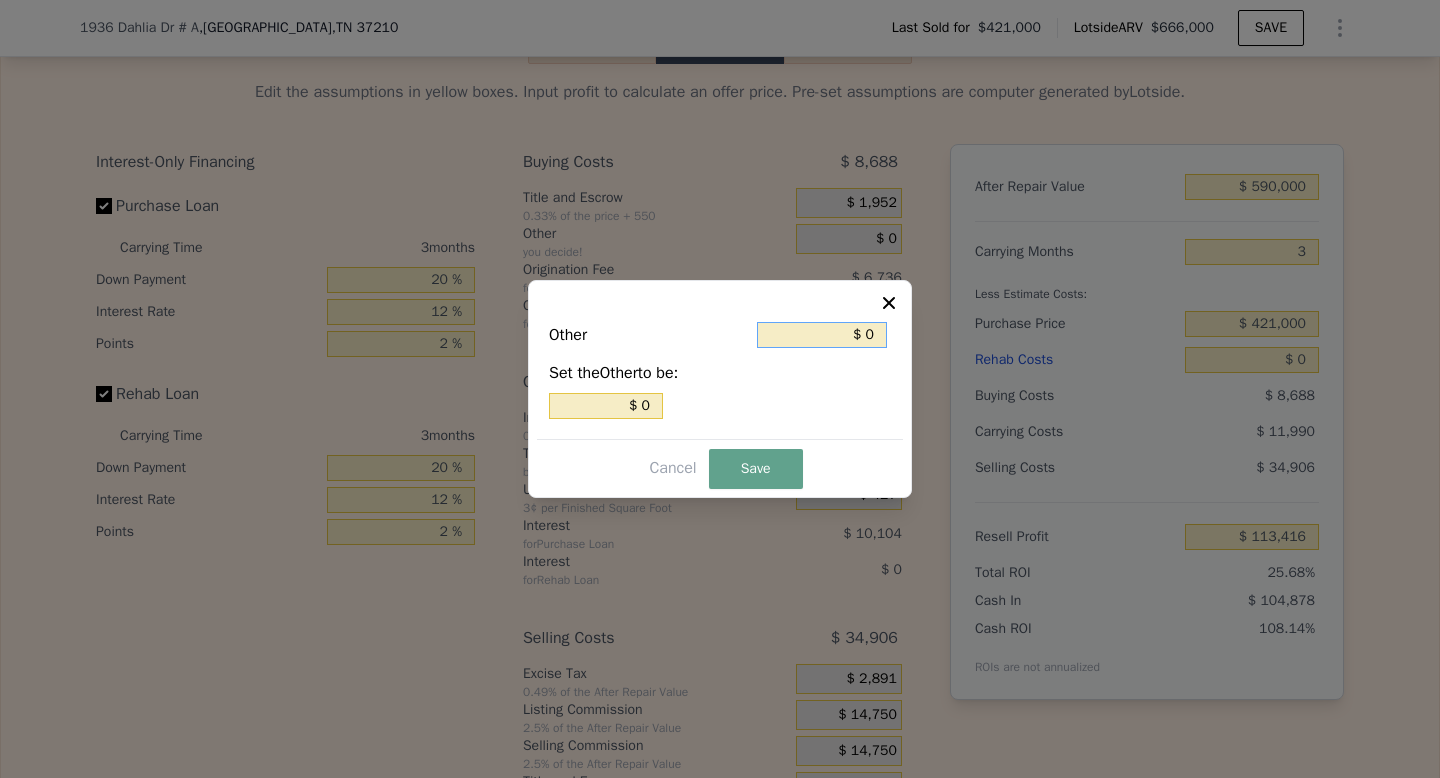 click on "$ 0" at bounding box center [822, 335] 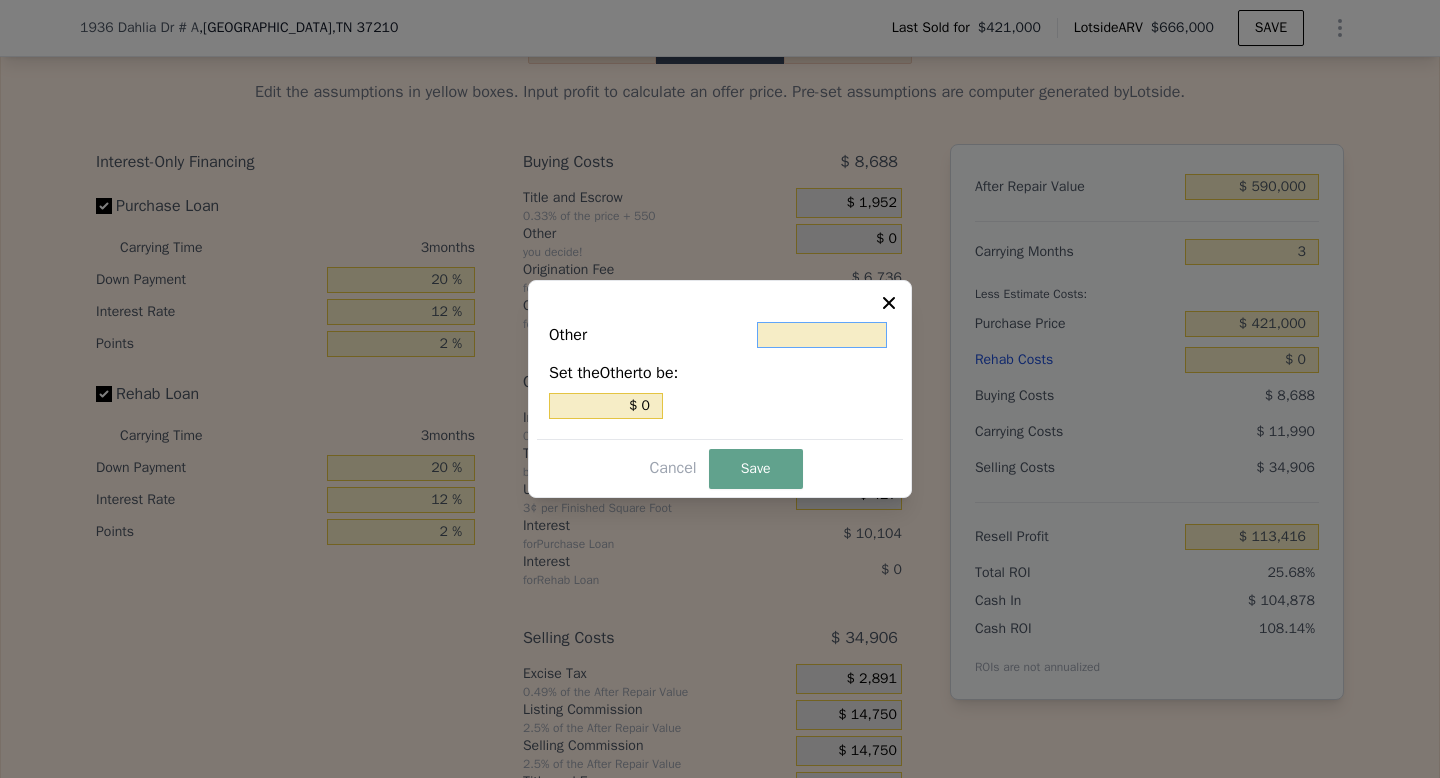 type on "$ 2" 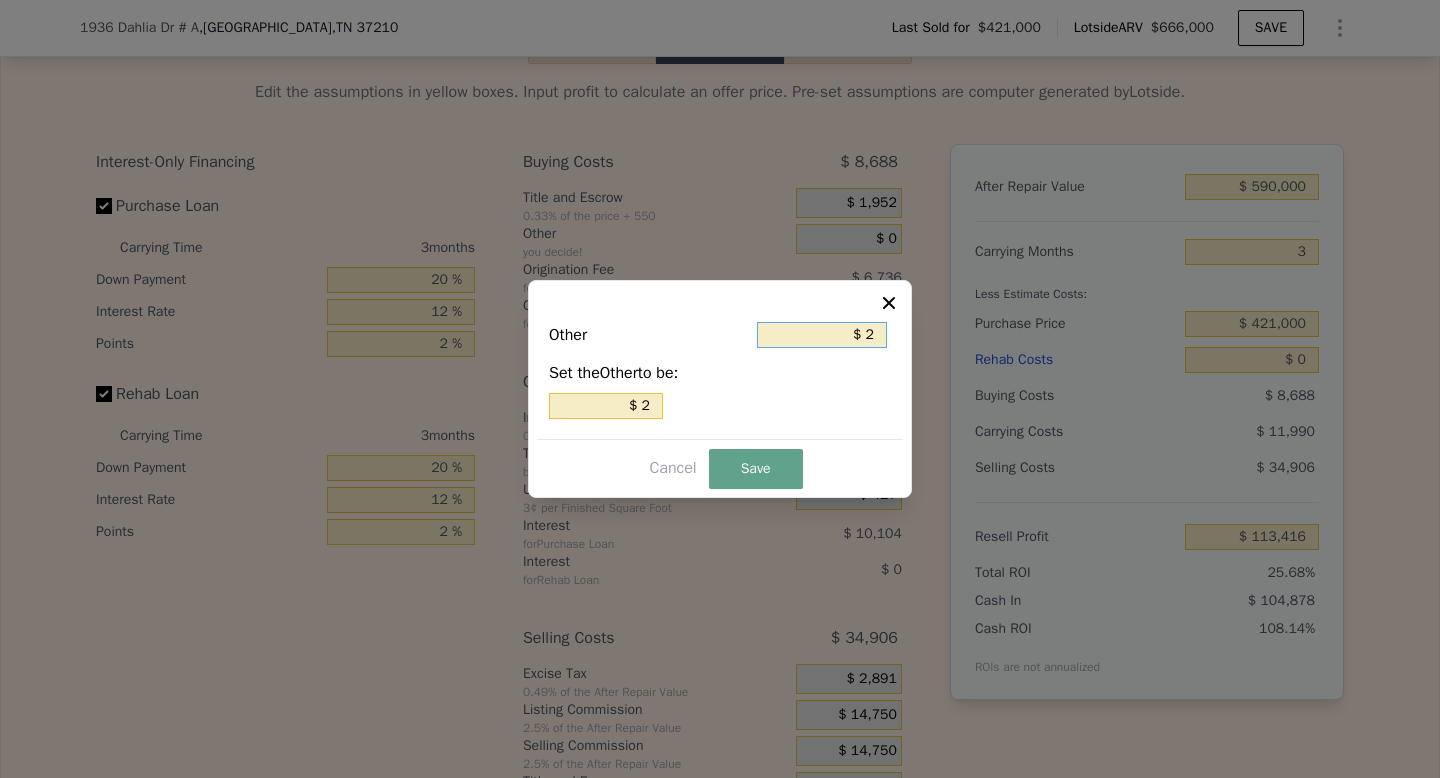 type on "$ 20" 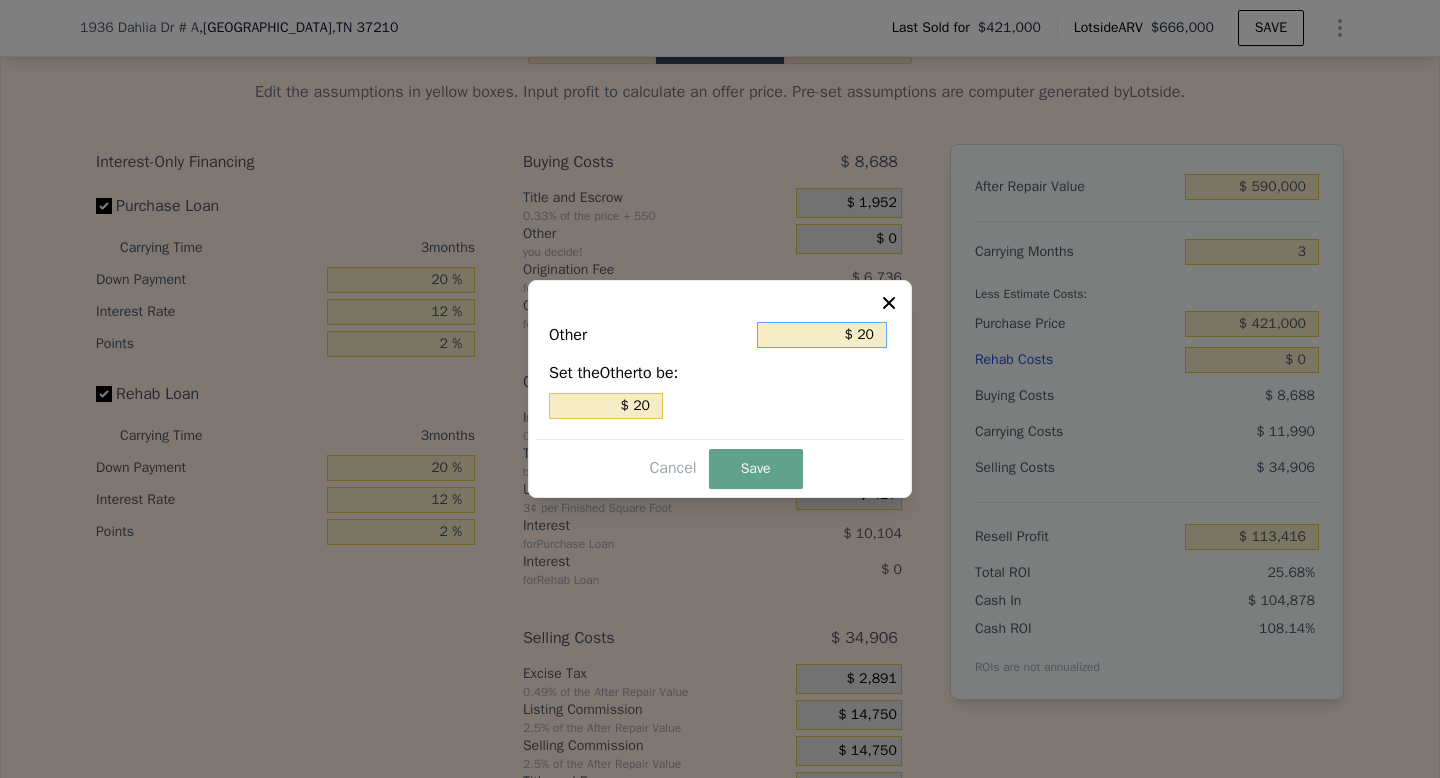 type on "$ 200" 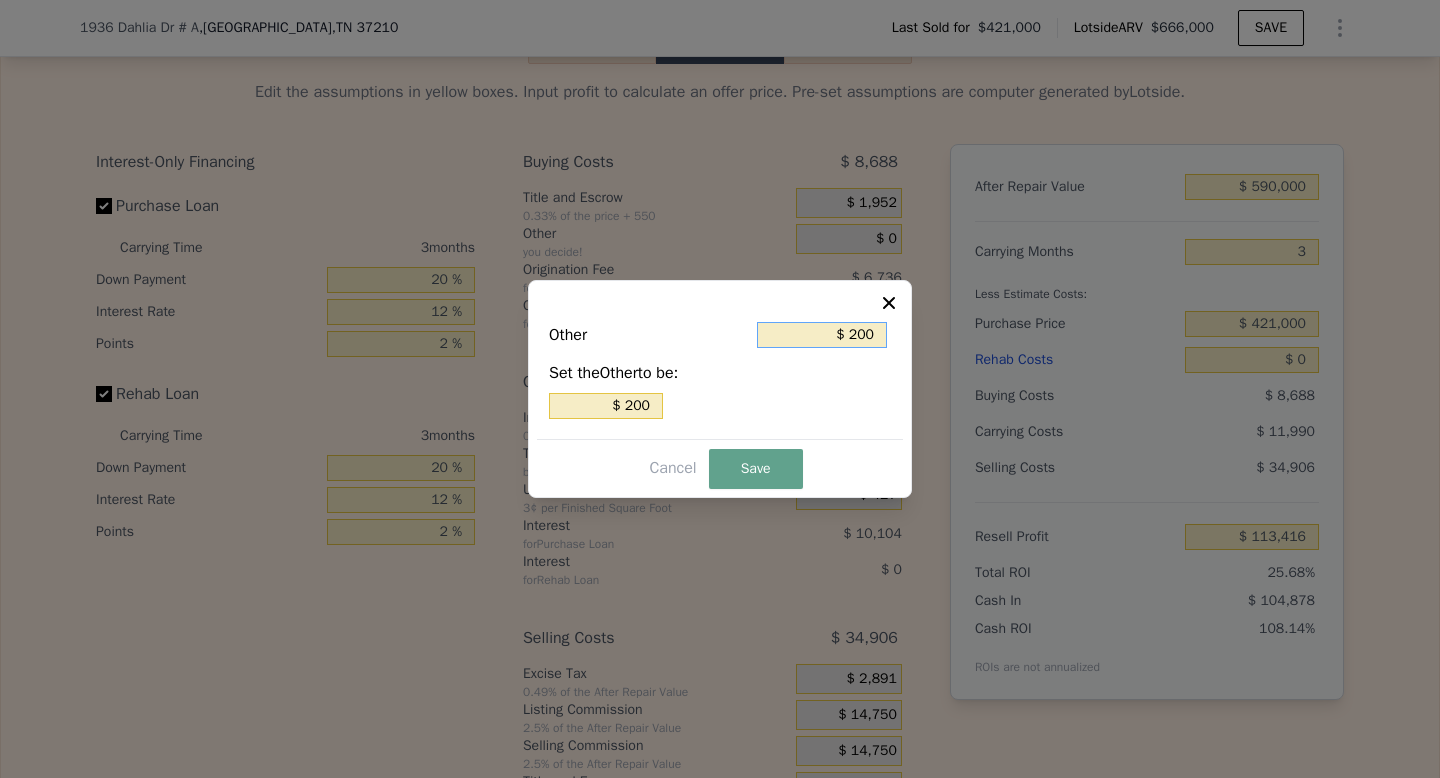 type on "$ 2,000" 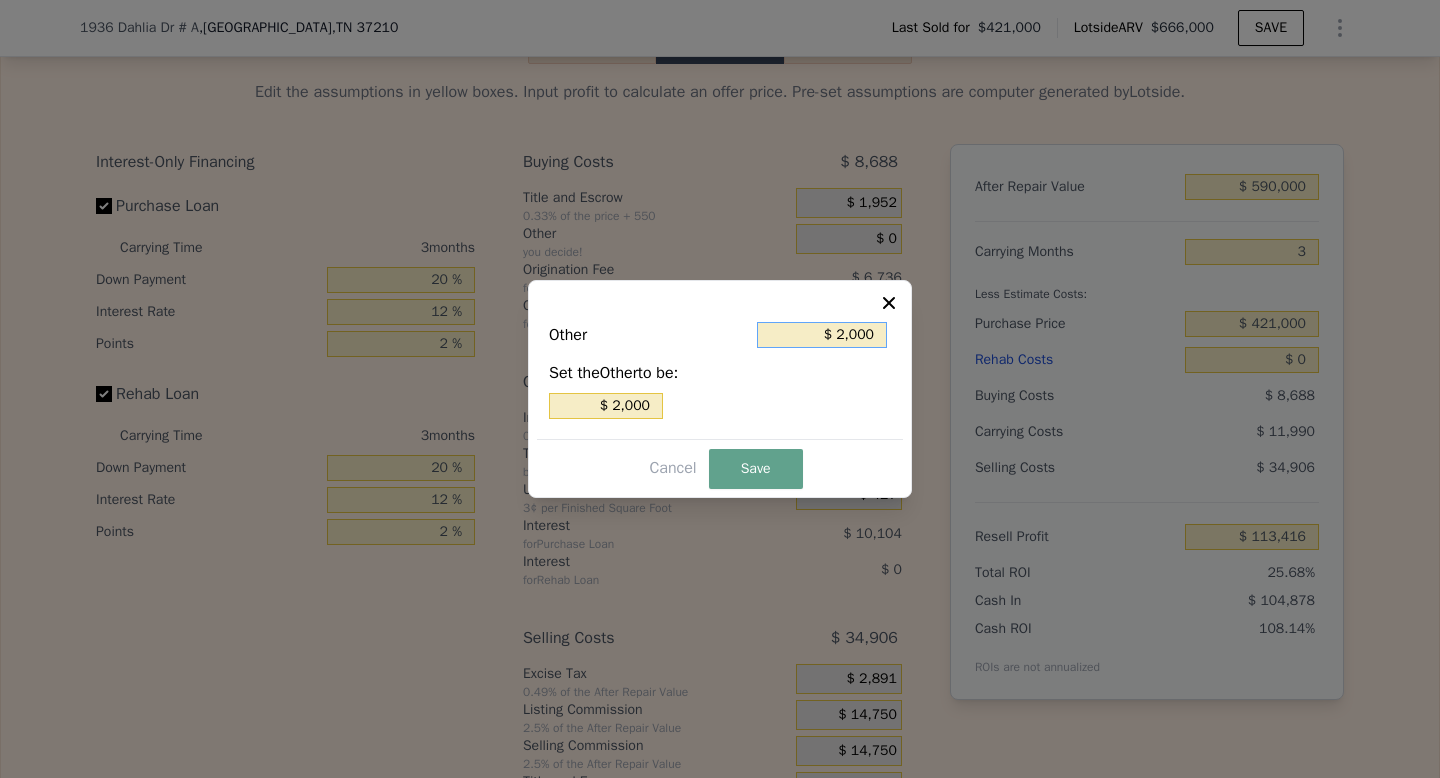 type on "$ 20,000" 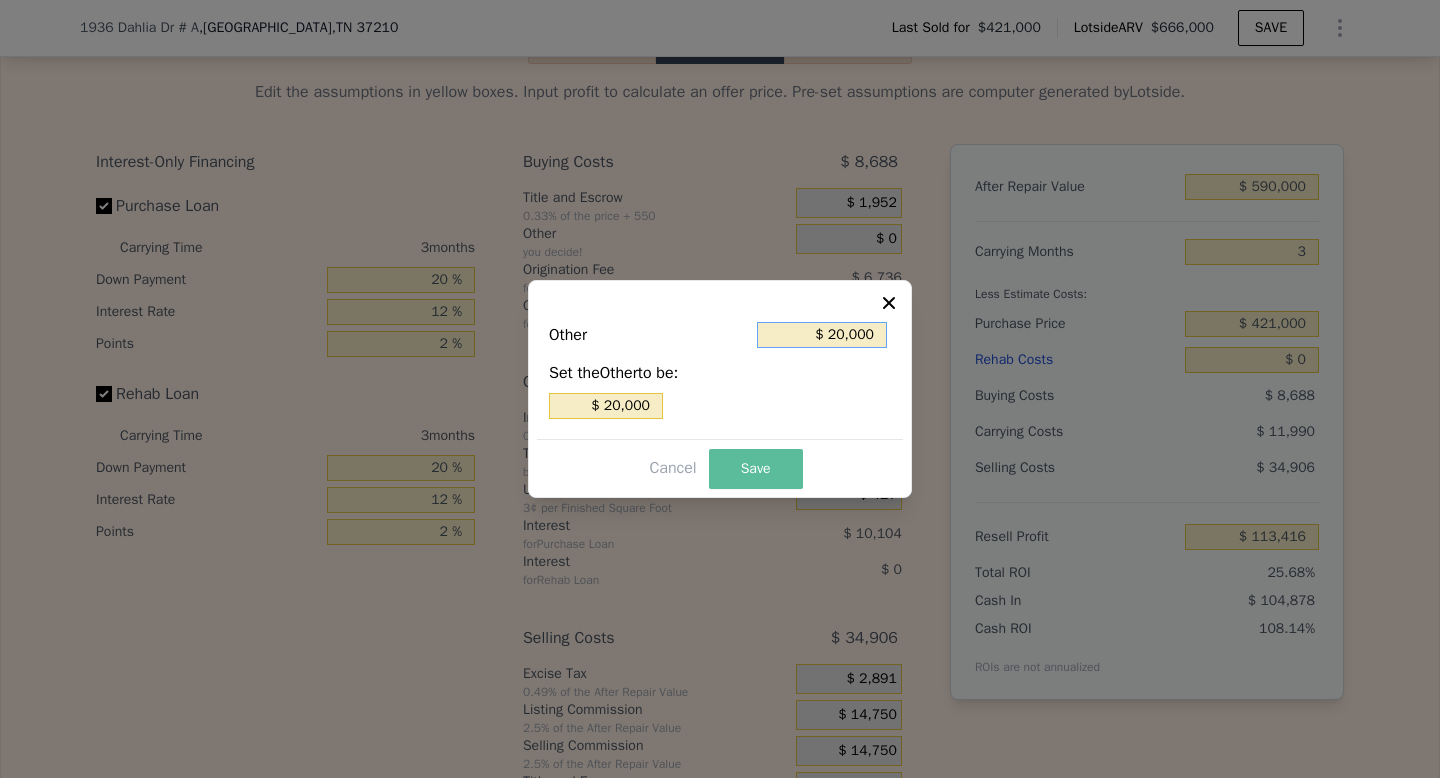 type on "$ 20,000" 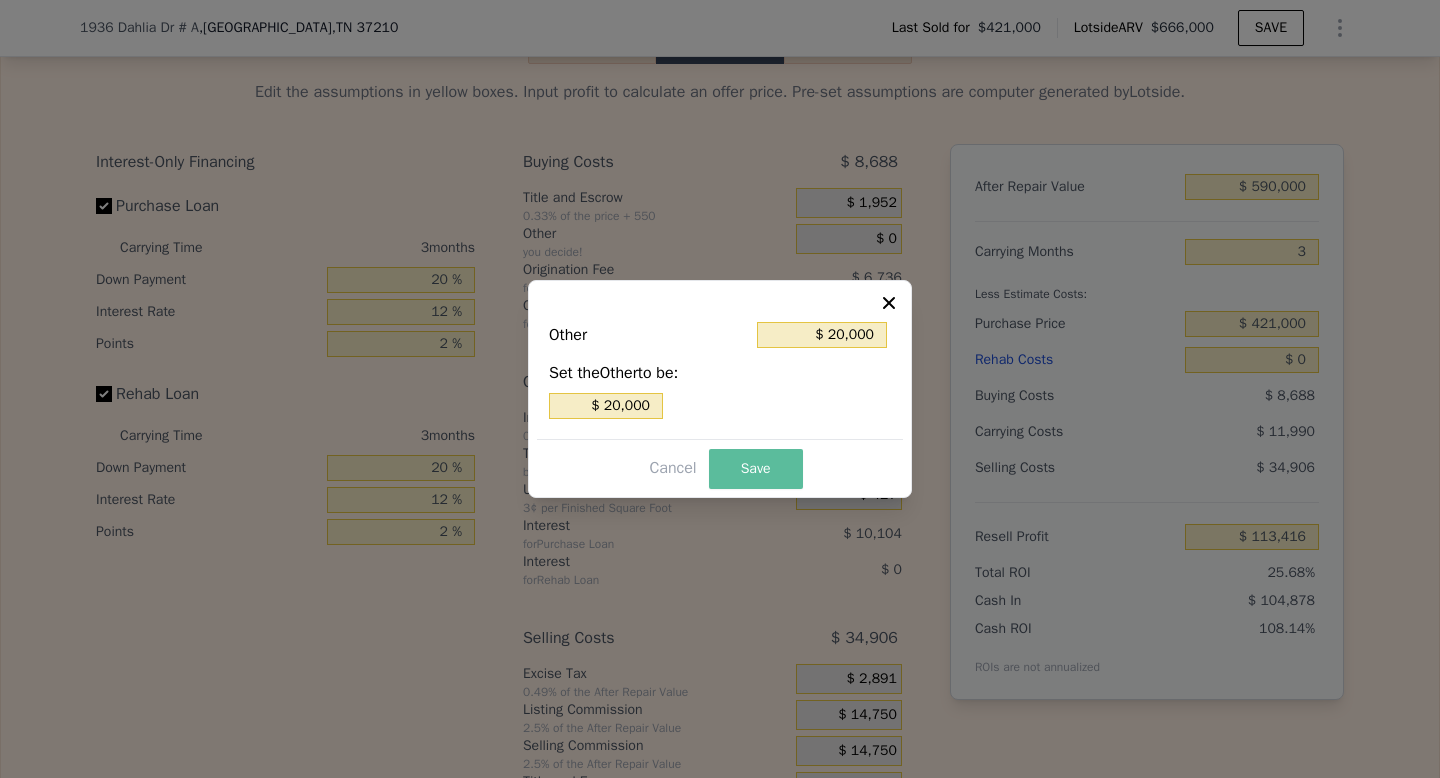 click on "Save" at bounding box center (756, 469) 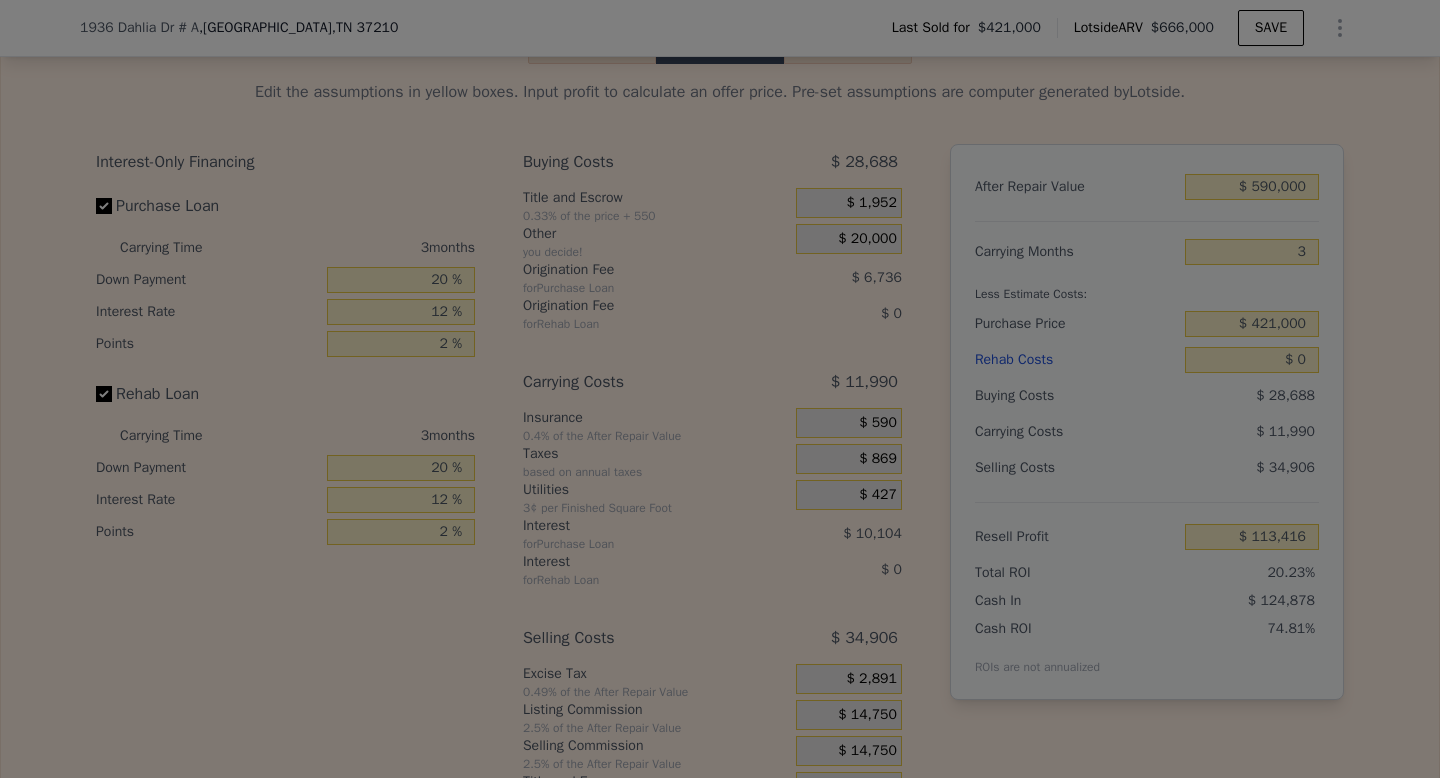type on "$ 93,416" 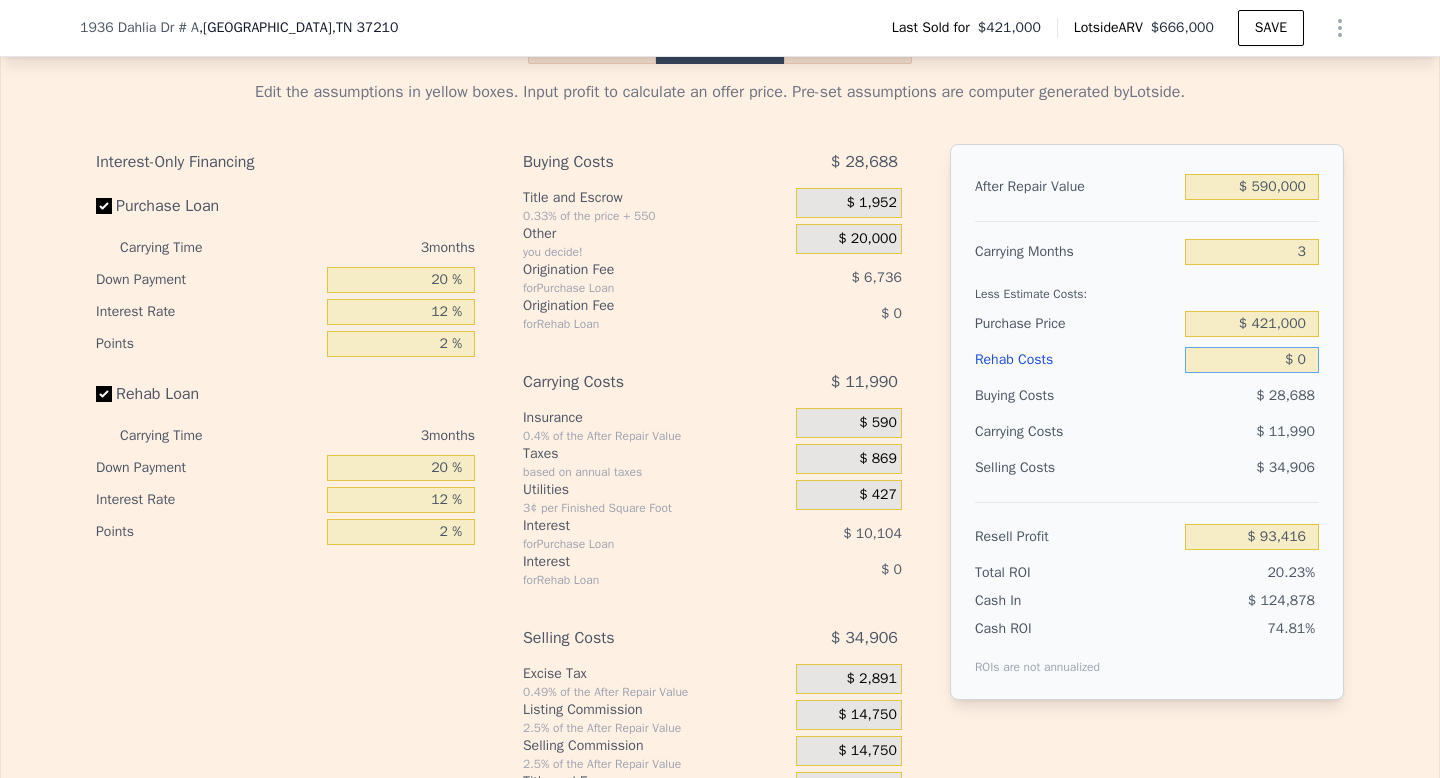 drag, startPoint x: 1304, startPoint y: 410, endPoint x: 1289, endPoint y: 410, distance: 15 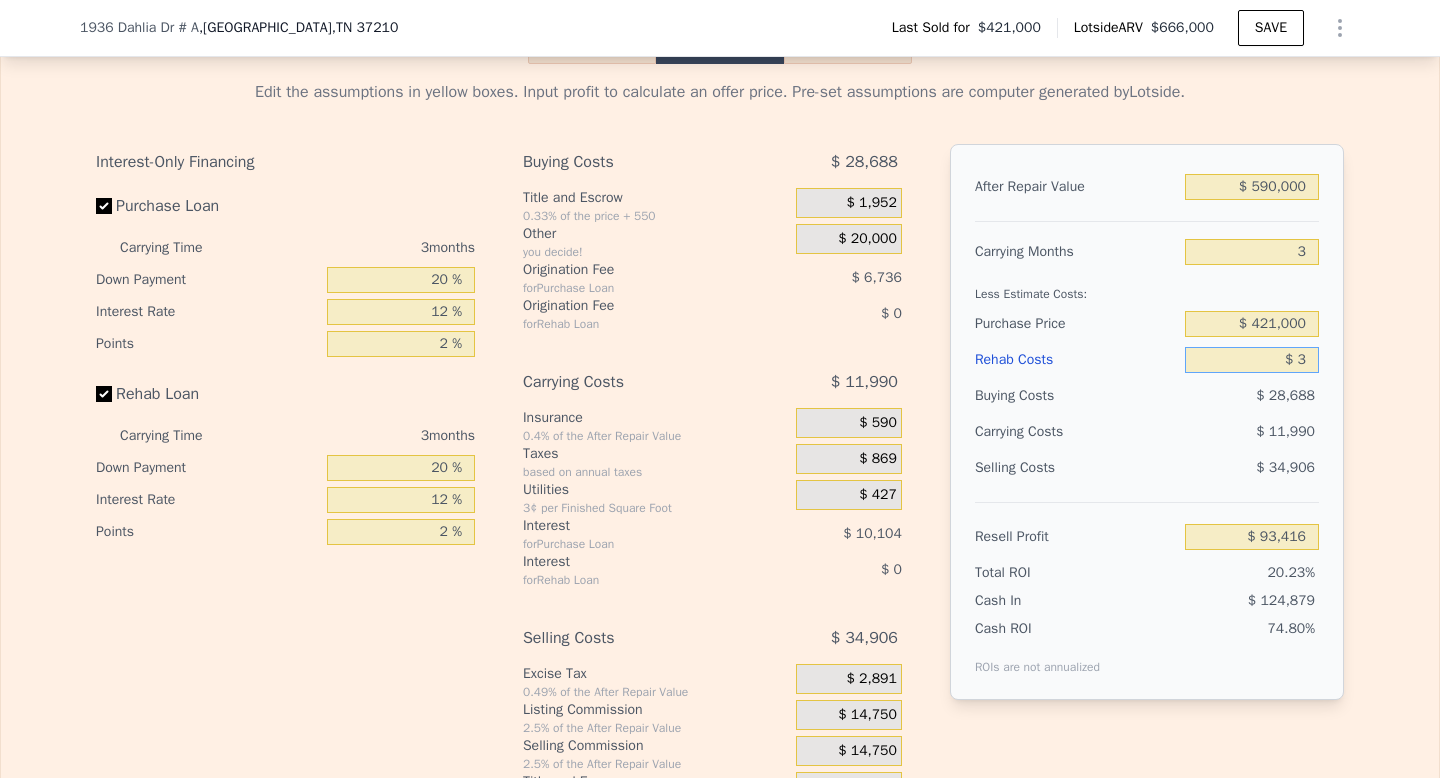 type on "$ 93,413" 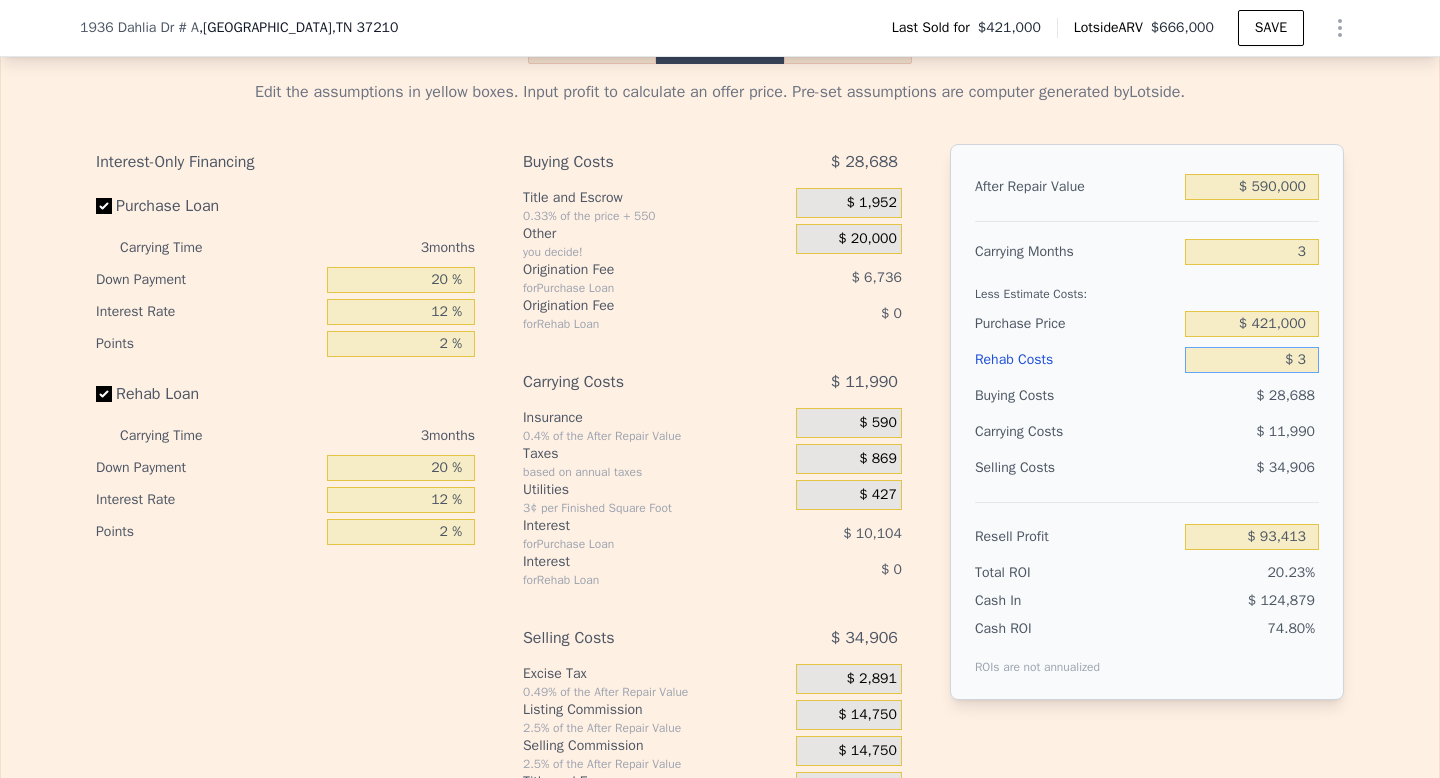 type on "$ 30" 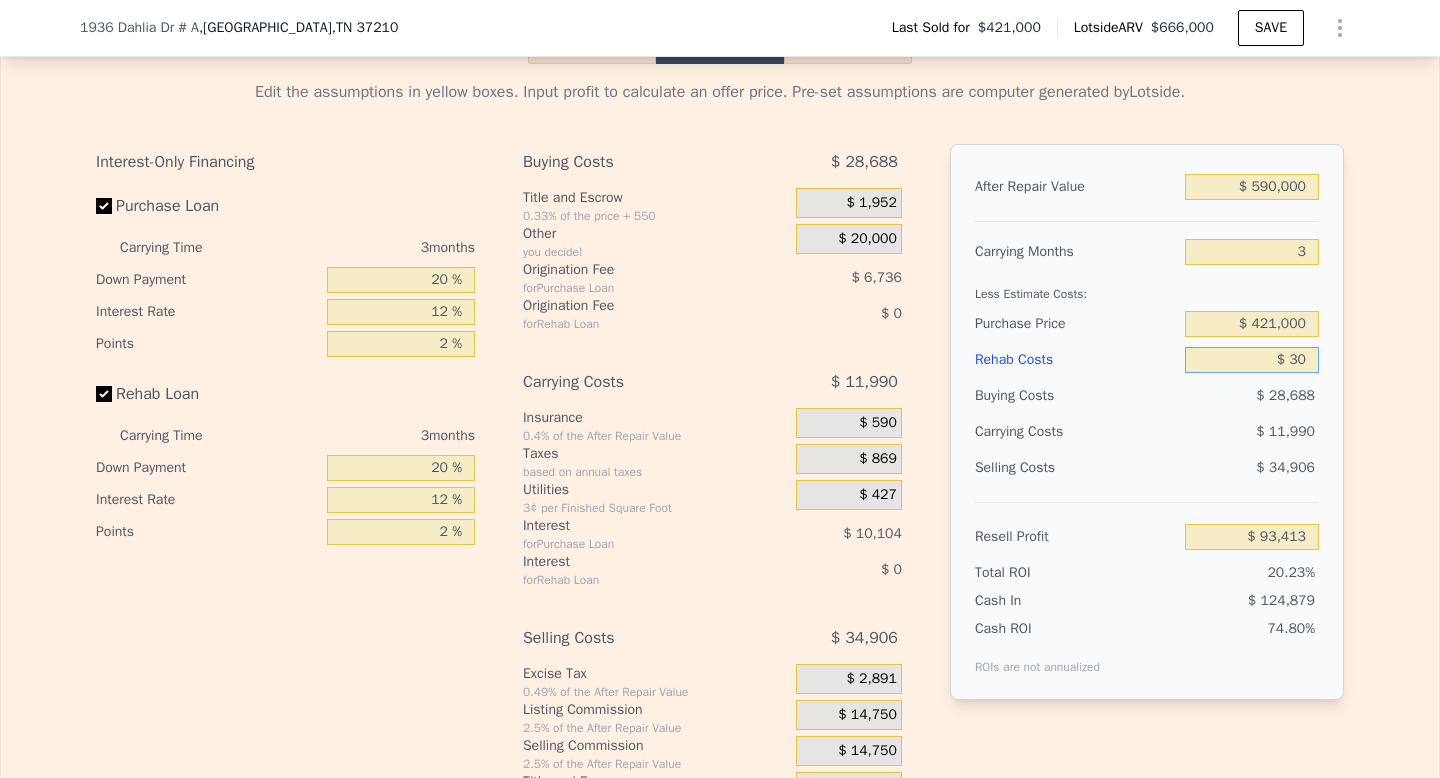 type on "$ 93,386" 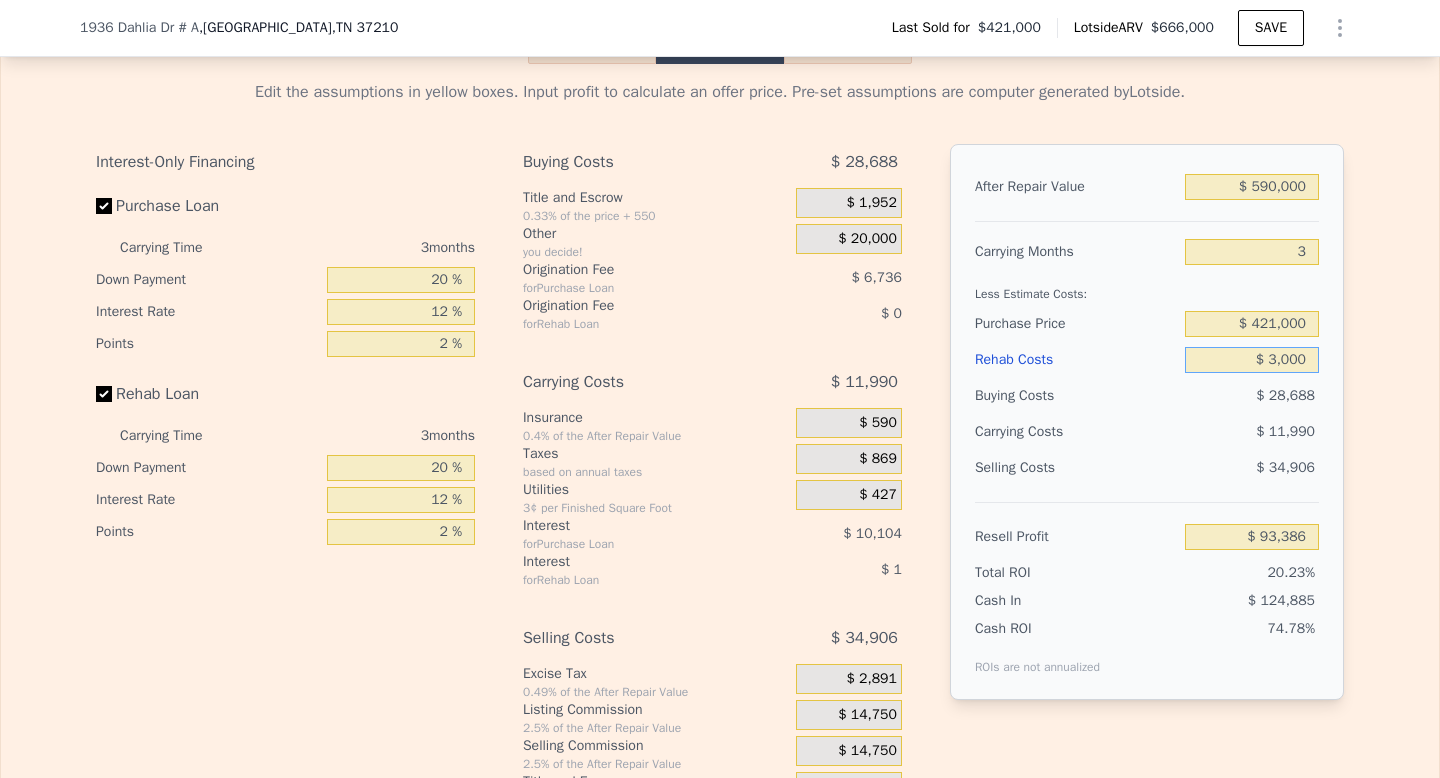type on "$ 30,000" 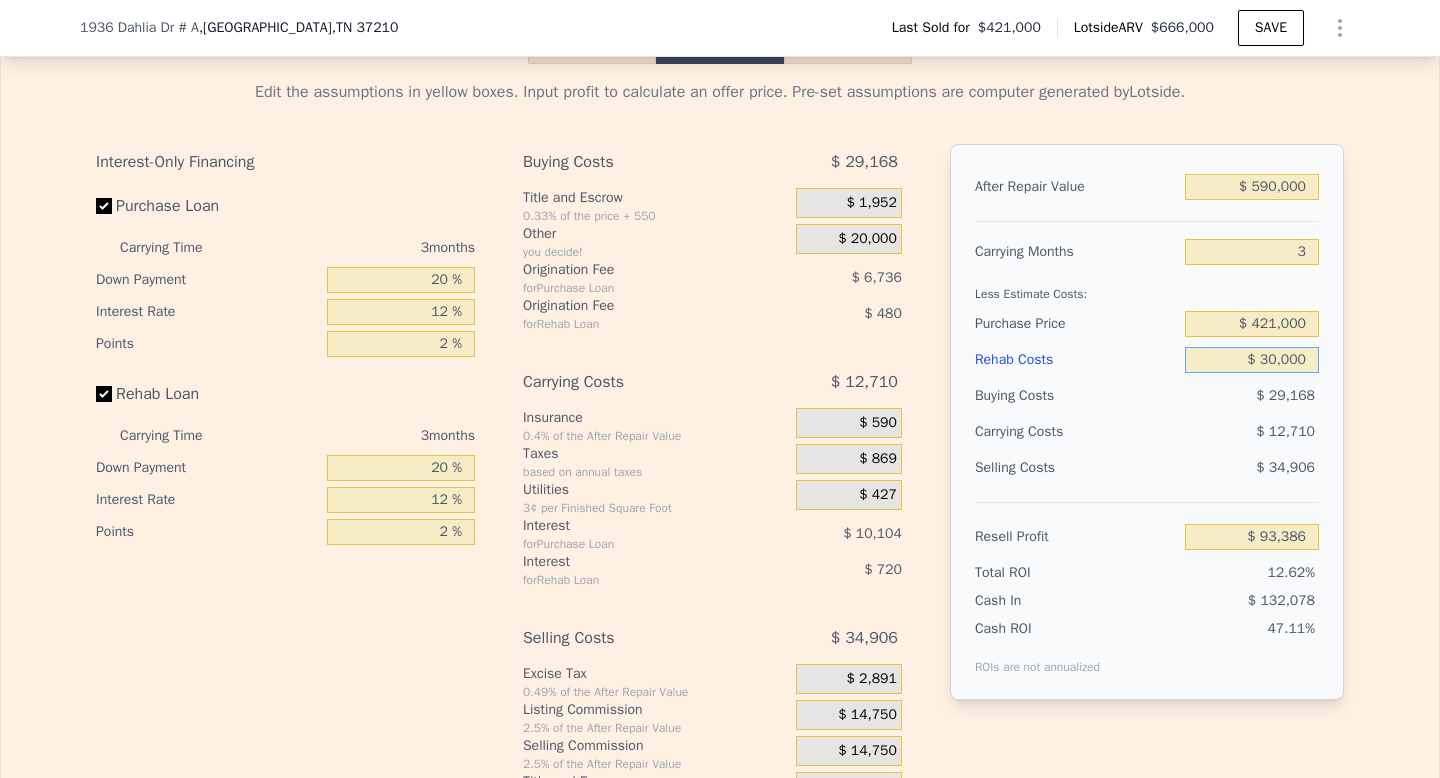 type on "$ 62,216" 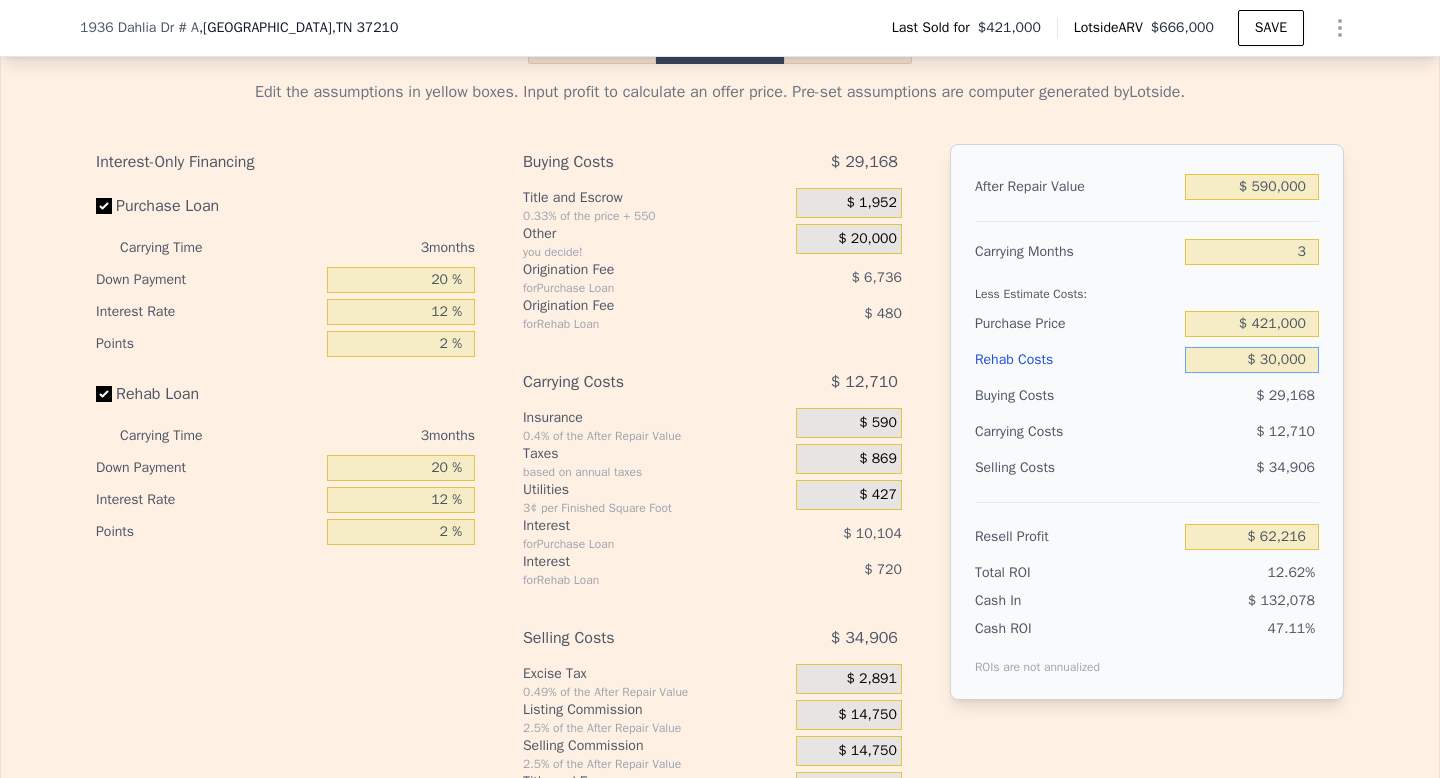 type on "$ 30,000" 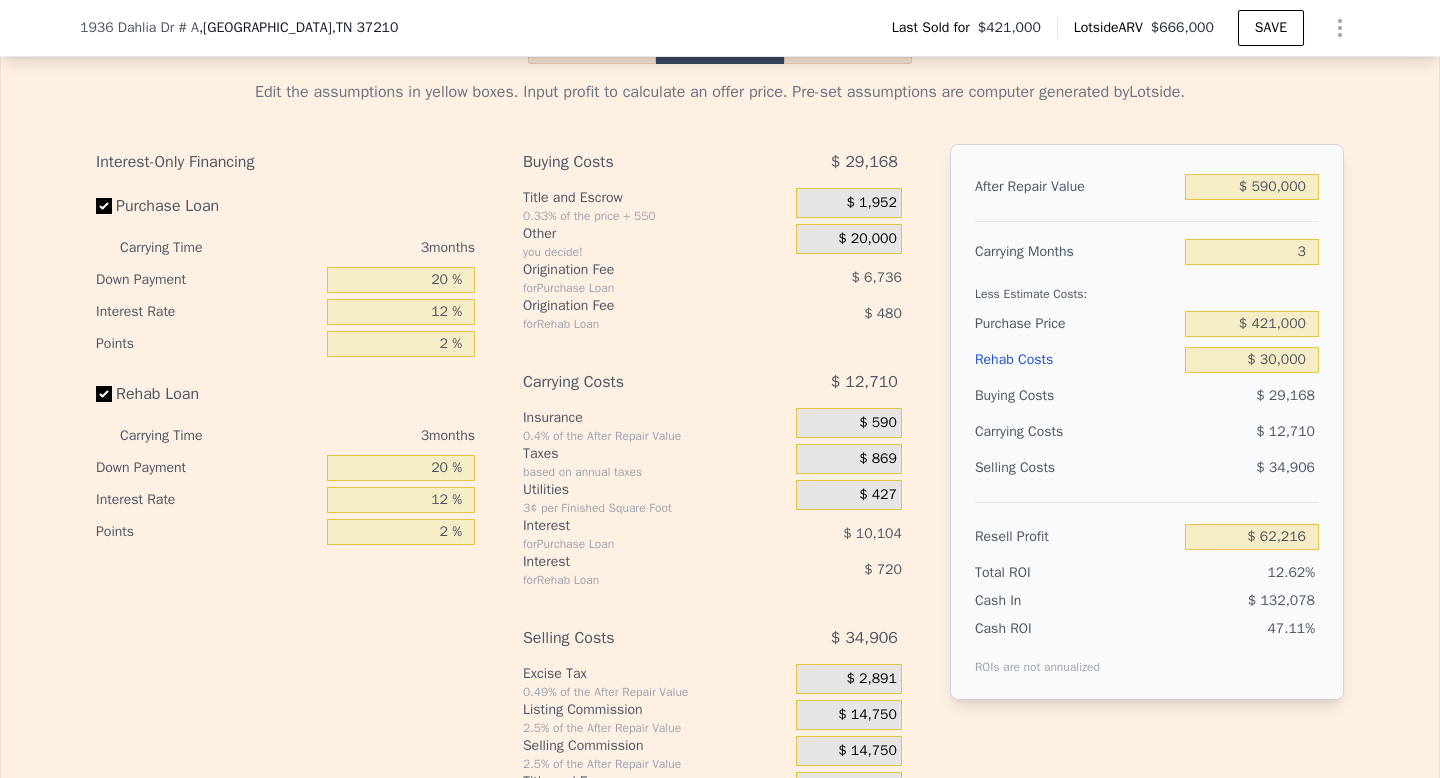 click on "Selling Costs $ 34,906" at bounding box center [1147, 476] 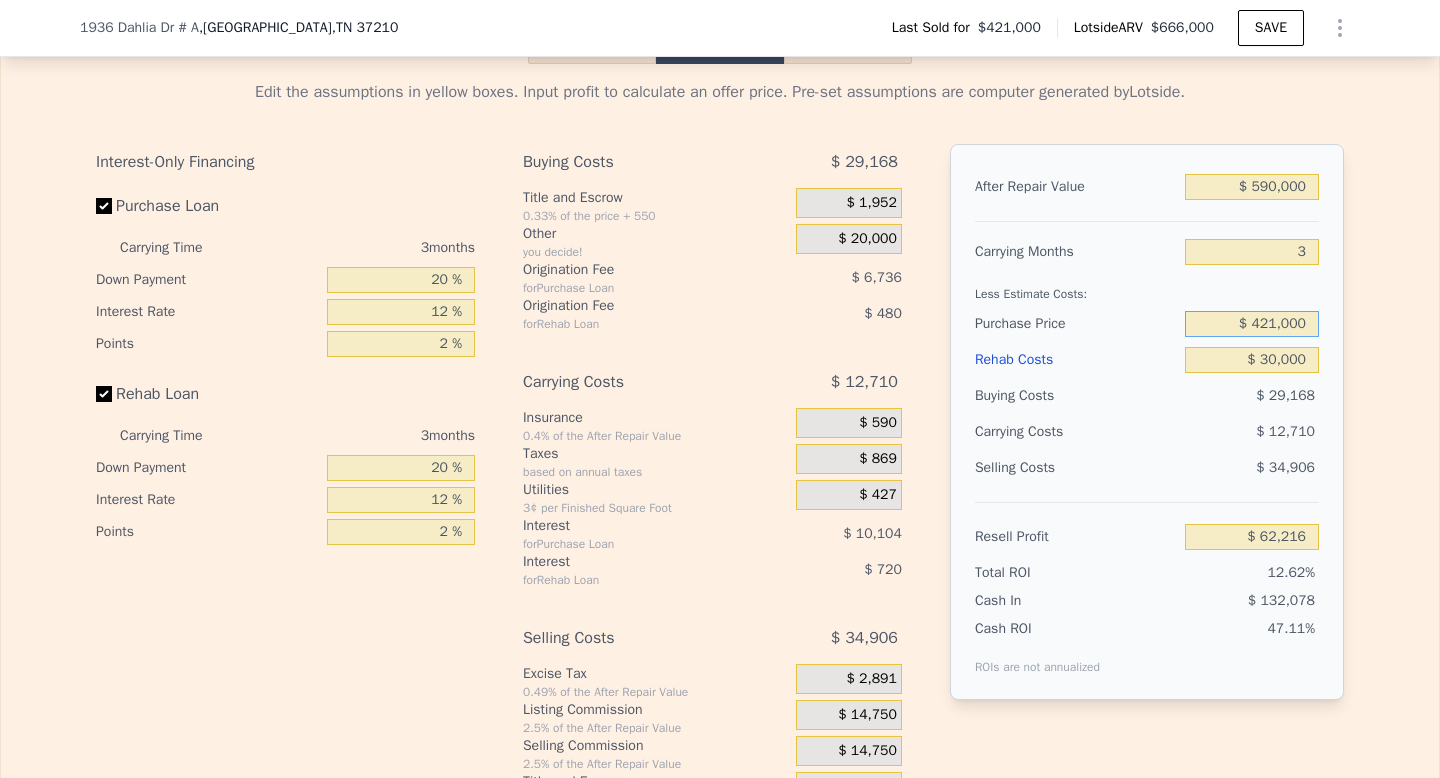 drag, startPoint x: 1299, startPoint y: 373, endPoint x: 1254, endPoint y: 371, distance: 45.044422 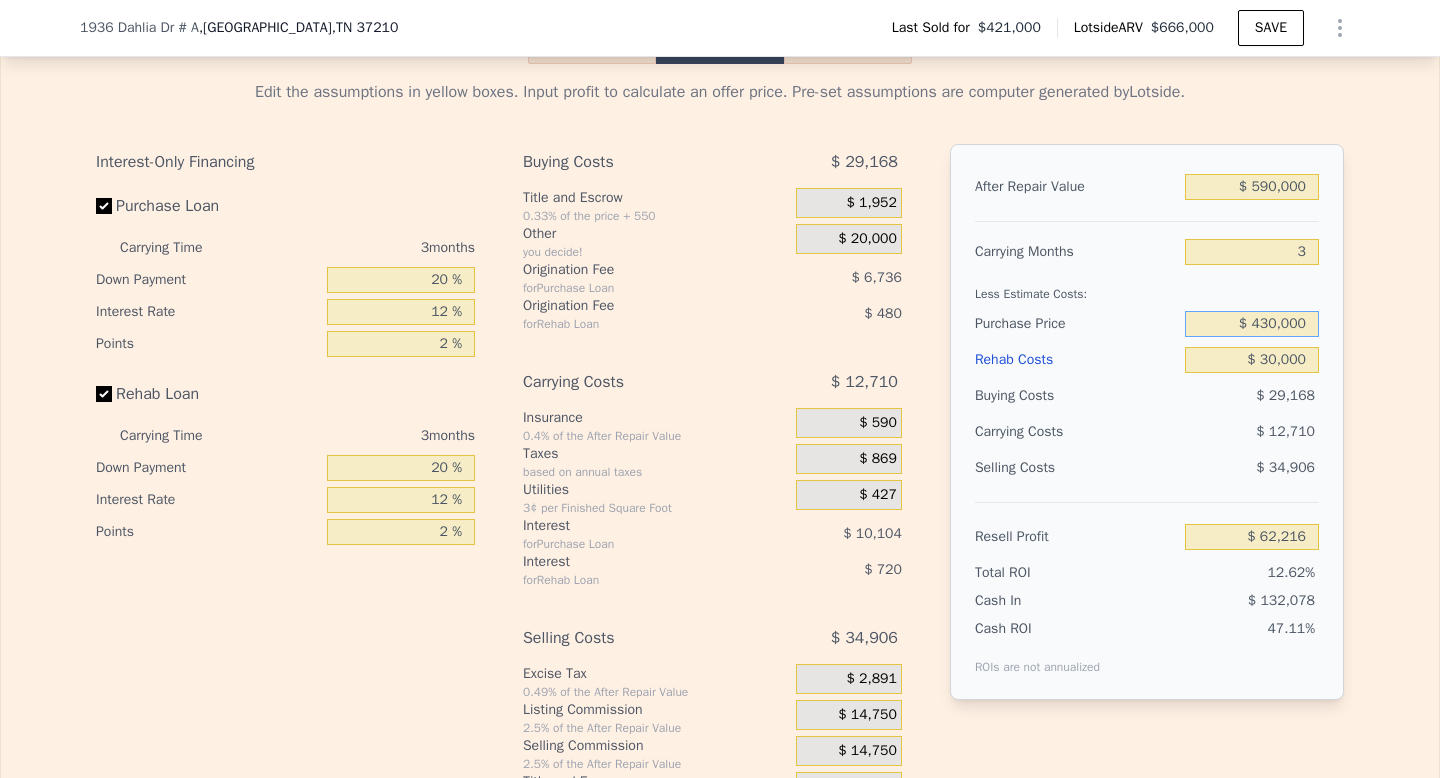 type on "$ 430,000" 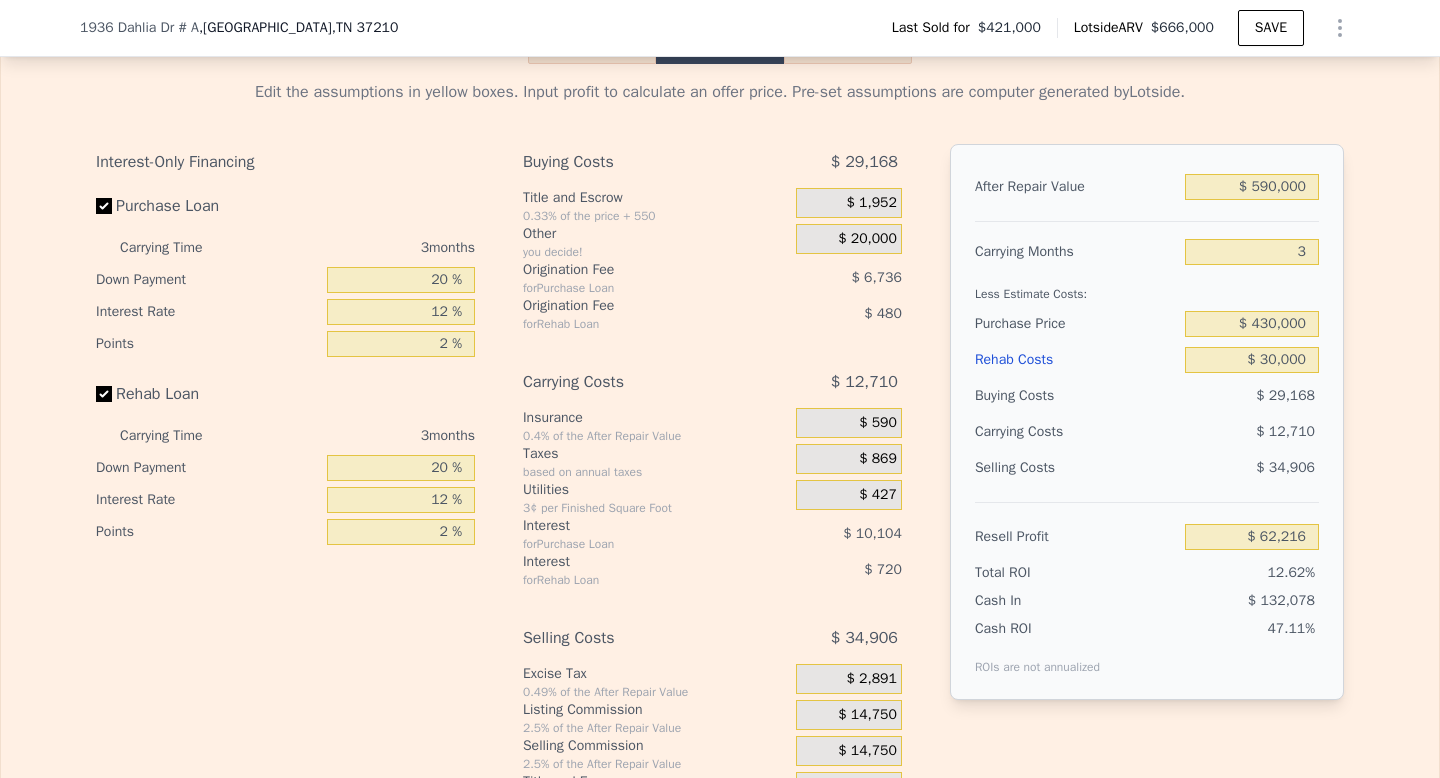 click on "$ 12,710" at bounding box center (1213, 432) 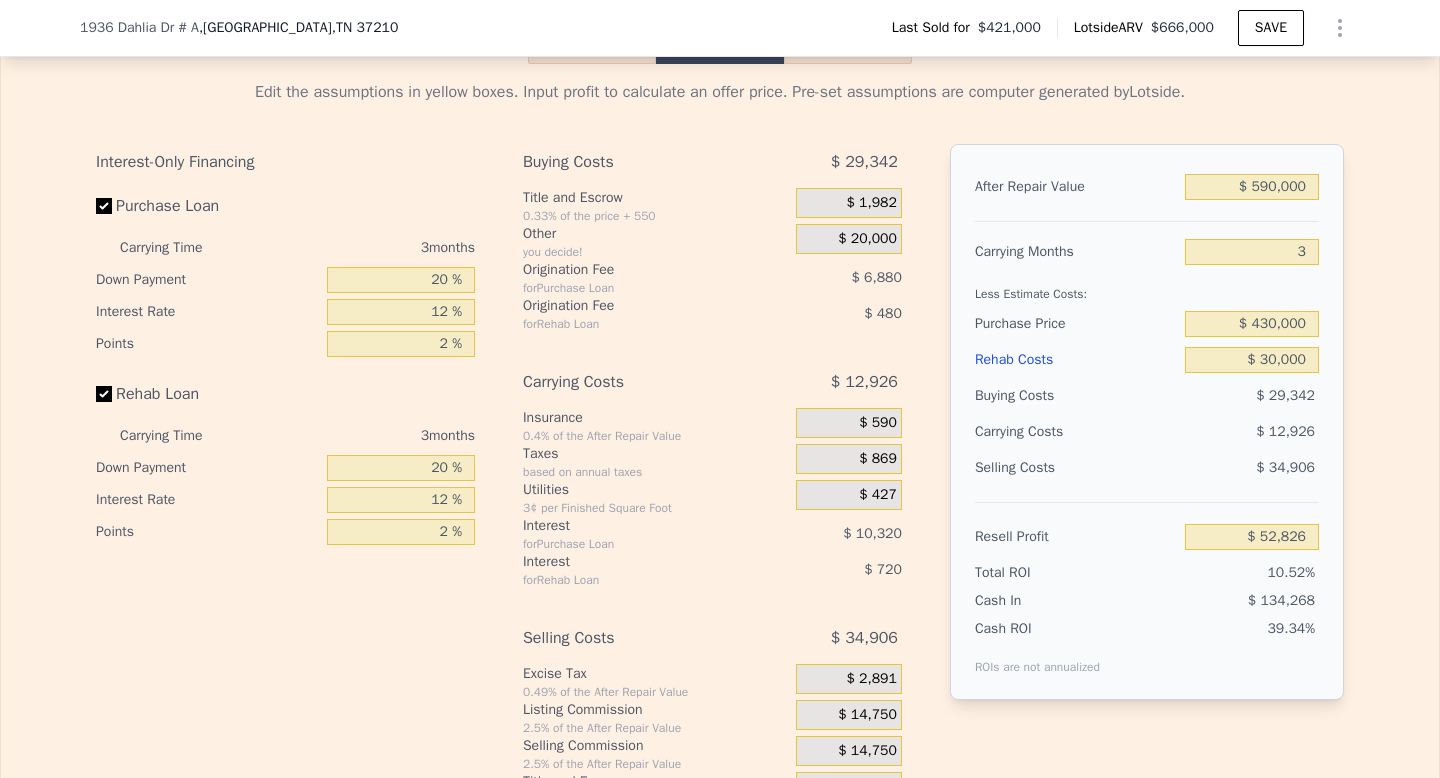 scroll, scrollTop: 1883, scrollLeft: 0, axis: vertical 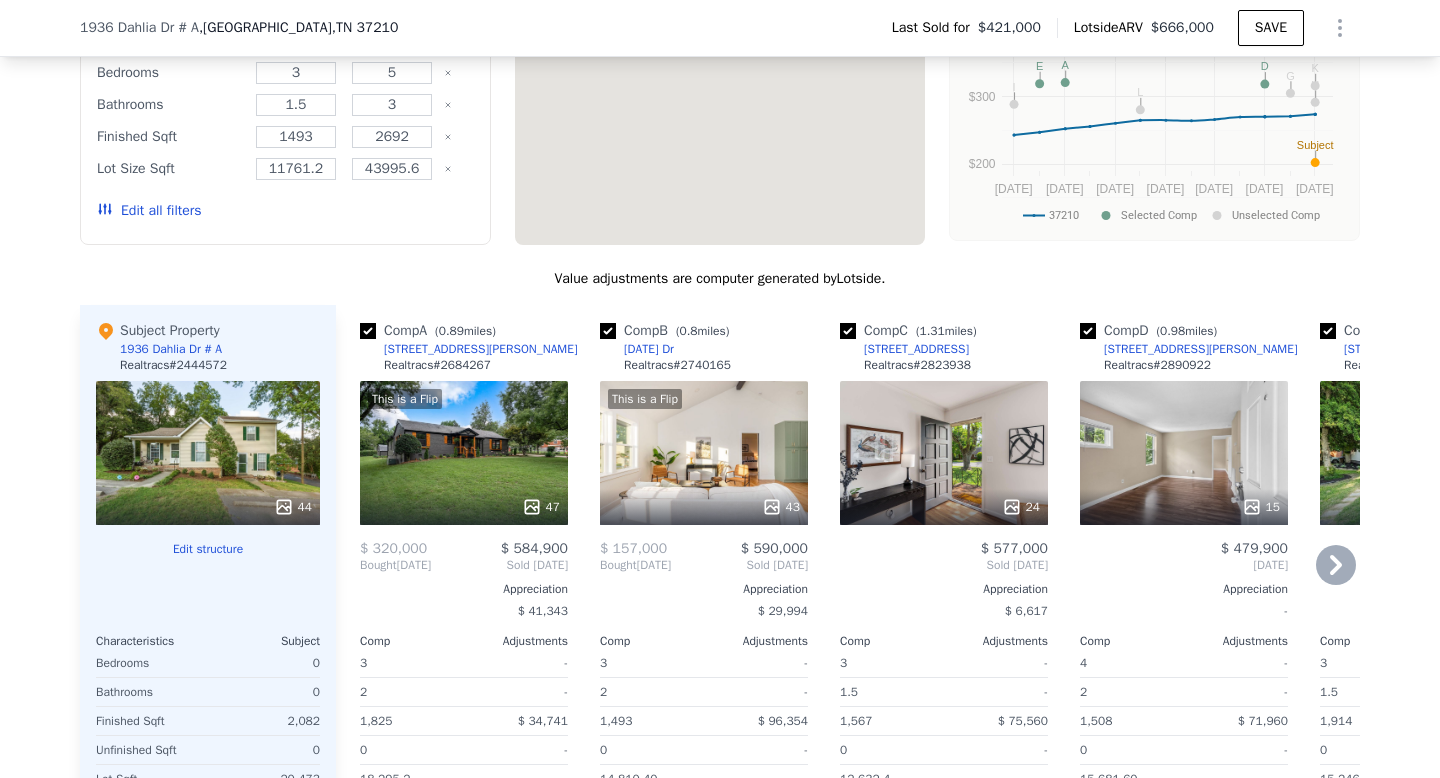 click on "Search an address or region" at bounding box center (204, -1855) 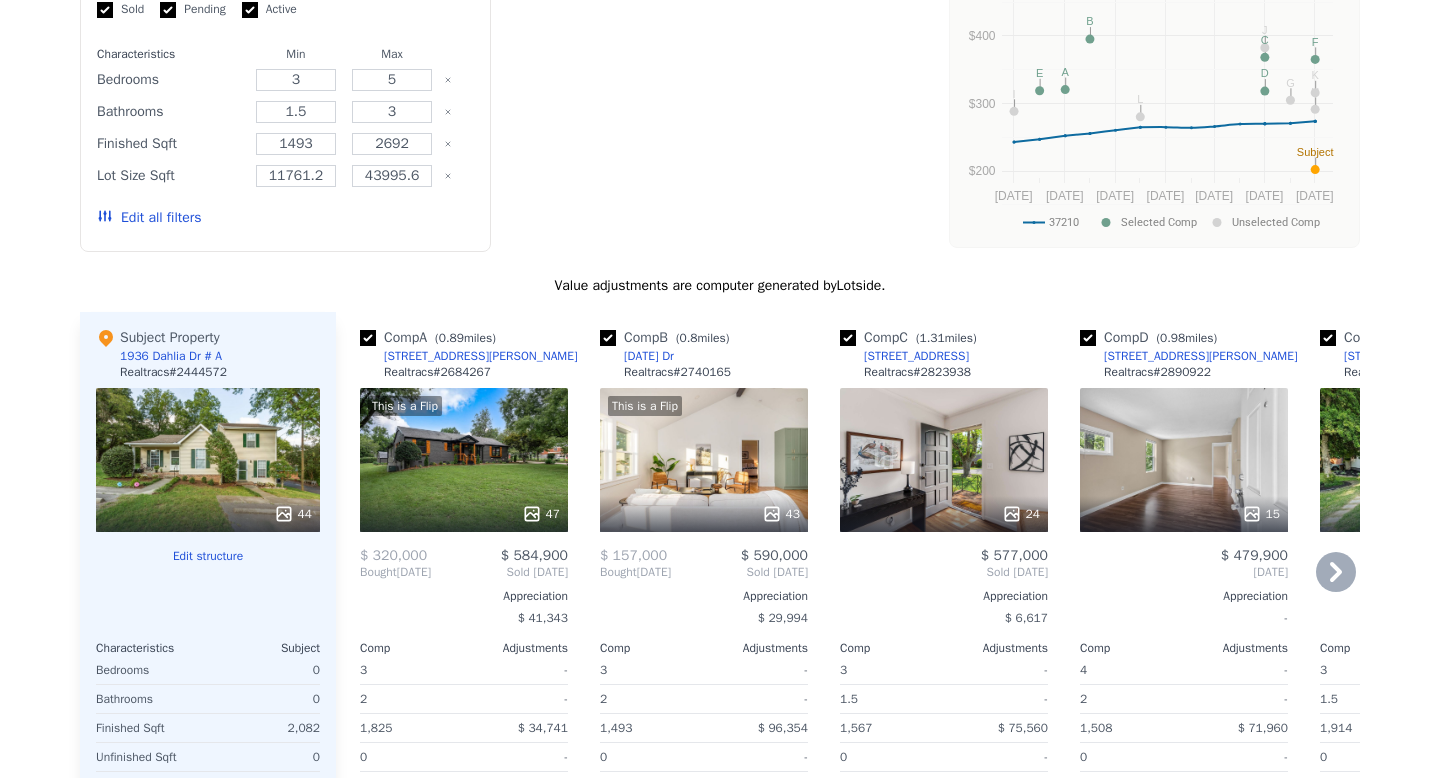 scroll, scrollTop: 0, scrollLeft: 0, axis: both 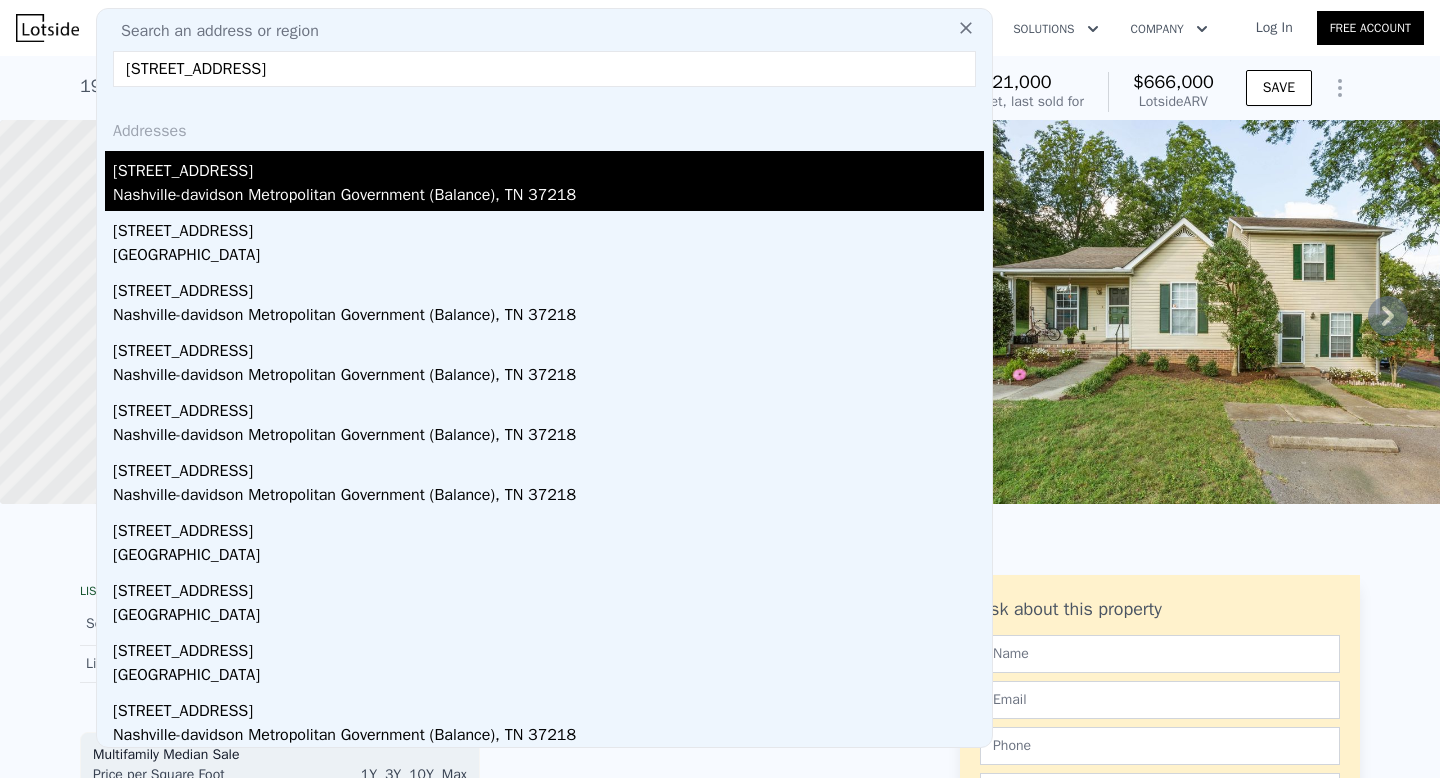 type on "[STREET_ADDRESS]" 